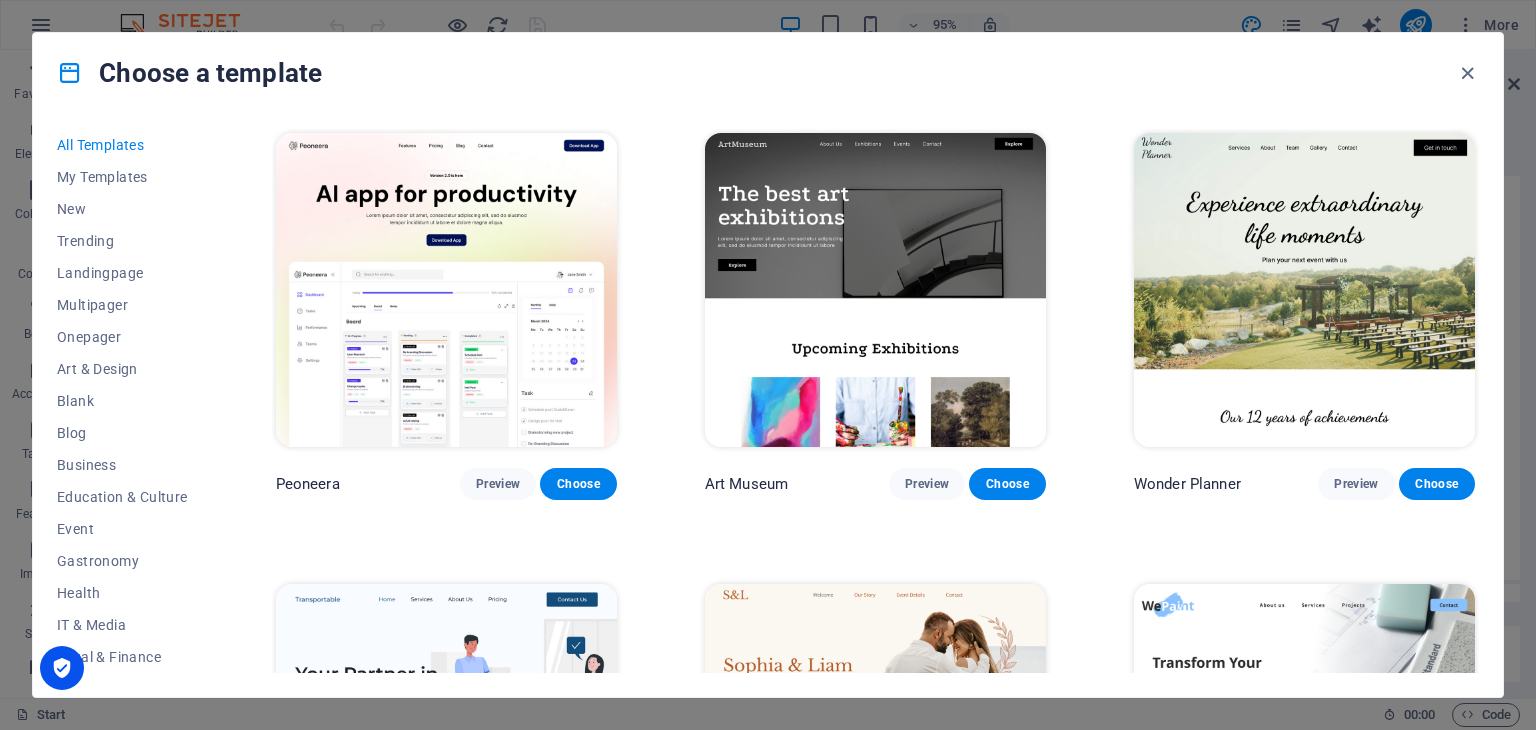 select on "px" 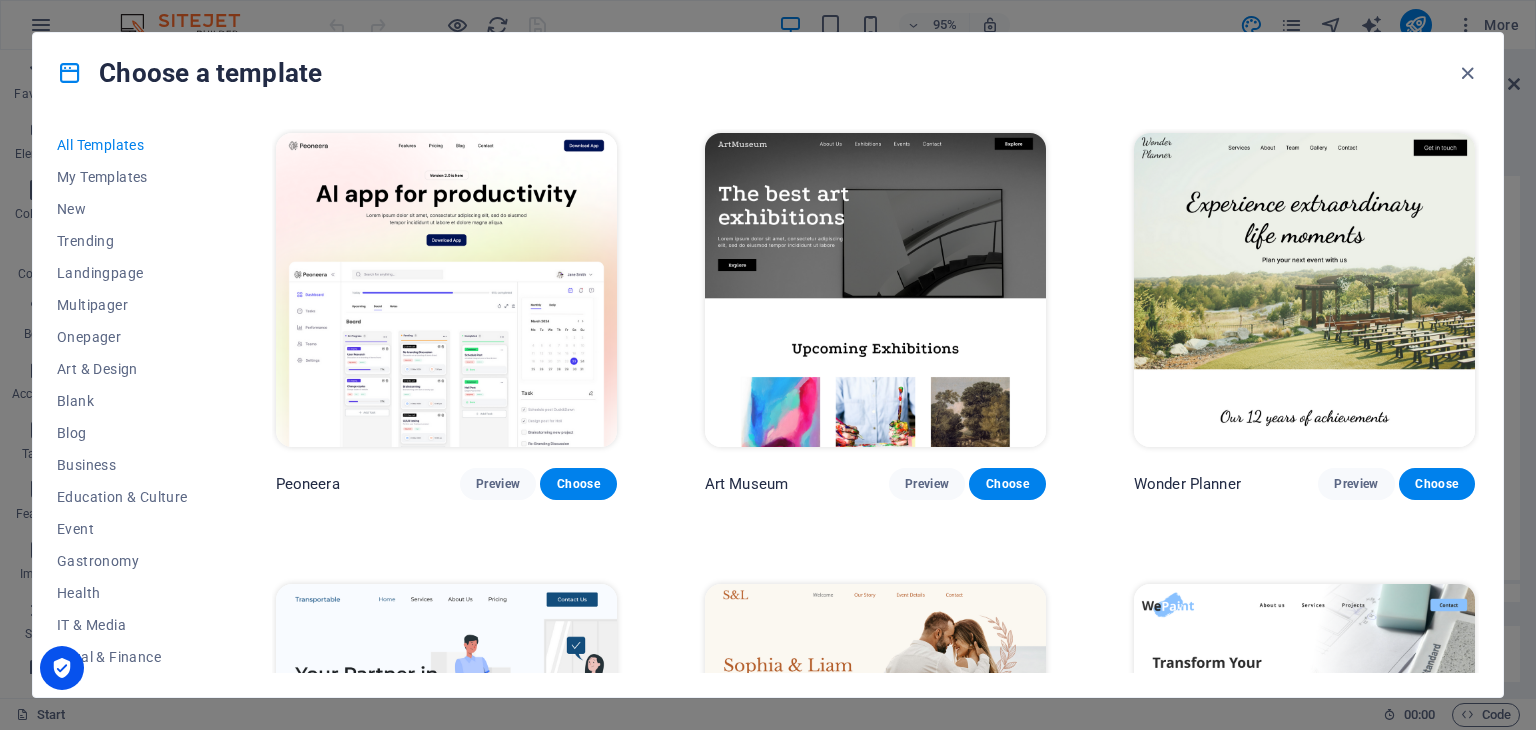 scroll, scrollTop: 0, scrollLeft: 0, axis: both 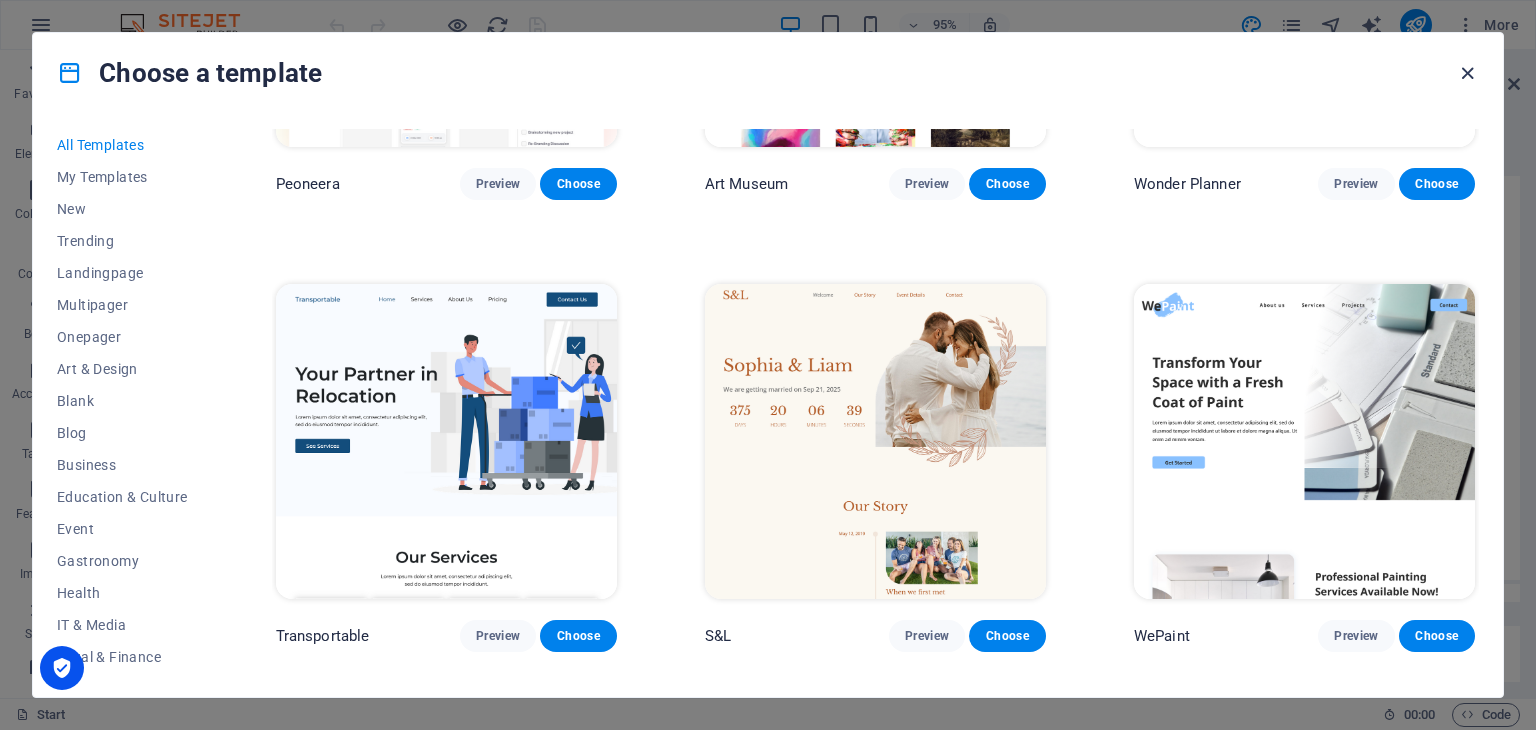 click at bounding box center (1467, 73) 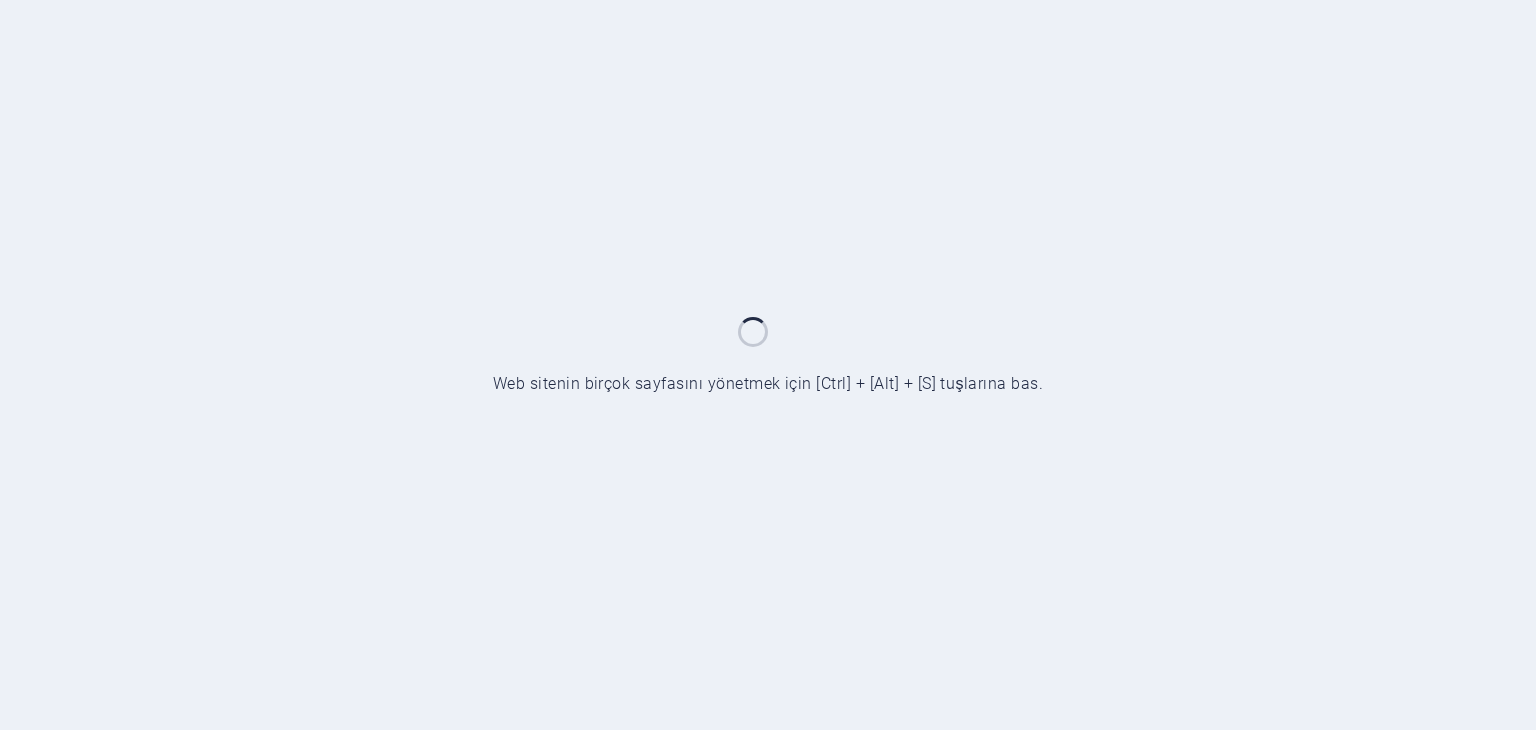 scroll, scrollTop: 0, scrollLeft: 0, axis: both 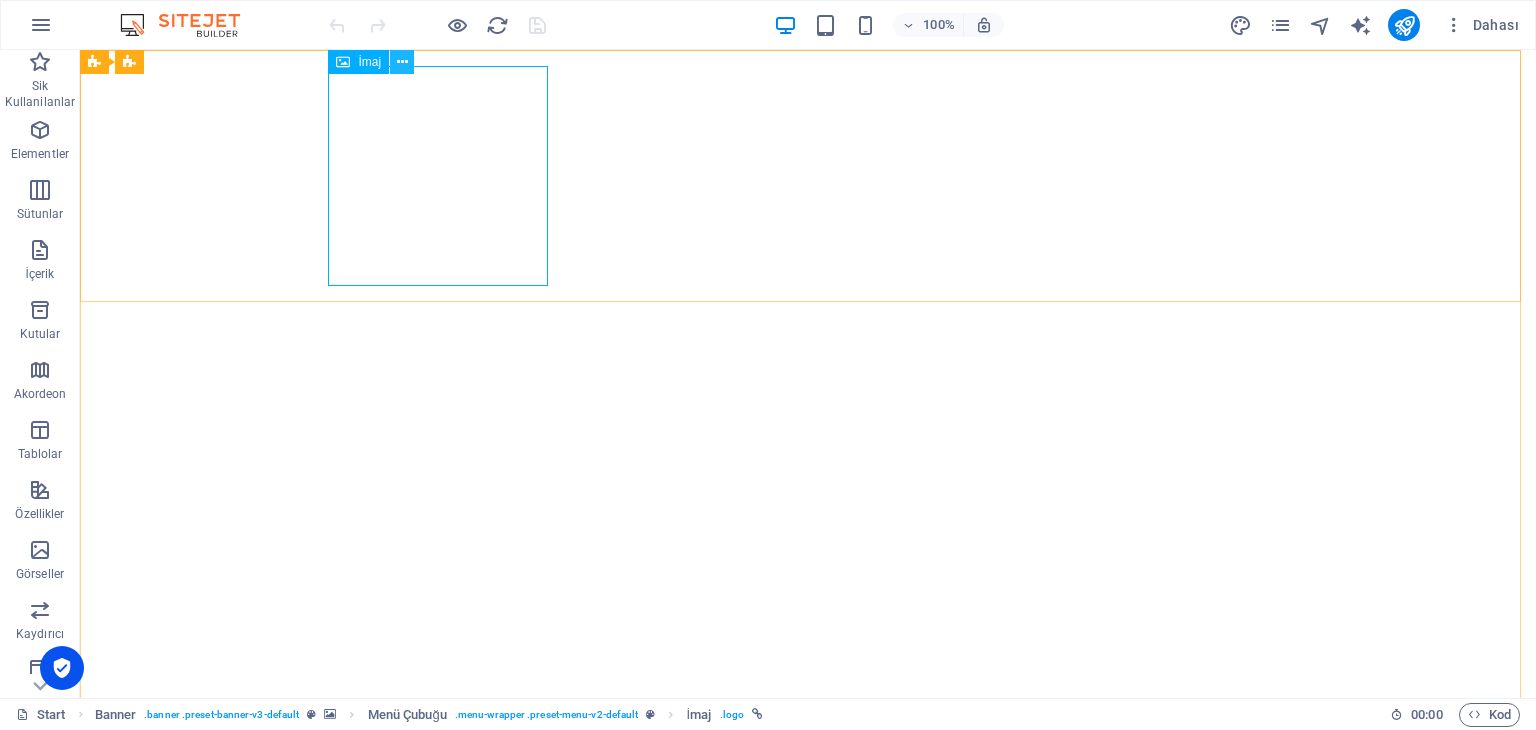 click at bounding box center (402, 62) 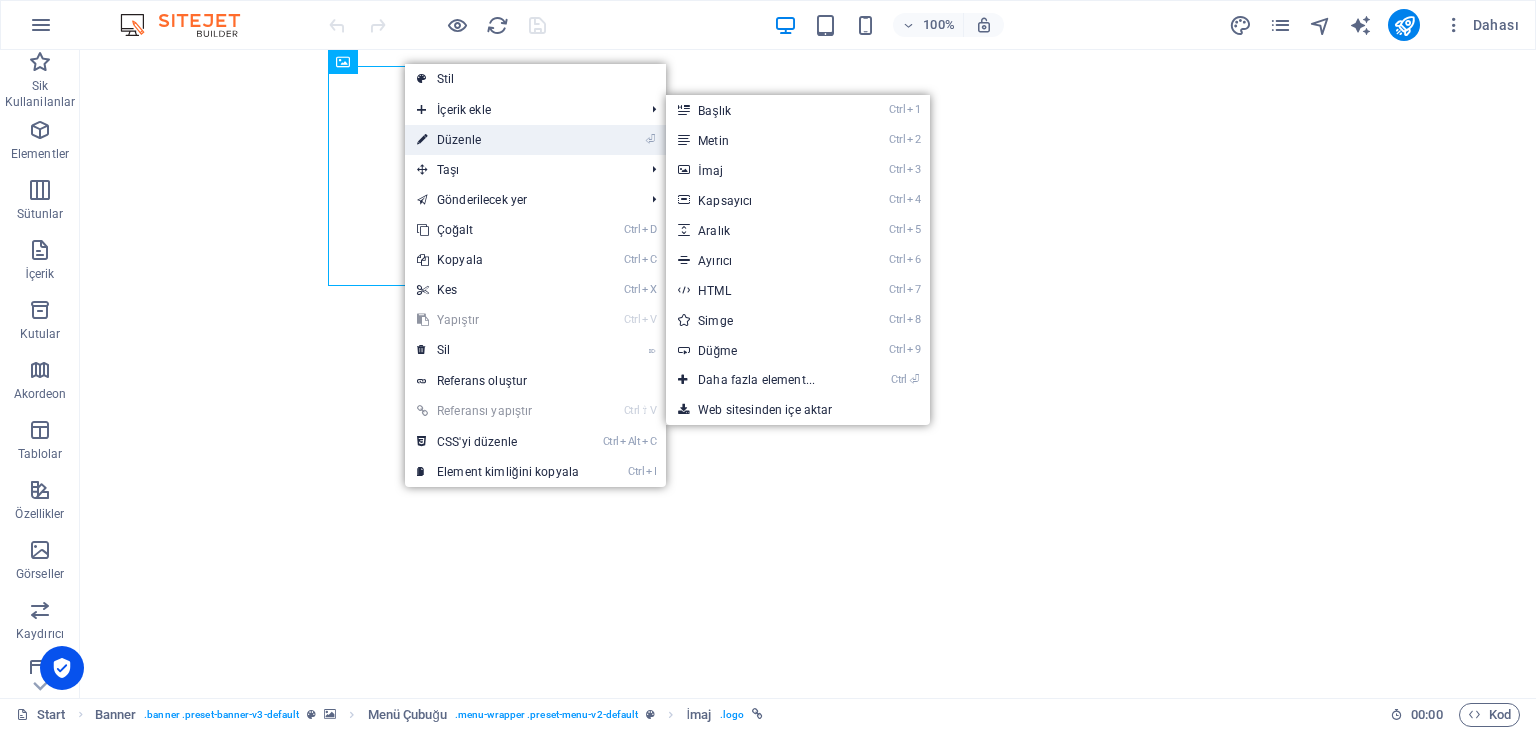 click on "⏎  Düzenle" at bounding box center [498, 140] 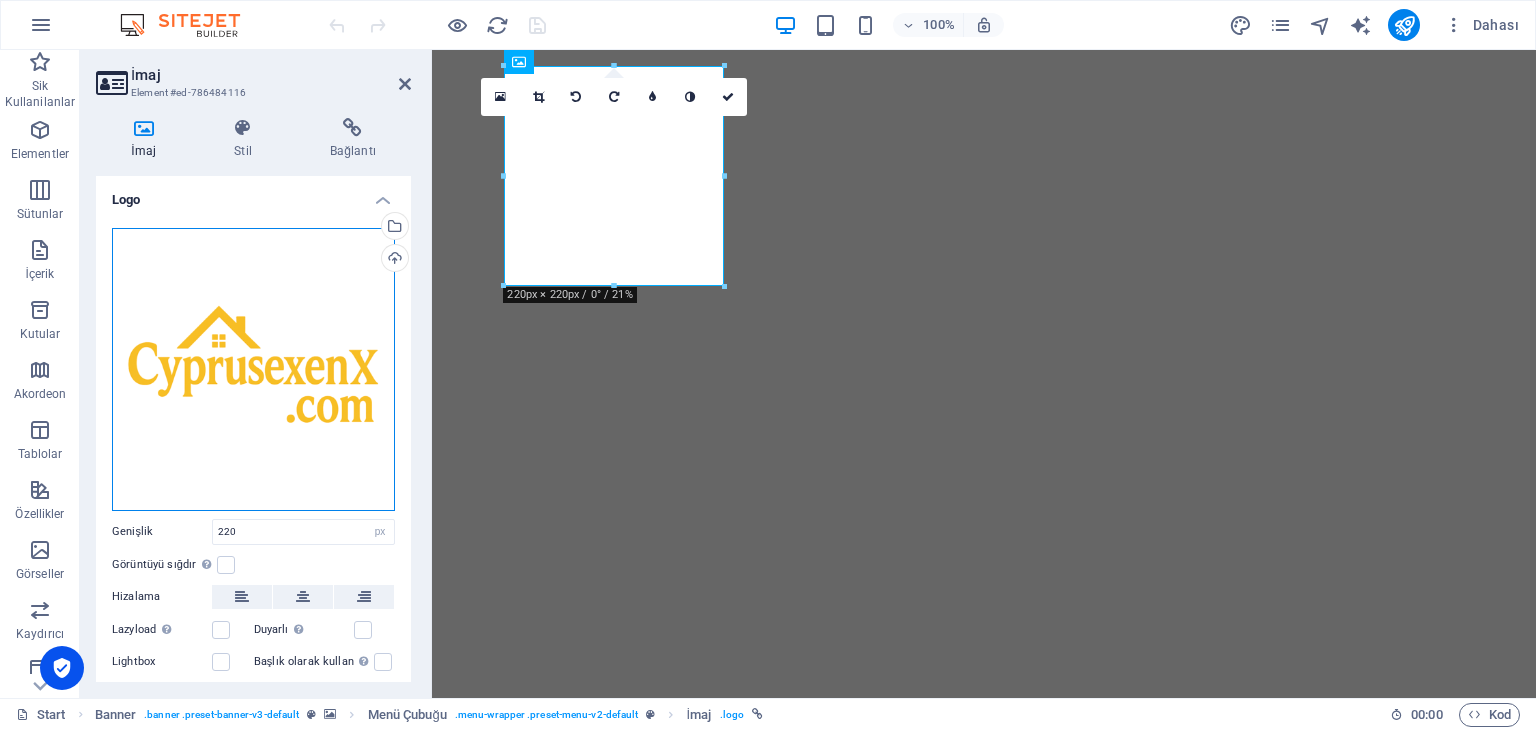 click on "Dosyaları buraya sürükleyin, dosyaları seçmek için tıklayın veya Dosyalardan ya da ücretsiz stok fotoğraf ve videolarımızdan dosyalar seçin" at bounding box center [253, 369] 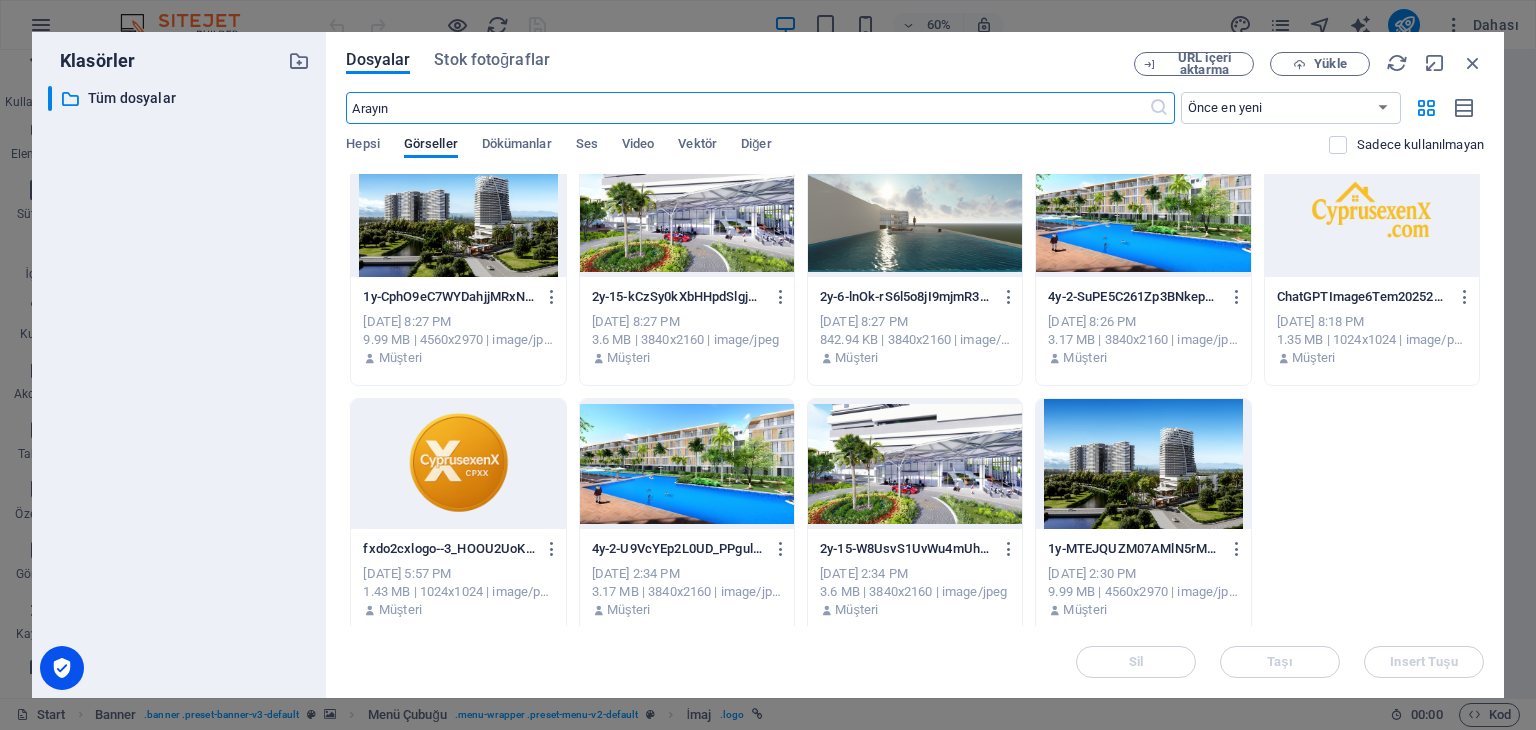 scroll, scrollTop: 40, scrollLeft: 0, axis: vertical 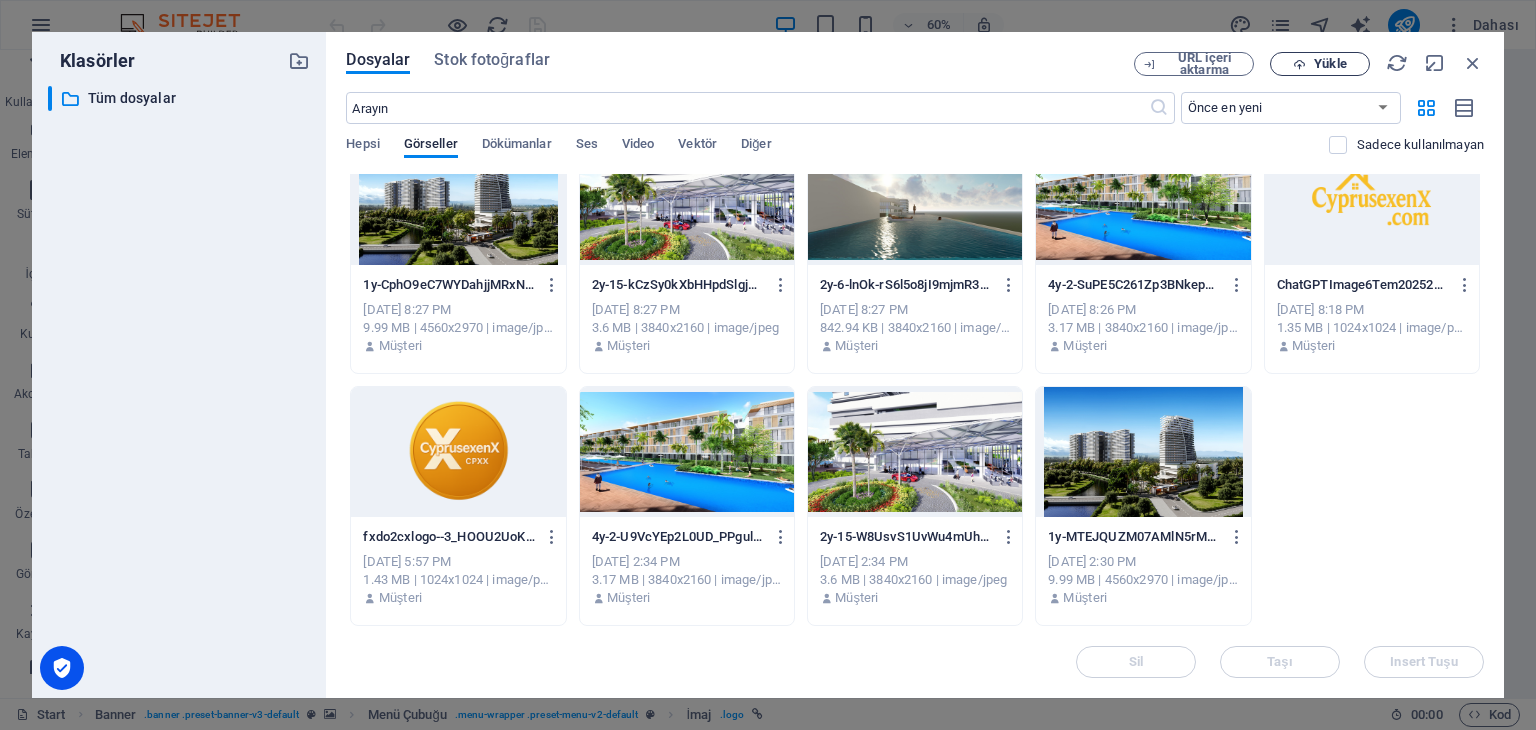 click on "Yükle" at bounding box center (1320, 64) 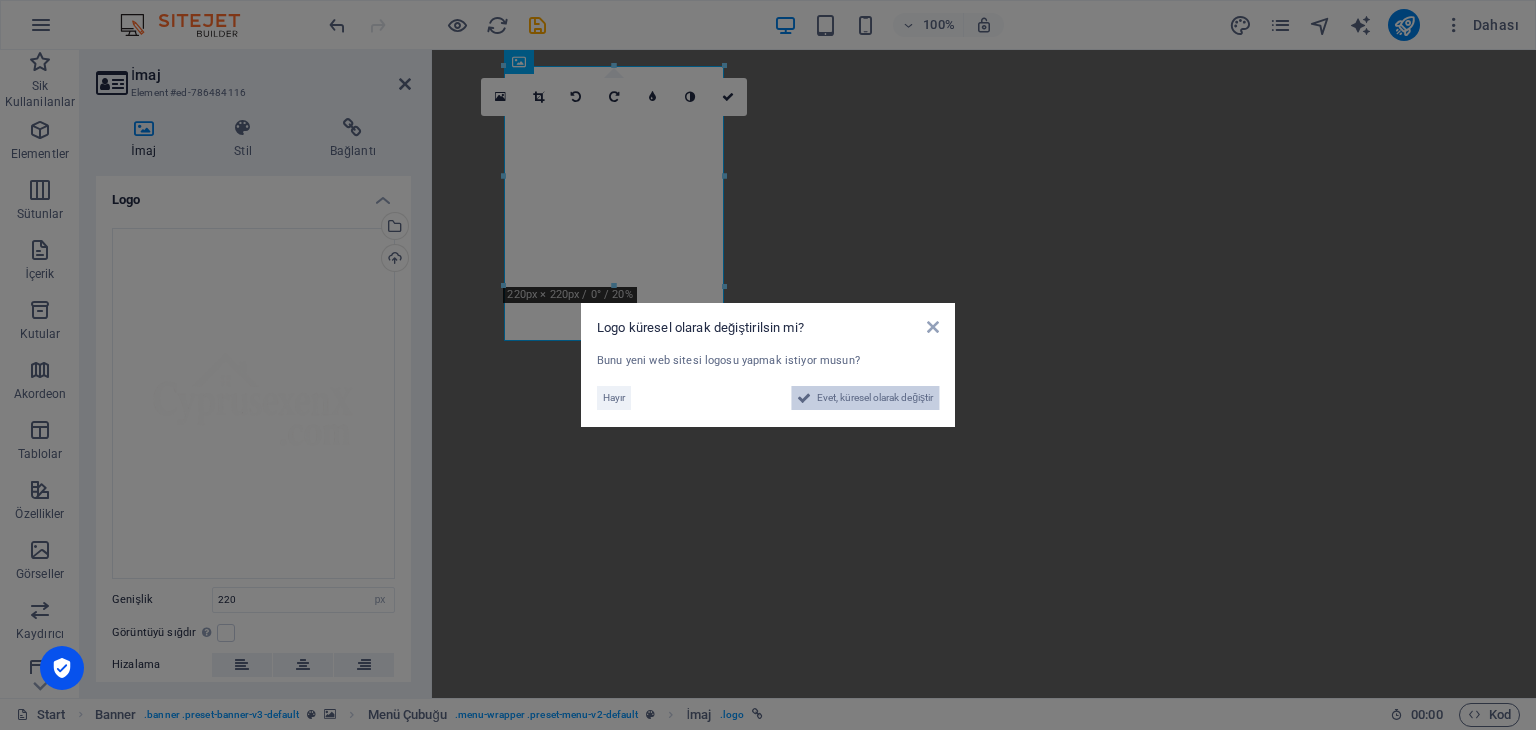 click on "Evet, küresel olarak değiştir" at bounding box center [875, 398] 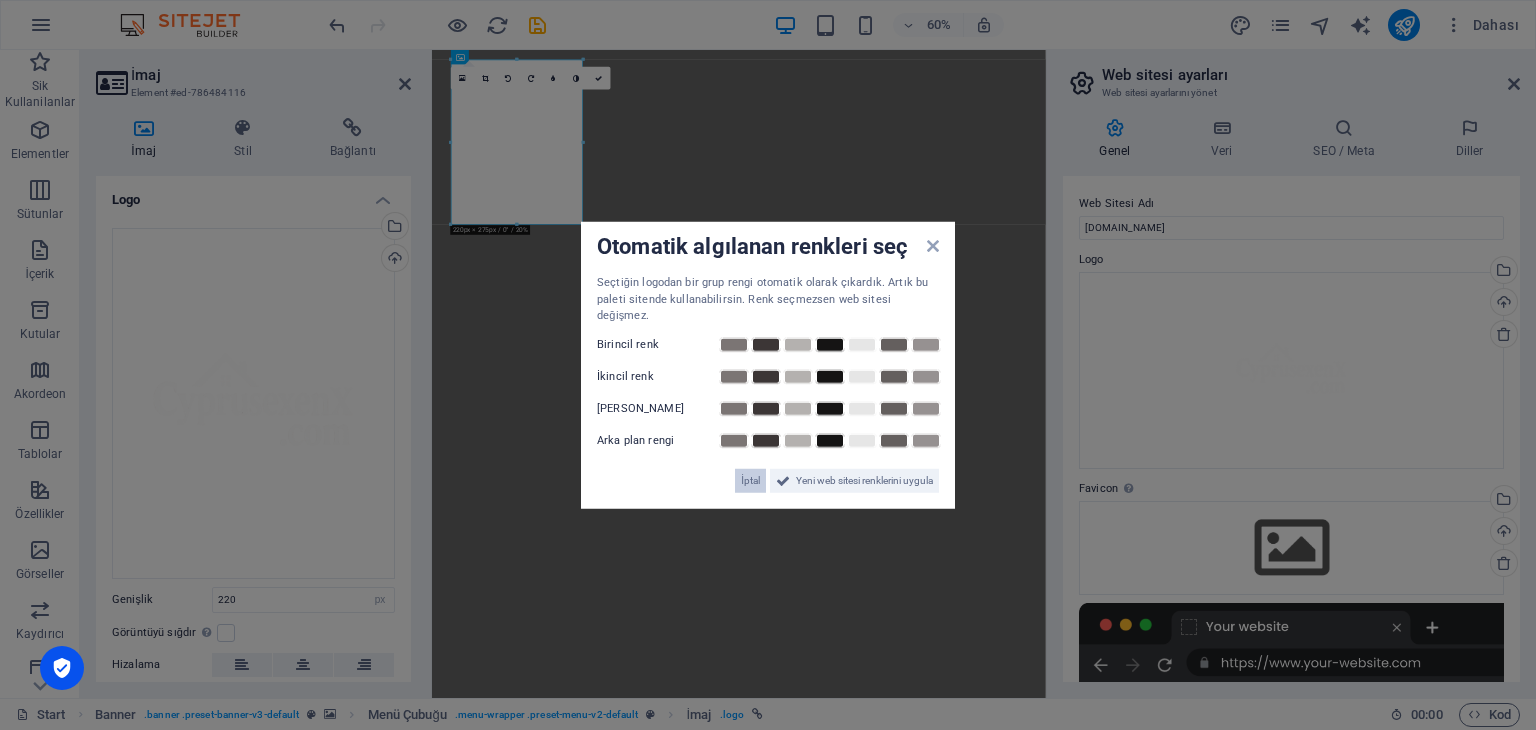 click on "İptal" at bounding box center [750, 480] 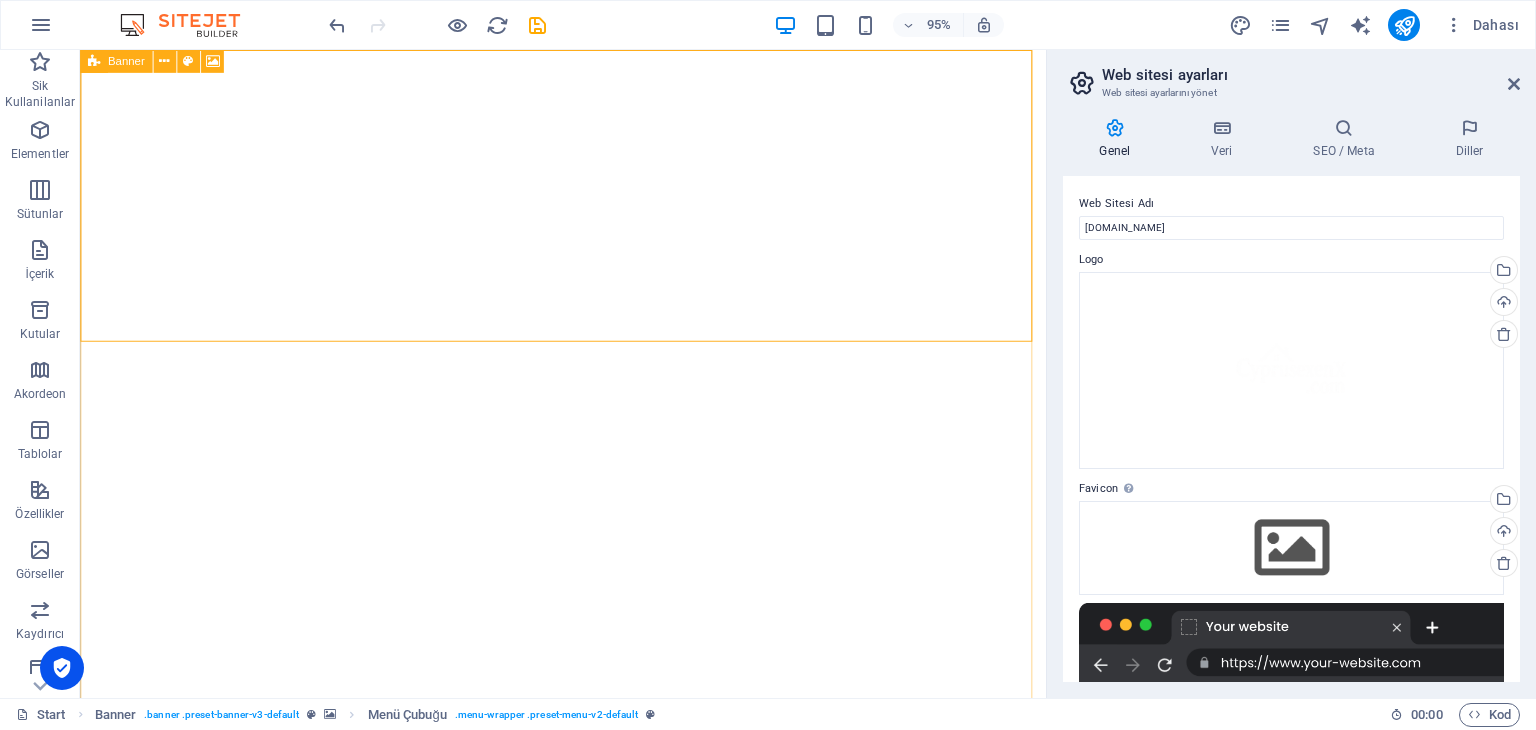 click on "Banner" at bounding box center [116, 61] 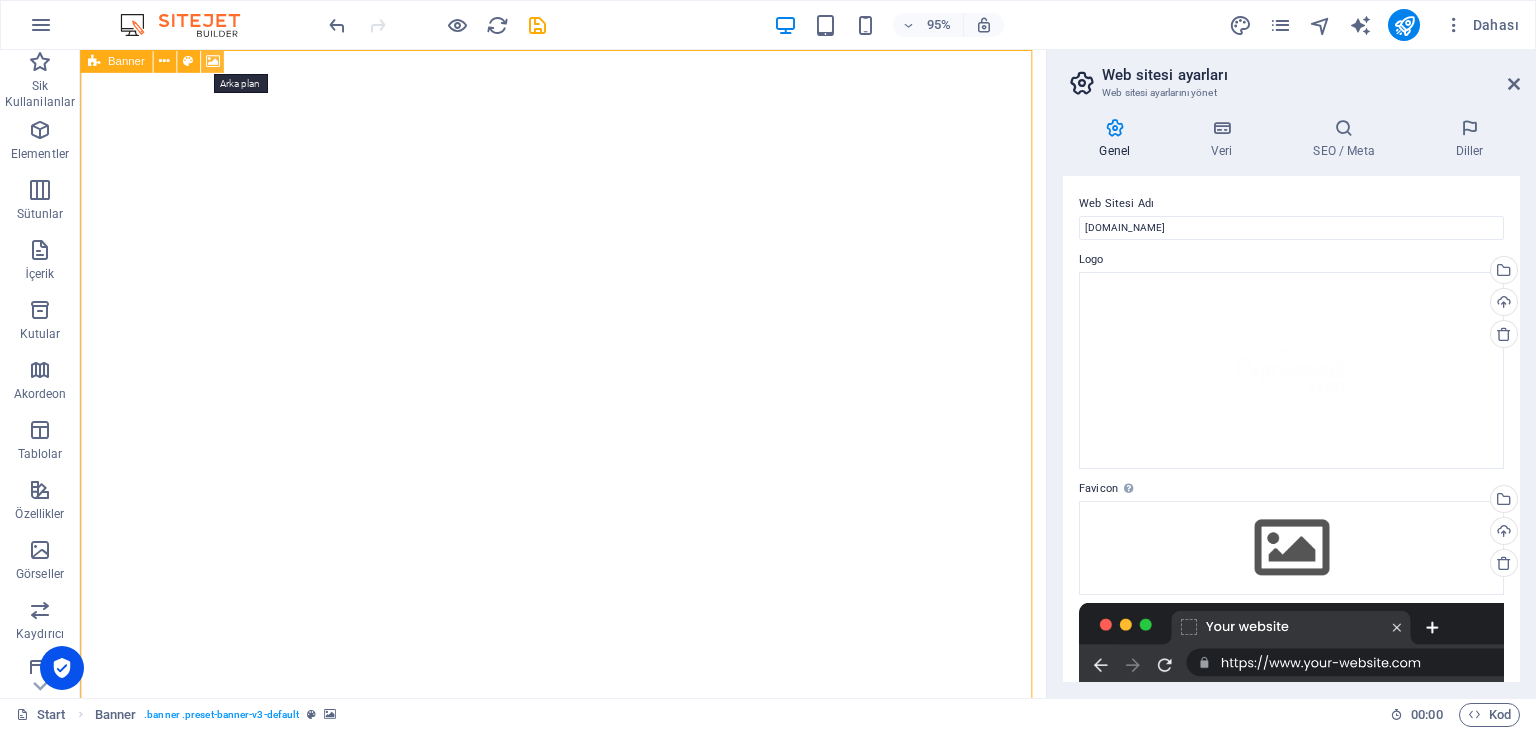click at bounding box center [212, 61] 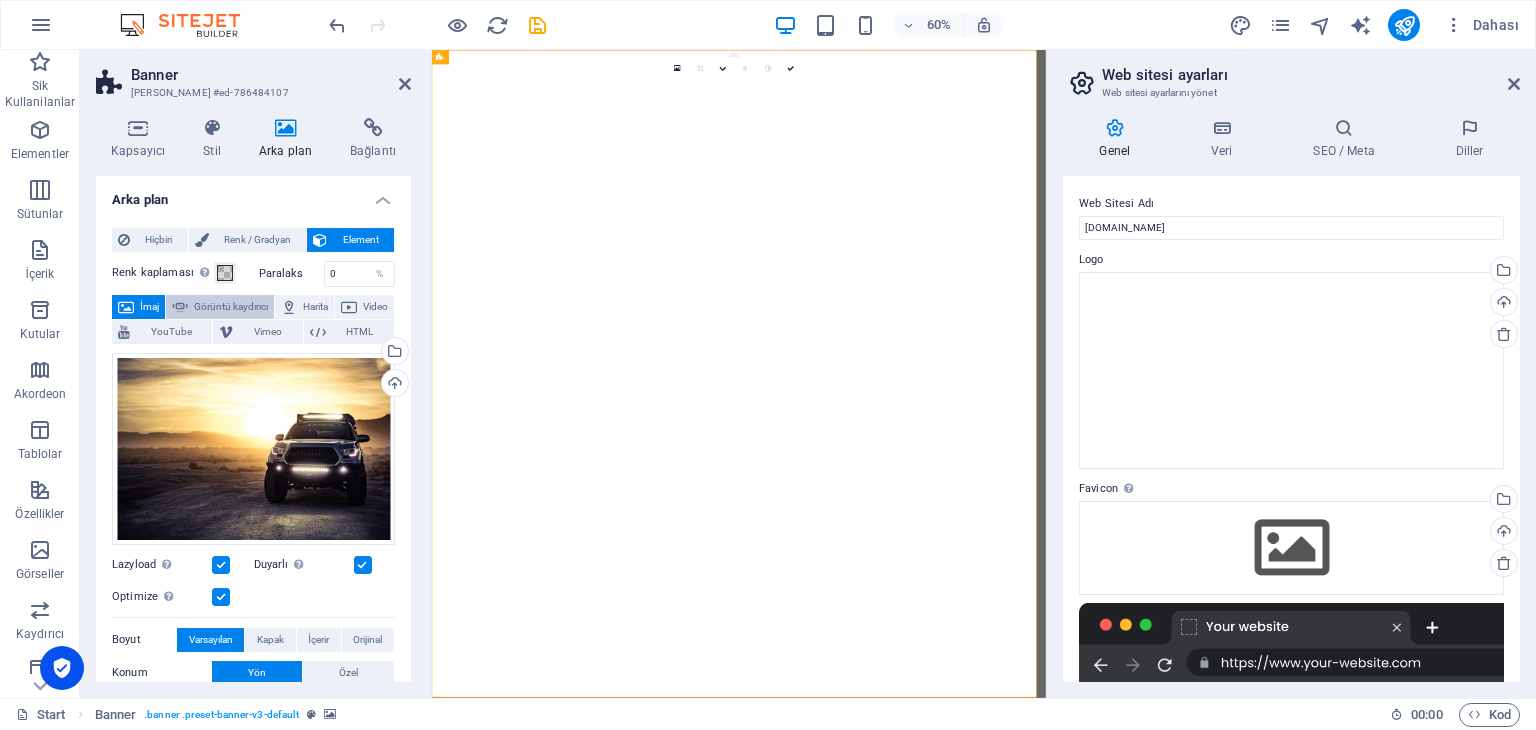 click on "Görüntü kaydırıcı" at bounding box center [231, 307] 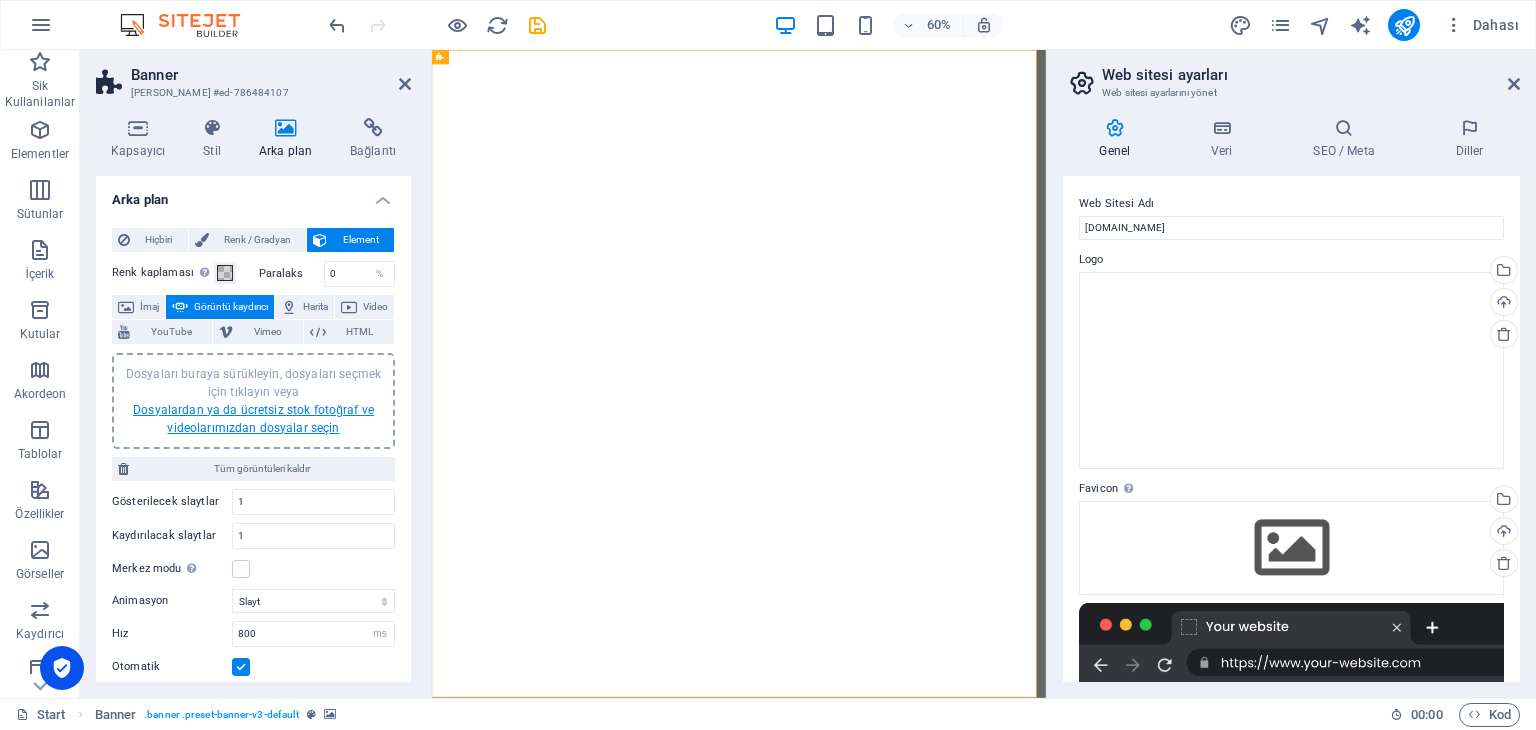 click on "Dosyalardan ya da ücretsiz stok fotoğraf ve videolarımızdan dosyalar seçin" at bounding box center [253, 419] 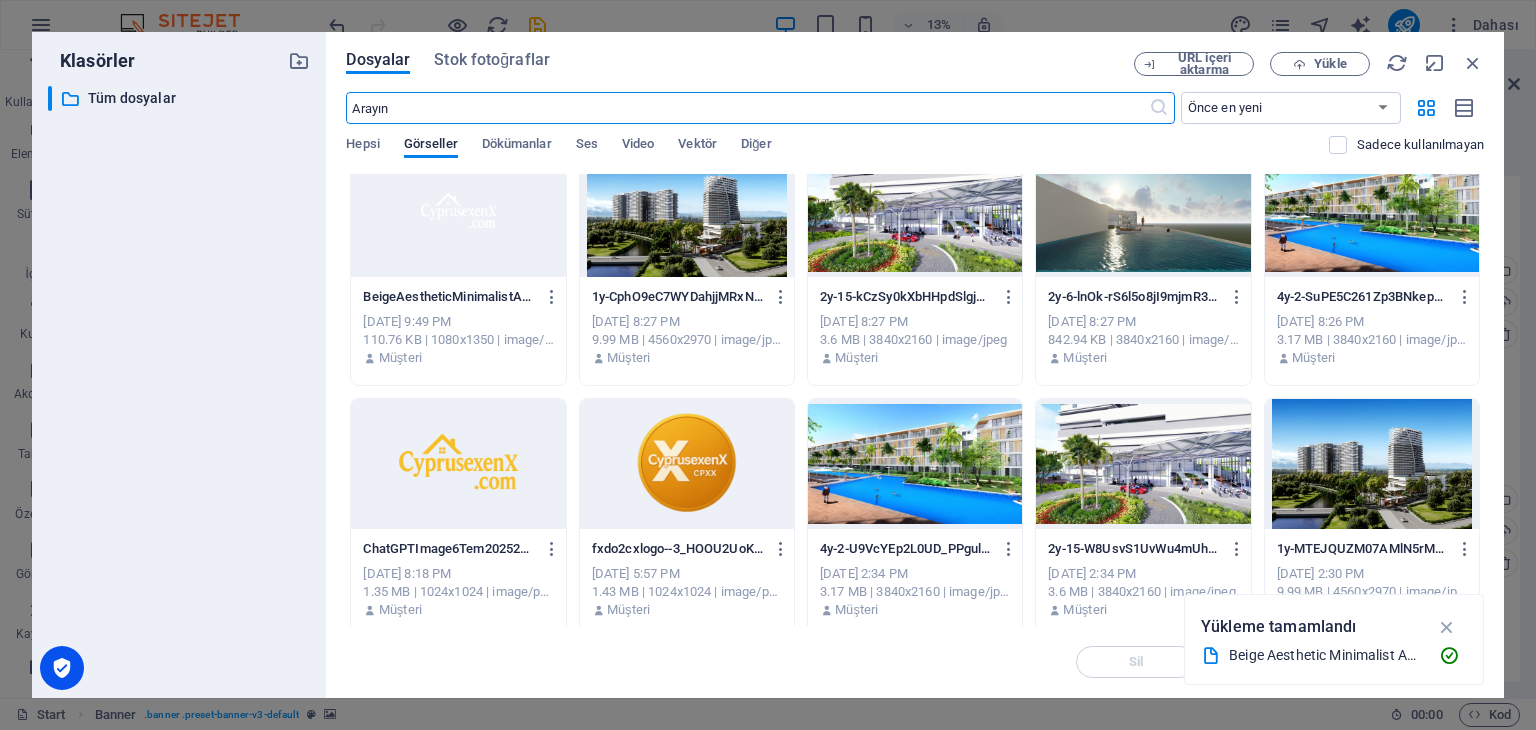 scroll, scrollTop: 40, scrollLeft: 0, axis: vertical 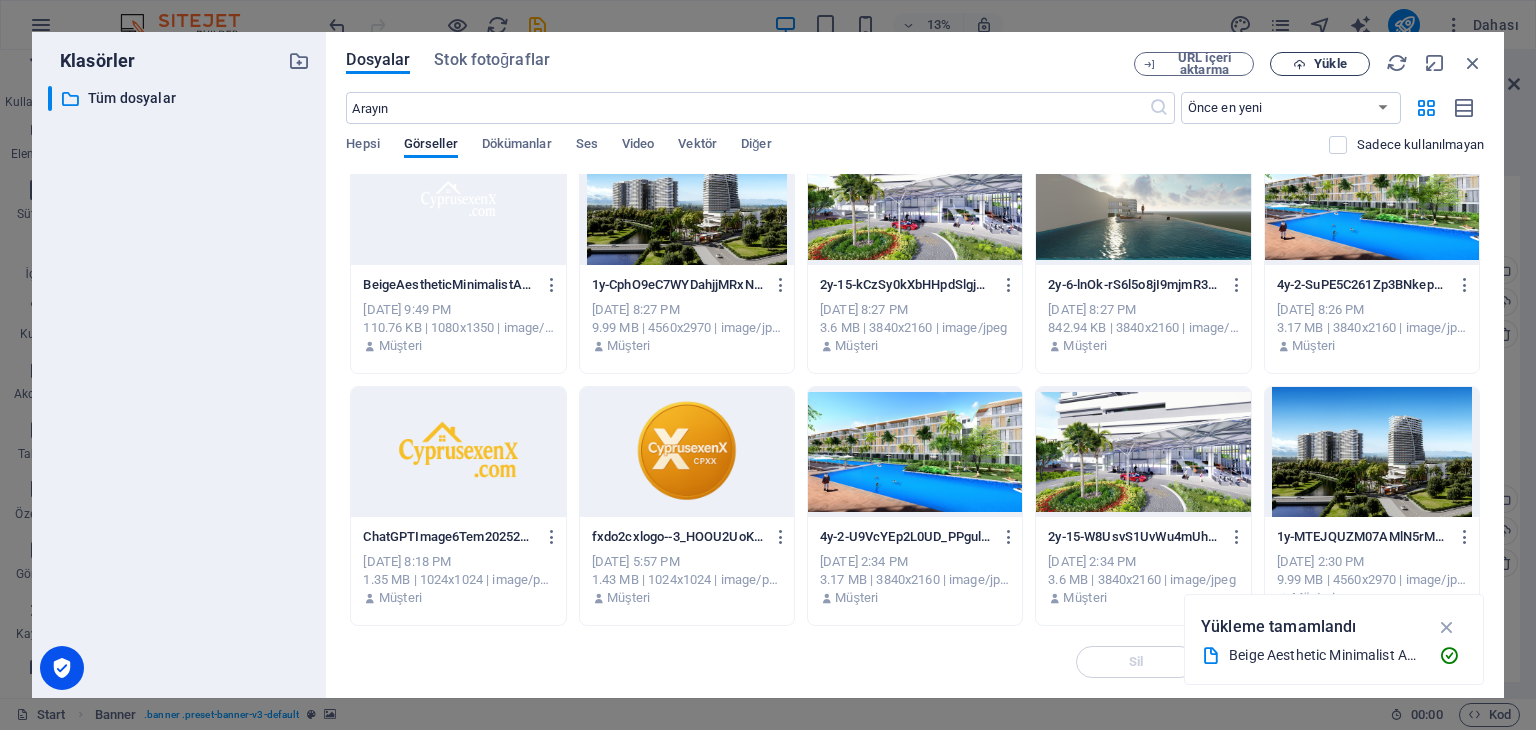 click on "Yükle" at bounding box center [1330, 64] 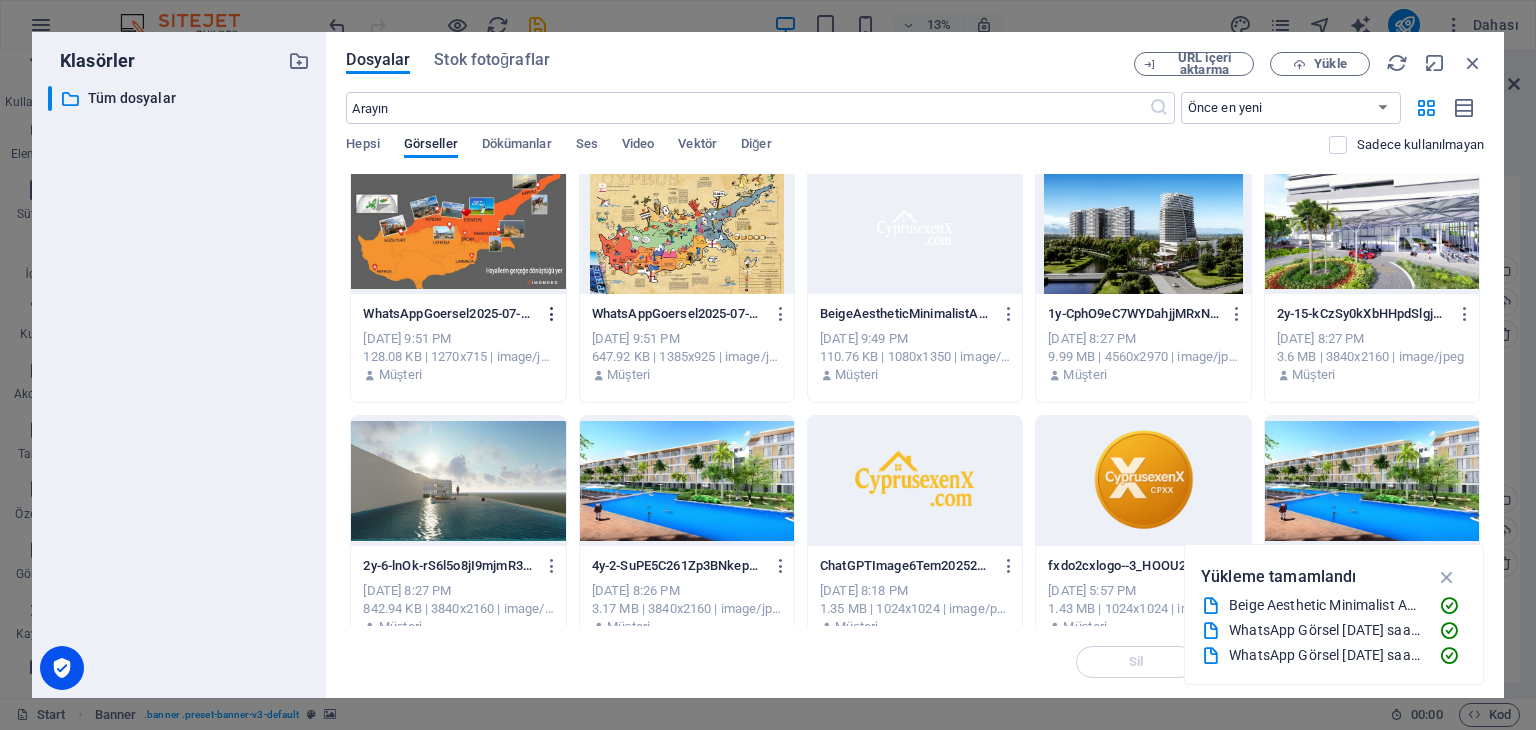 scroll, scrollTop: 0, scrollLeft: 0, axis: both 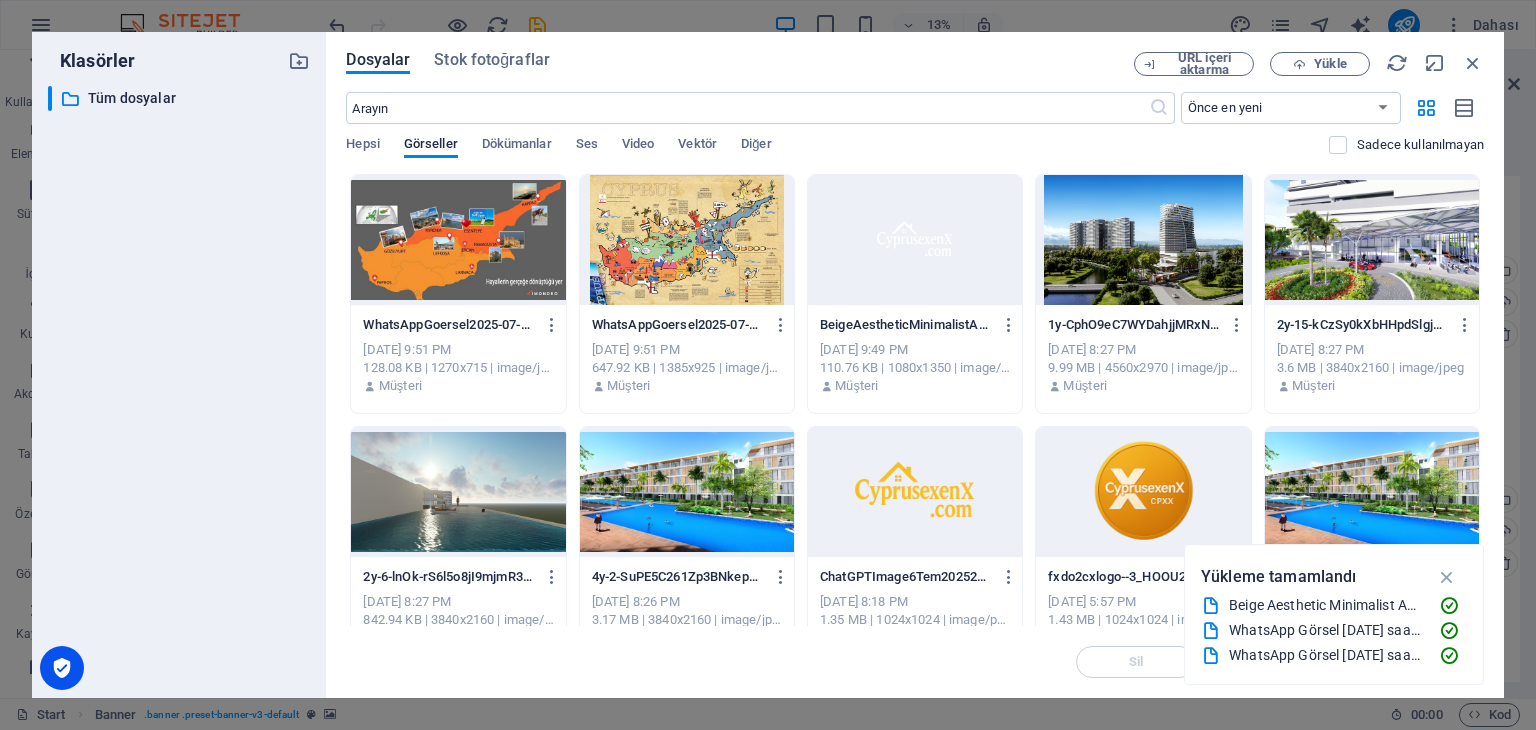 click at bounding box center (1143, 240) 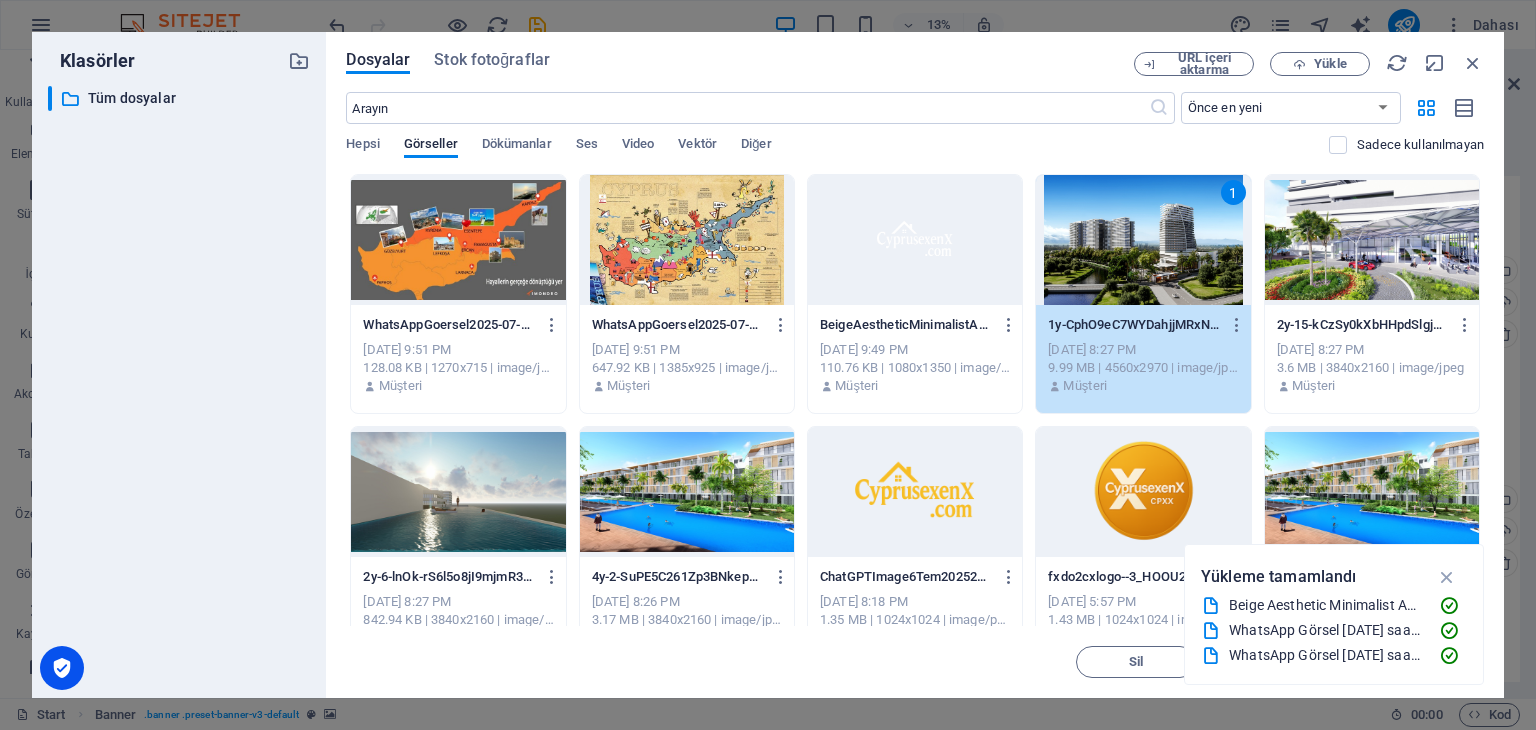 click at bounding box center [687, 240] 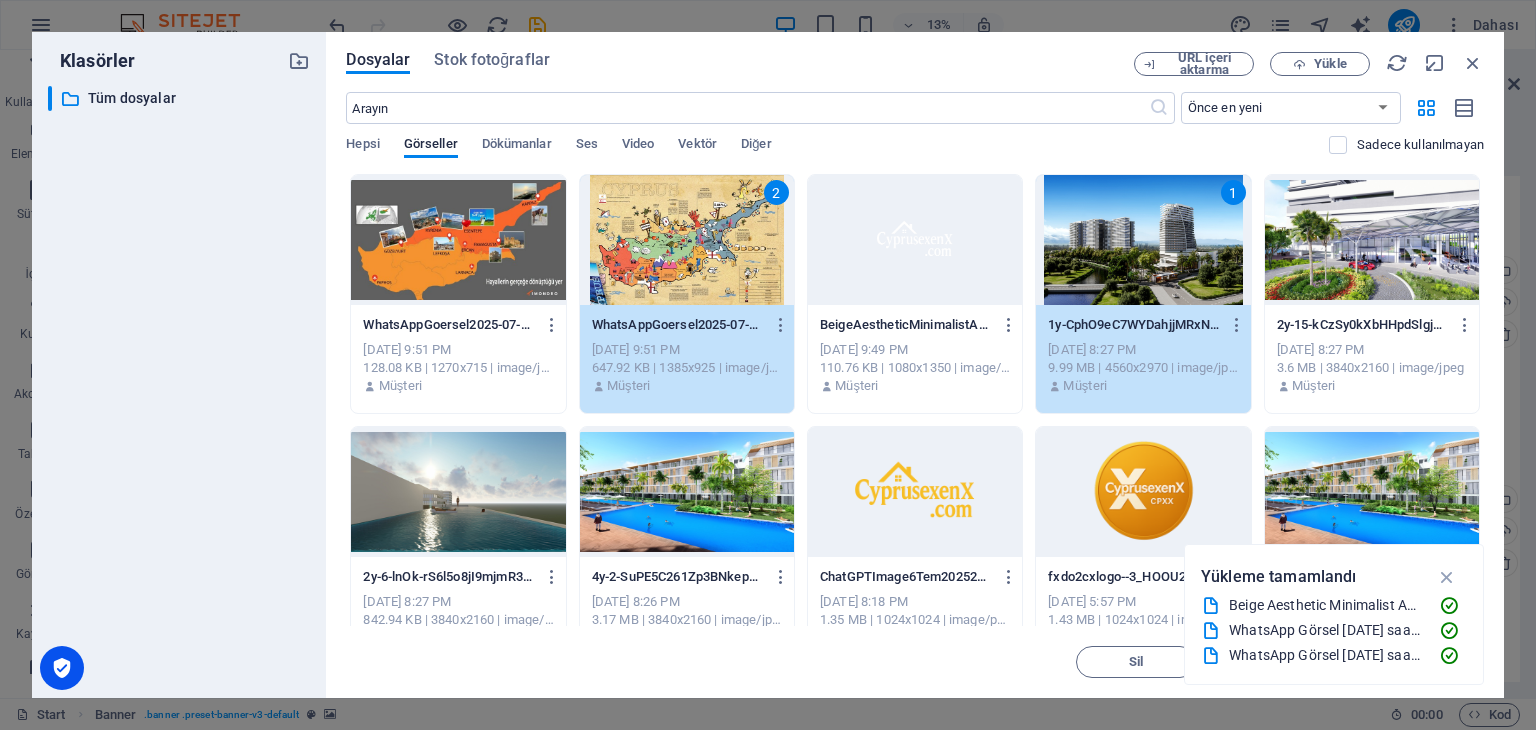 click at bounding box center [458, 240] 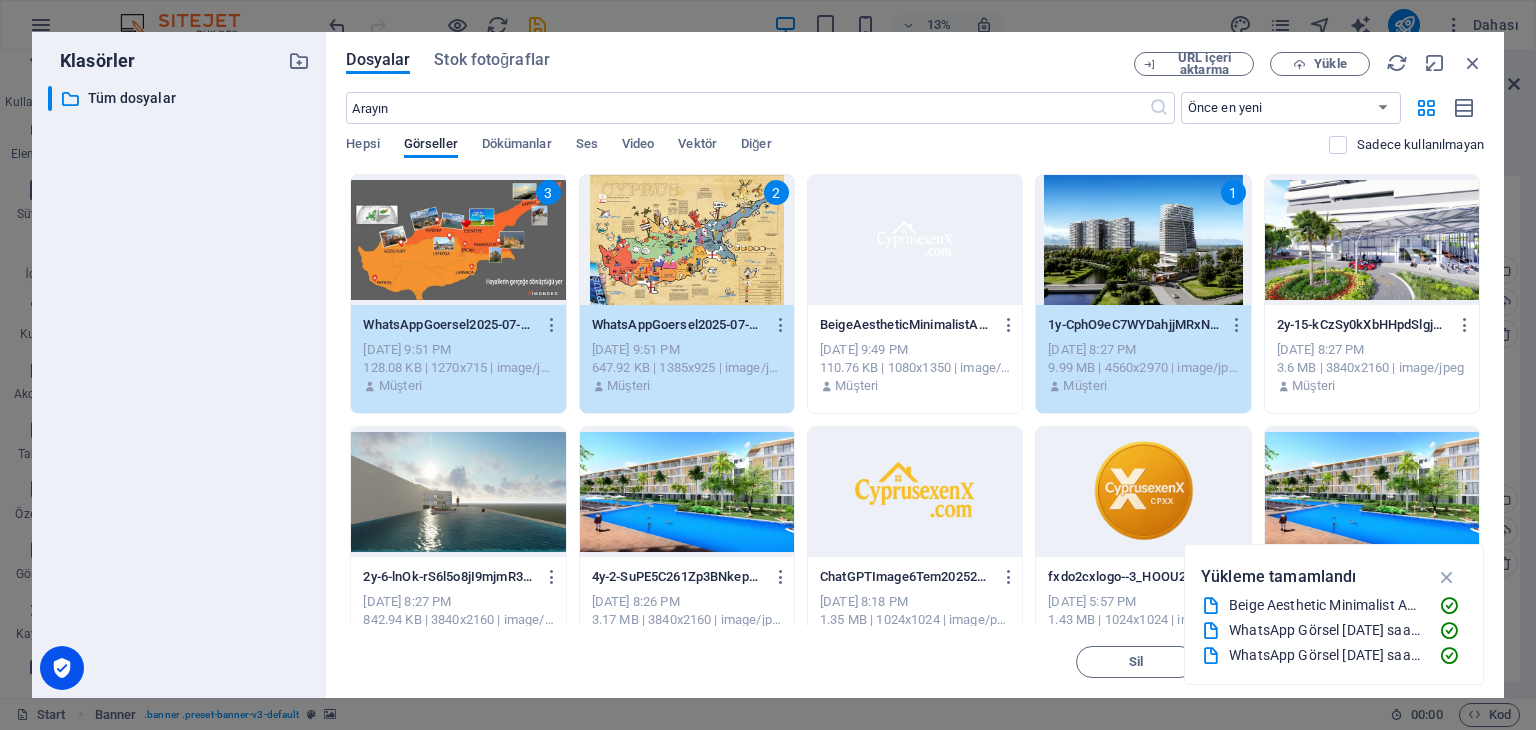 scroll, scrollTop: 292, scrollLeft: 0, axis: vertical 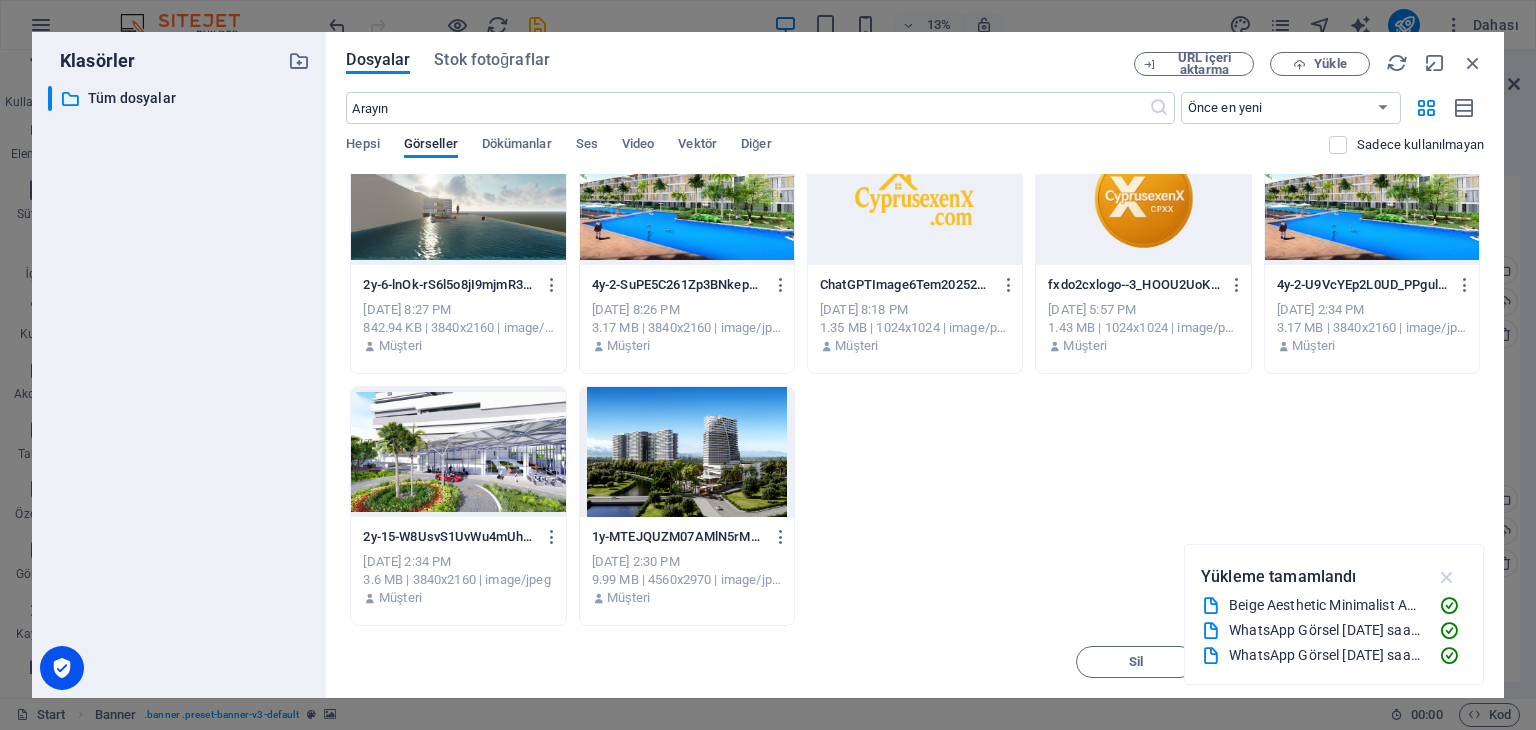 click at bounding box center (1447, 577) 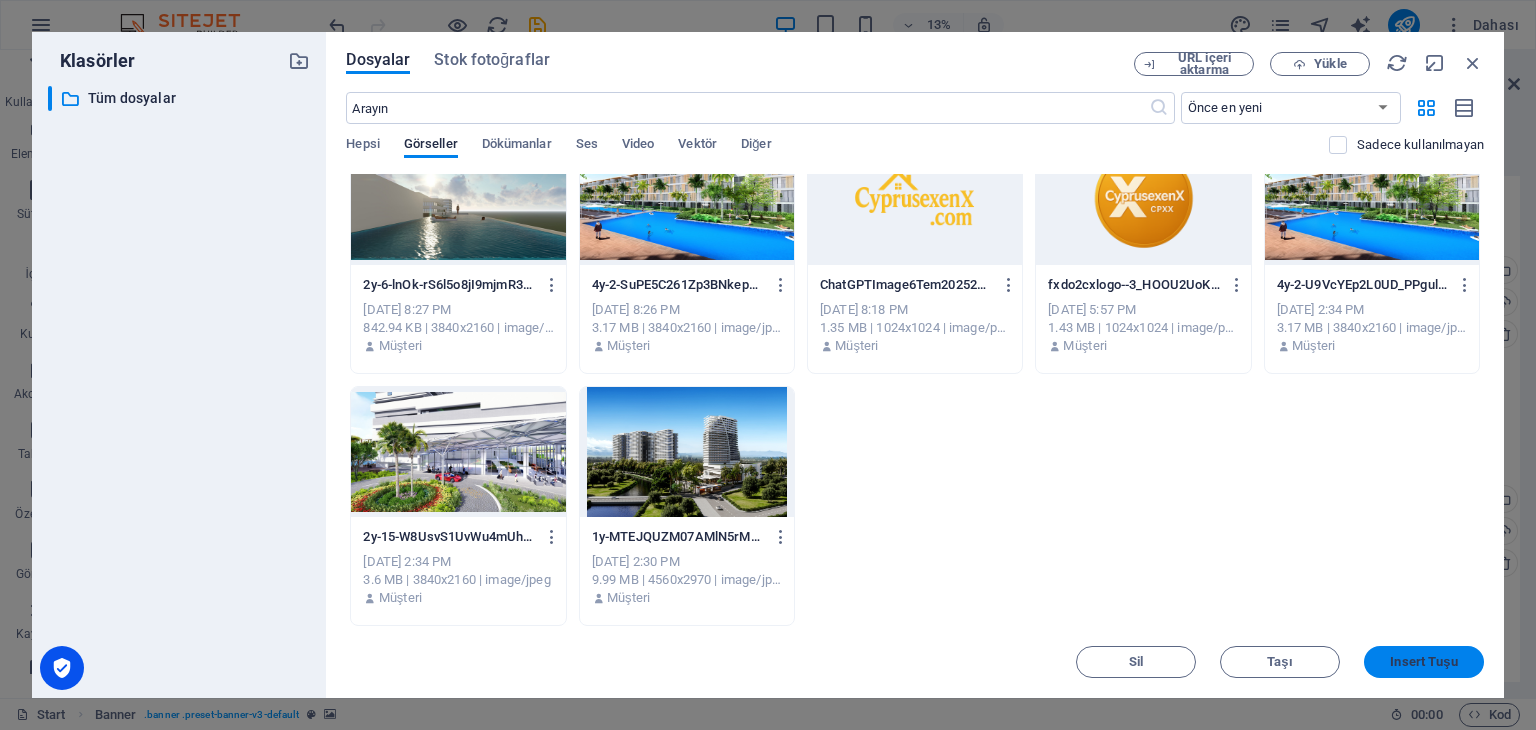click on "Insert Tuşu" at bounding box center [1423, 662] 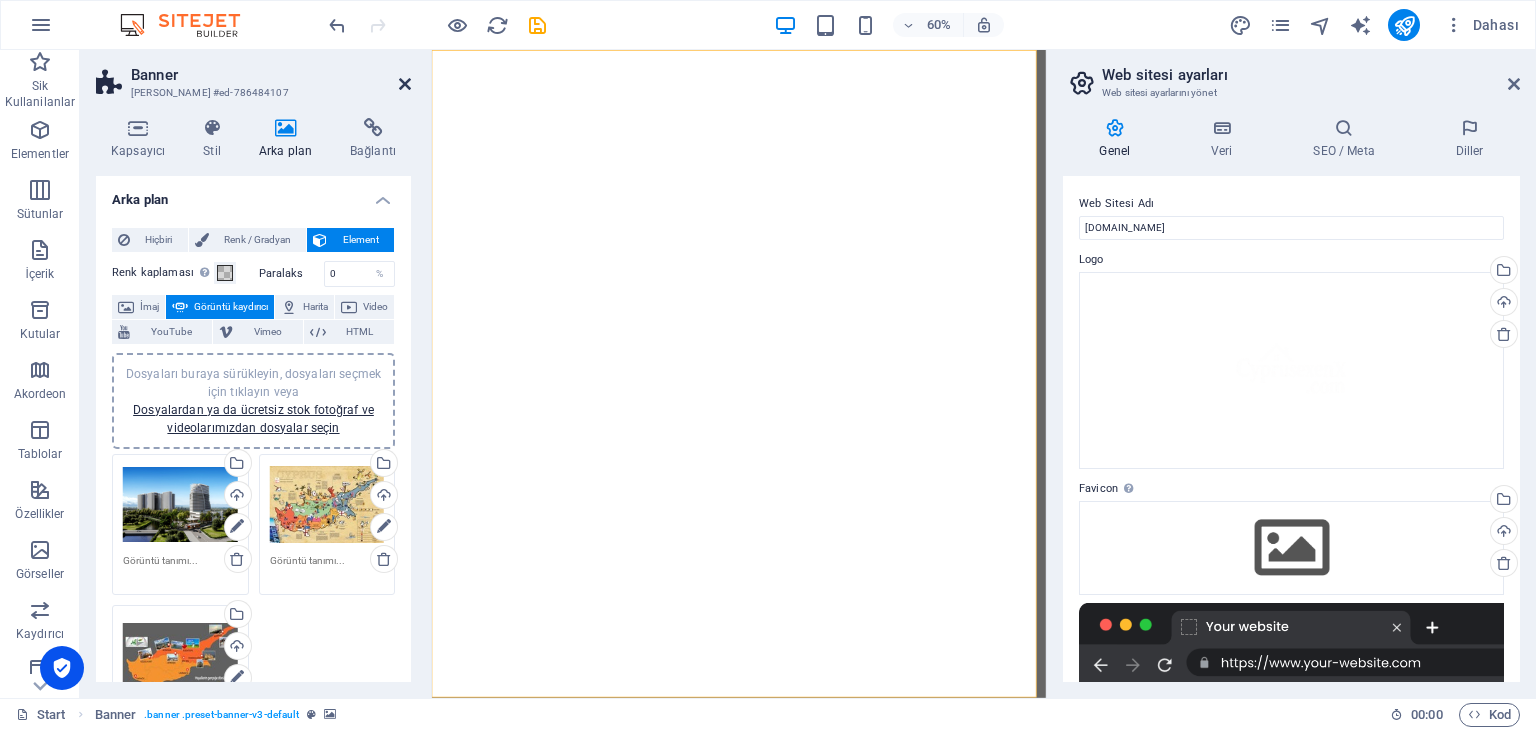 click at bounding box center [405, 84] 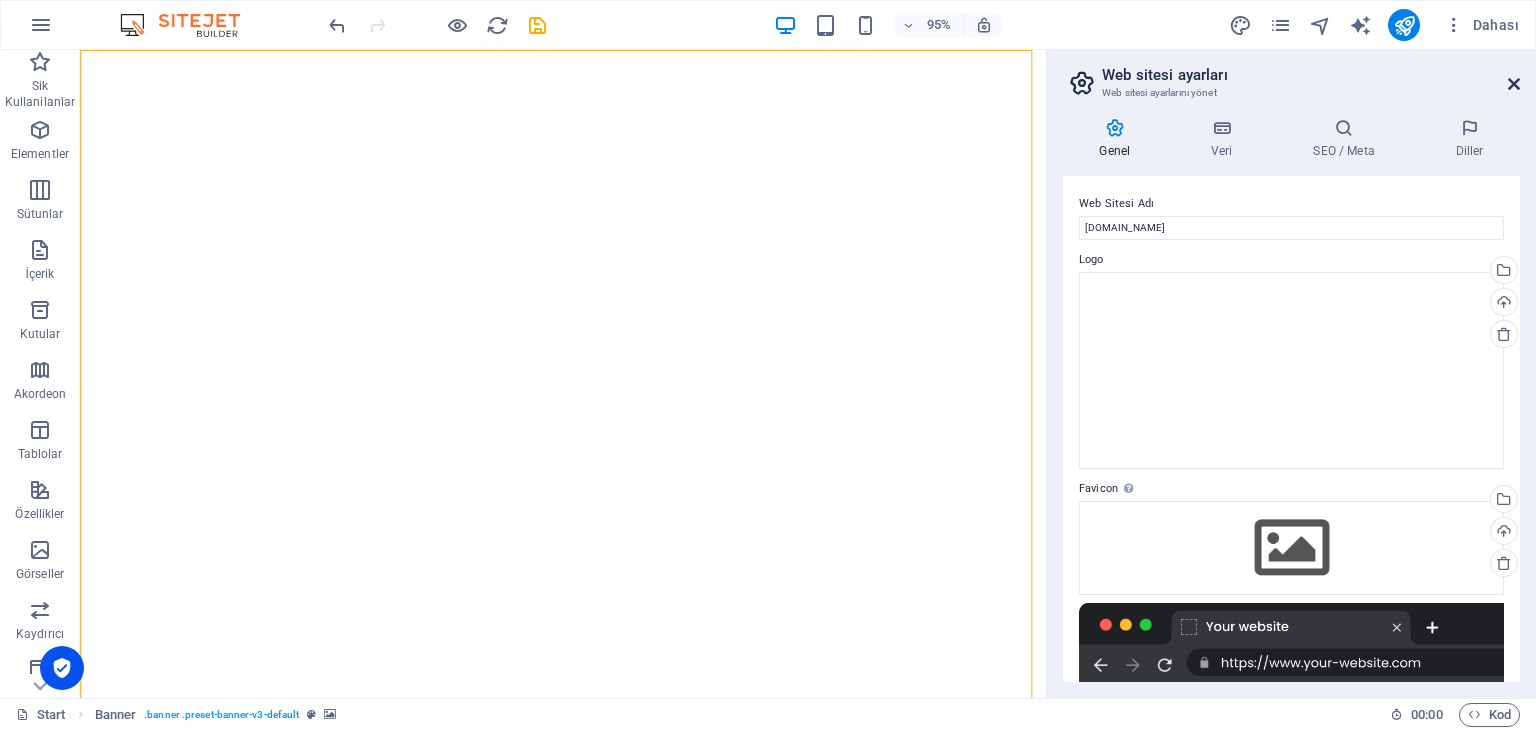 click at bounding box center [1514, 84] 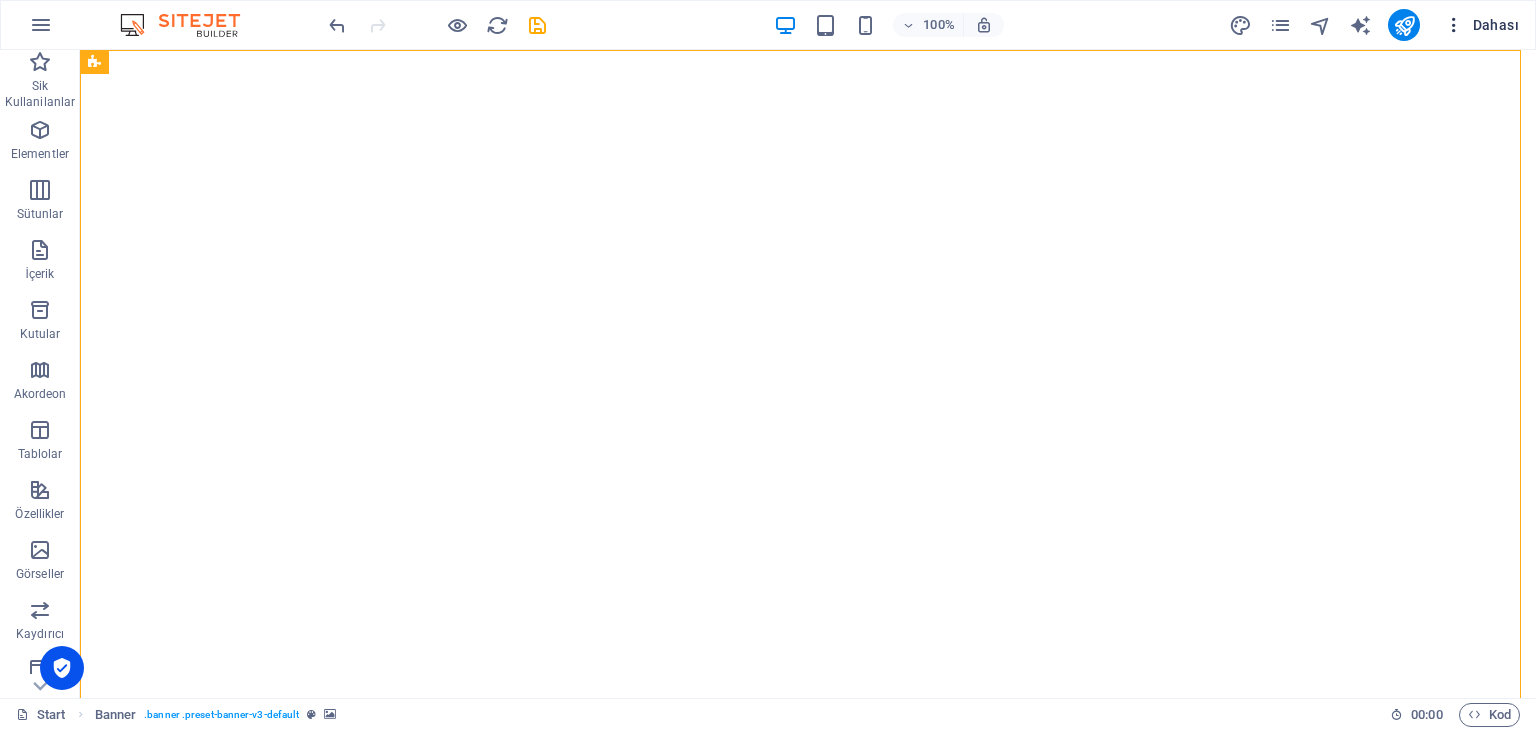 click on "Dahası" at bounding box center [1481, 25] 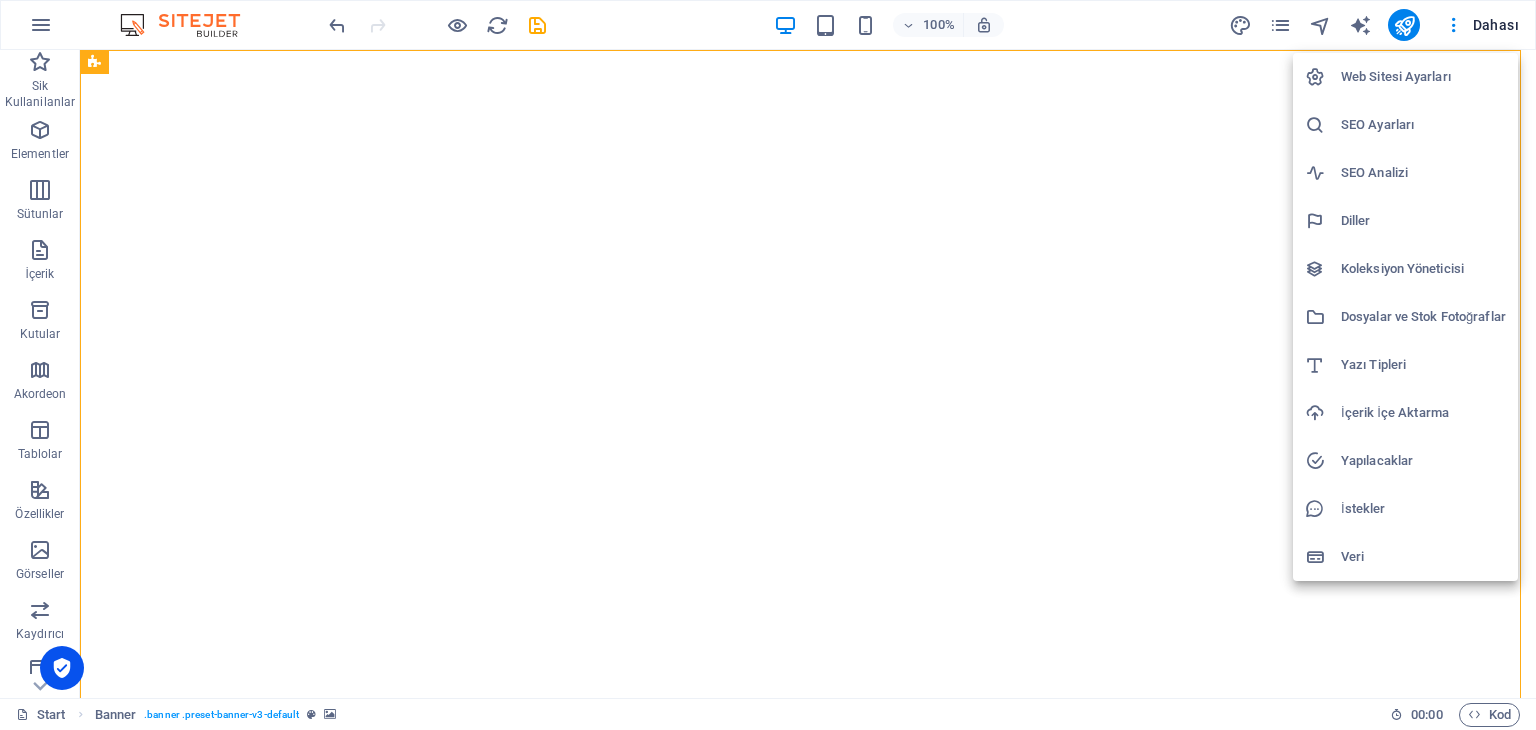 click on "Dosyalar ve Stok Fotoğraflar" at bounding box center [1423, 317] 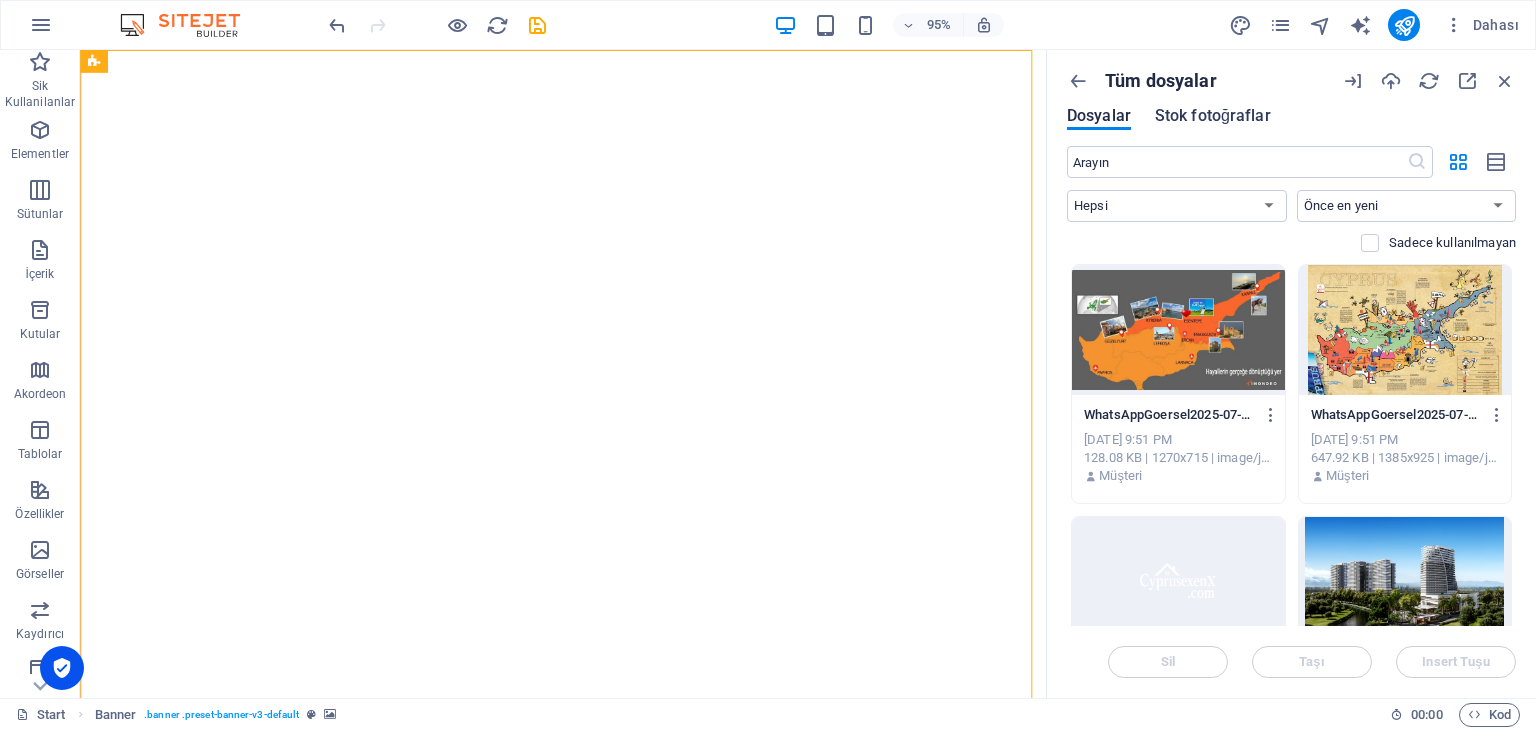 click on "Stok fotoğraflar" at bounding box center [1213, 116] 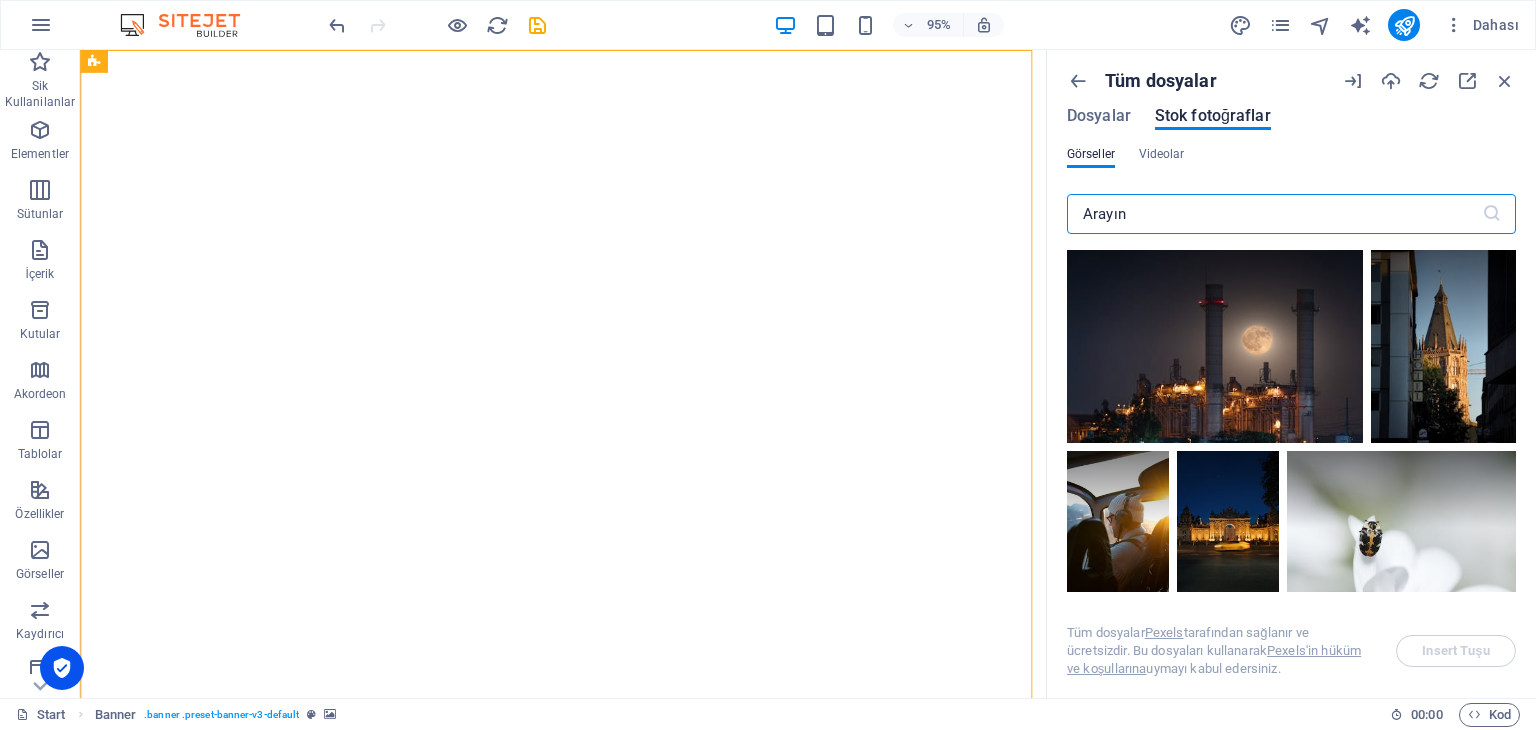 click at bounding box center (1274, 214) 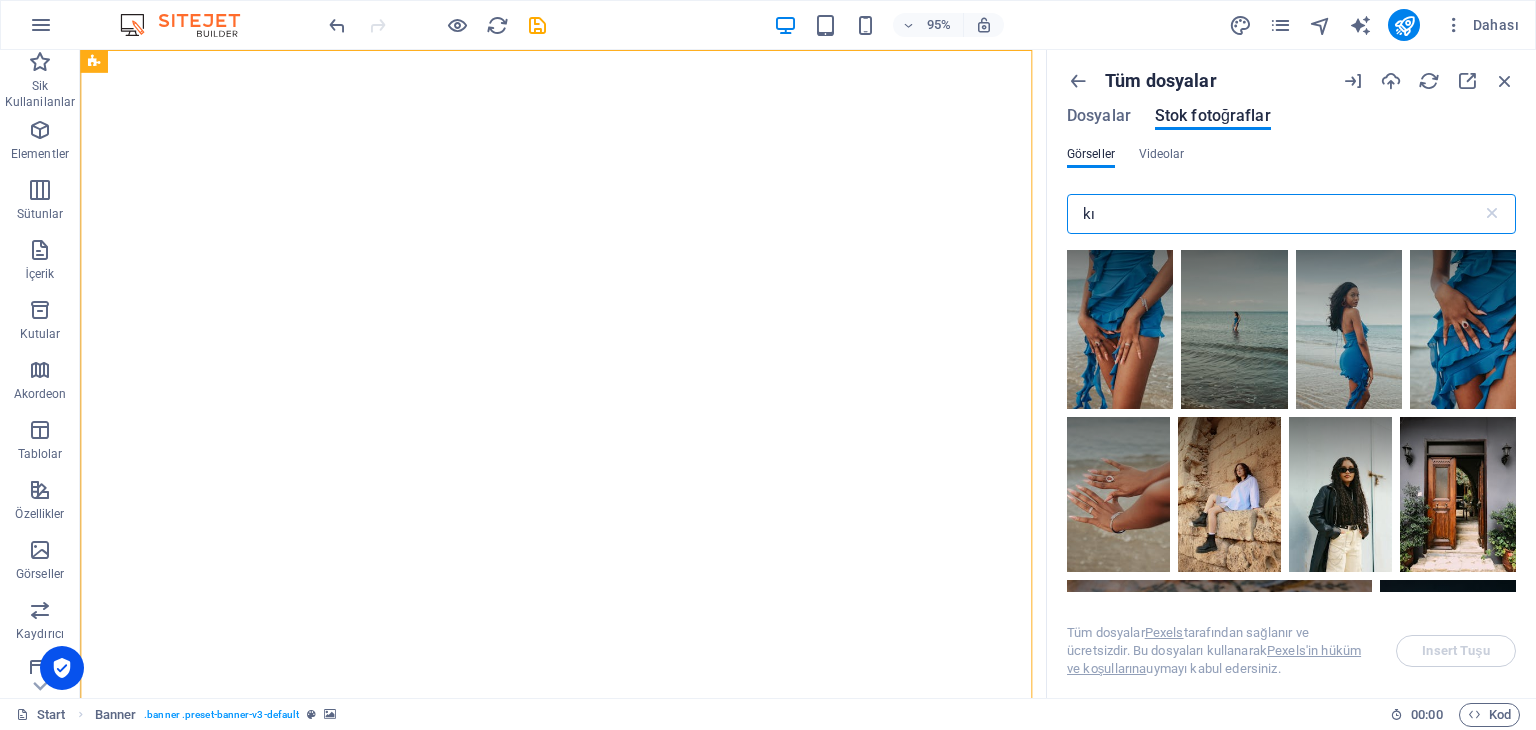 type on "k" 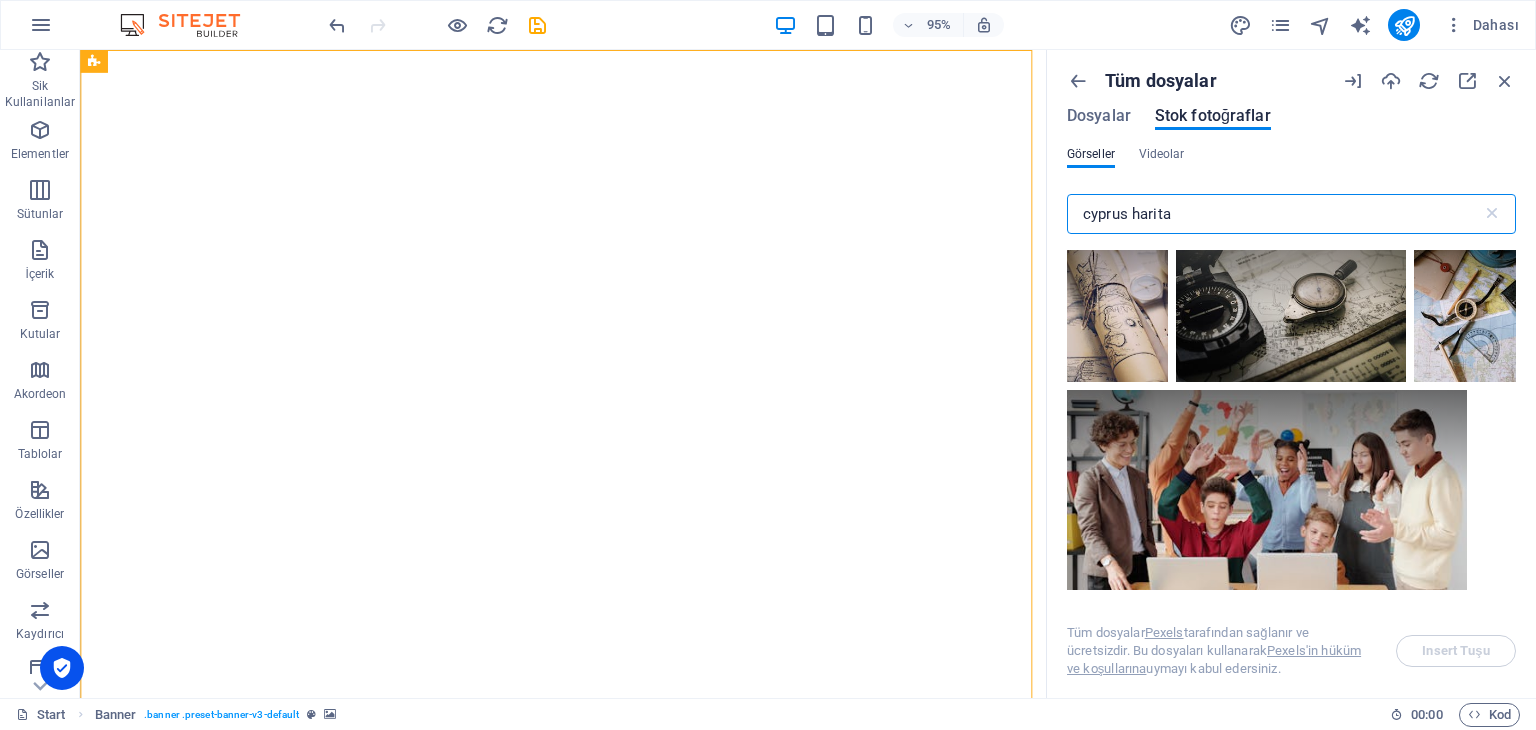 scroll, scrollTop: 3000, scrollLeft: 0, axis: vertical 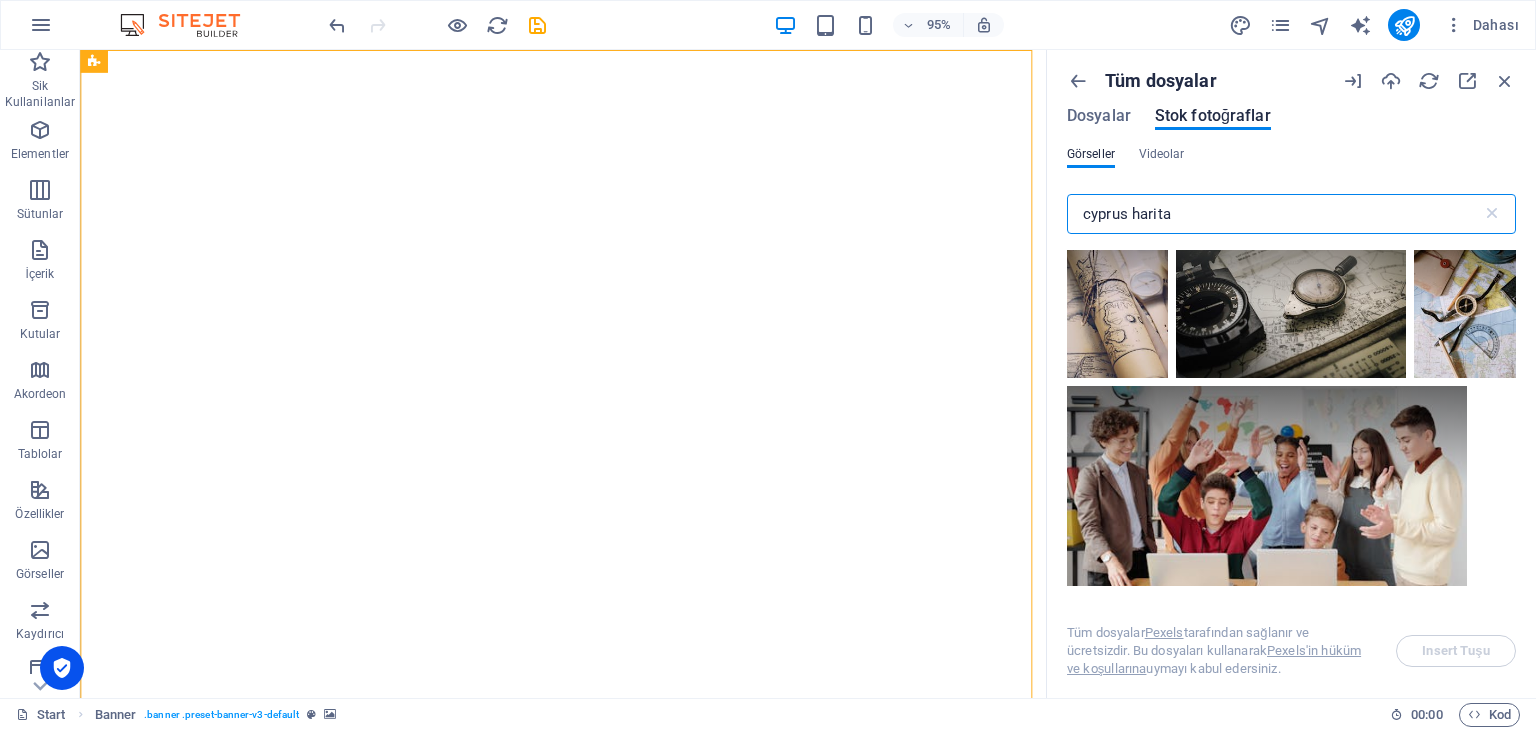 click on "cyprus harita" at bounding box center [1274, 214] 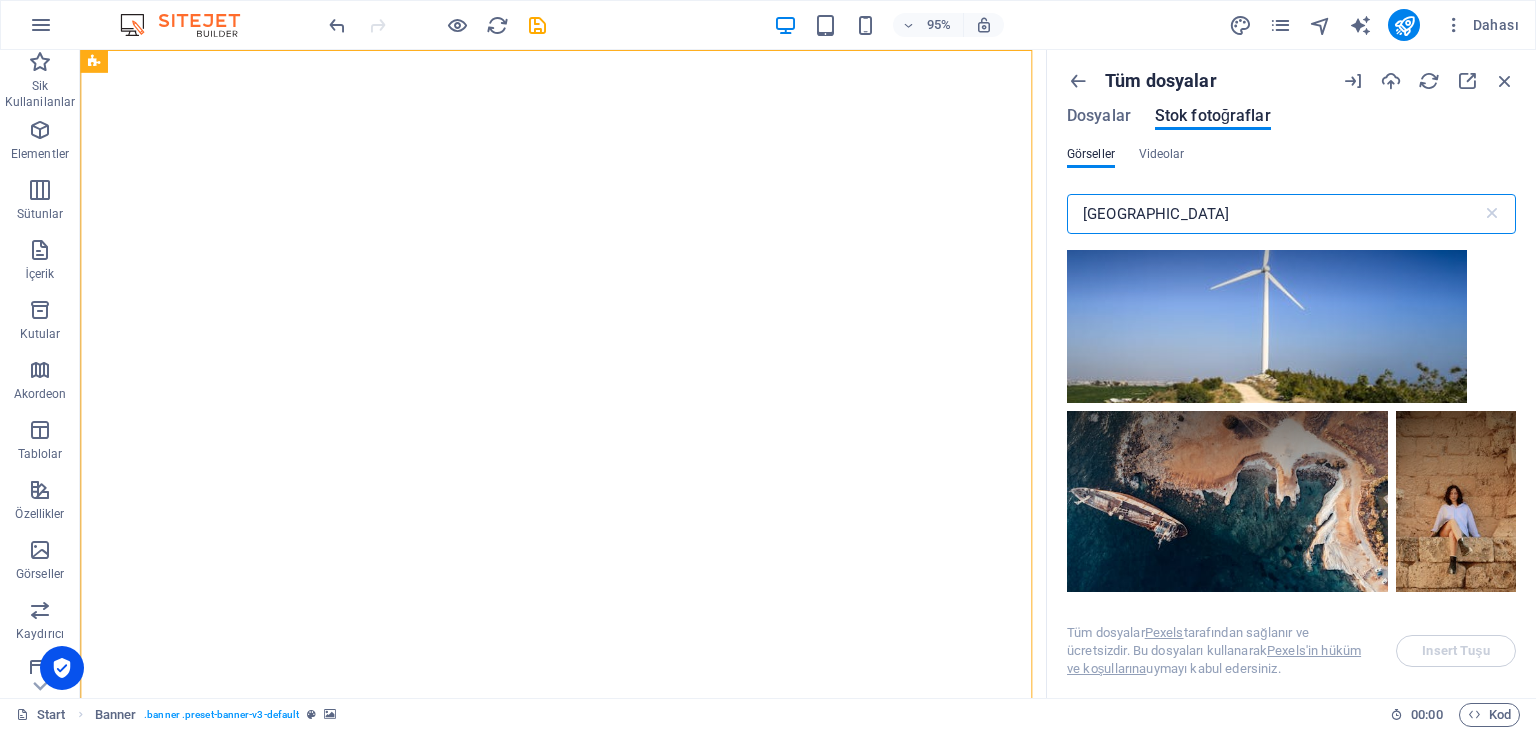 scroll, scrollTop: 5800, scrollLeft: 0, axis: vertical 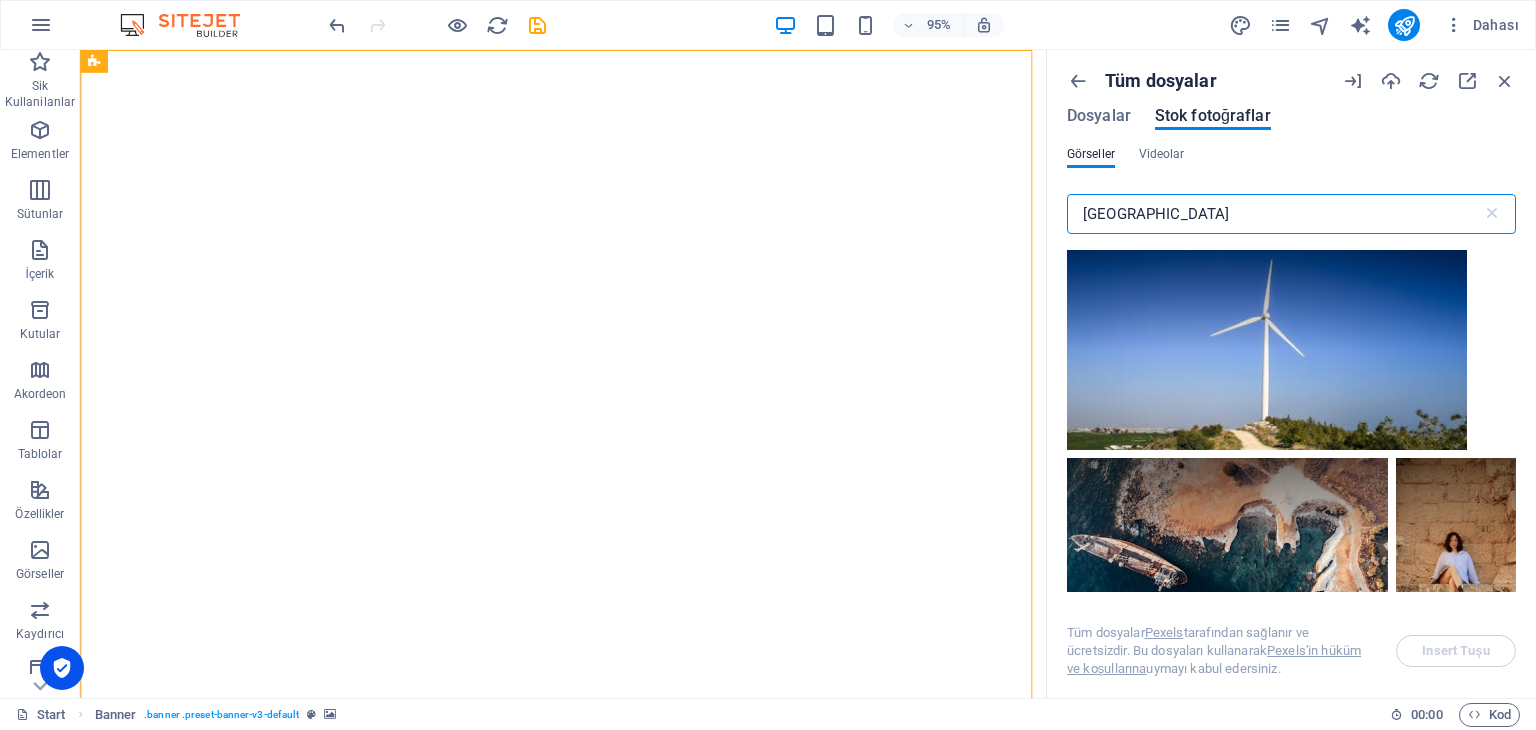 click at bounding box center [1347, 67] 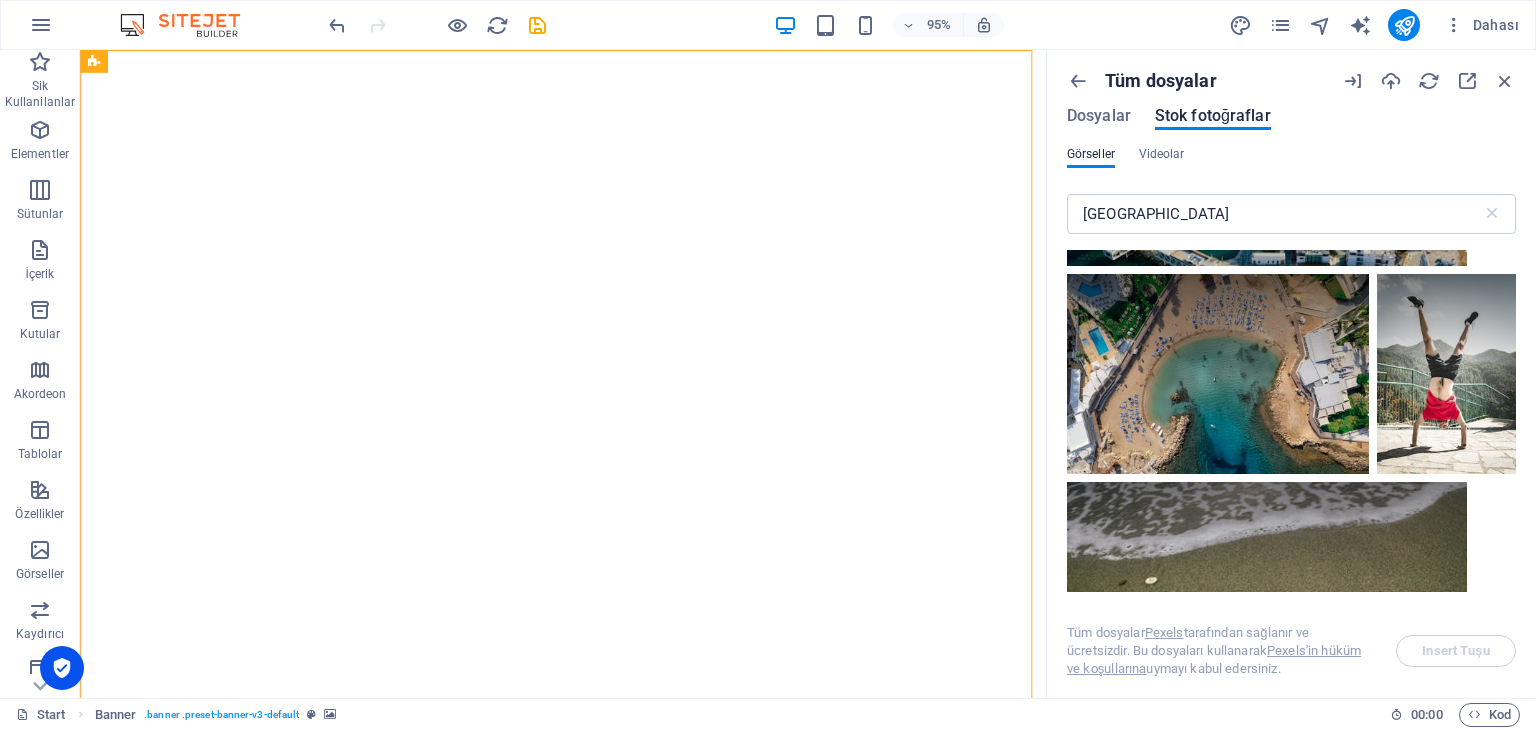 scroll, scrollTop: 8000, scrollLeft: 0, axis: vertical 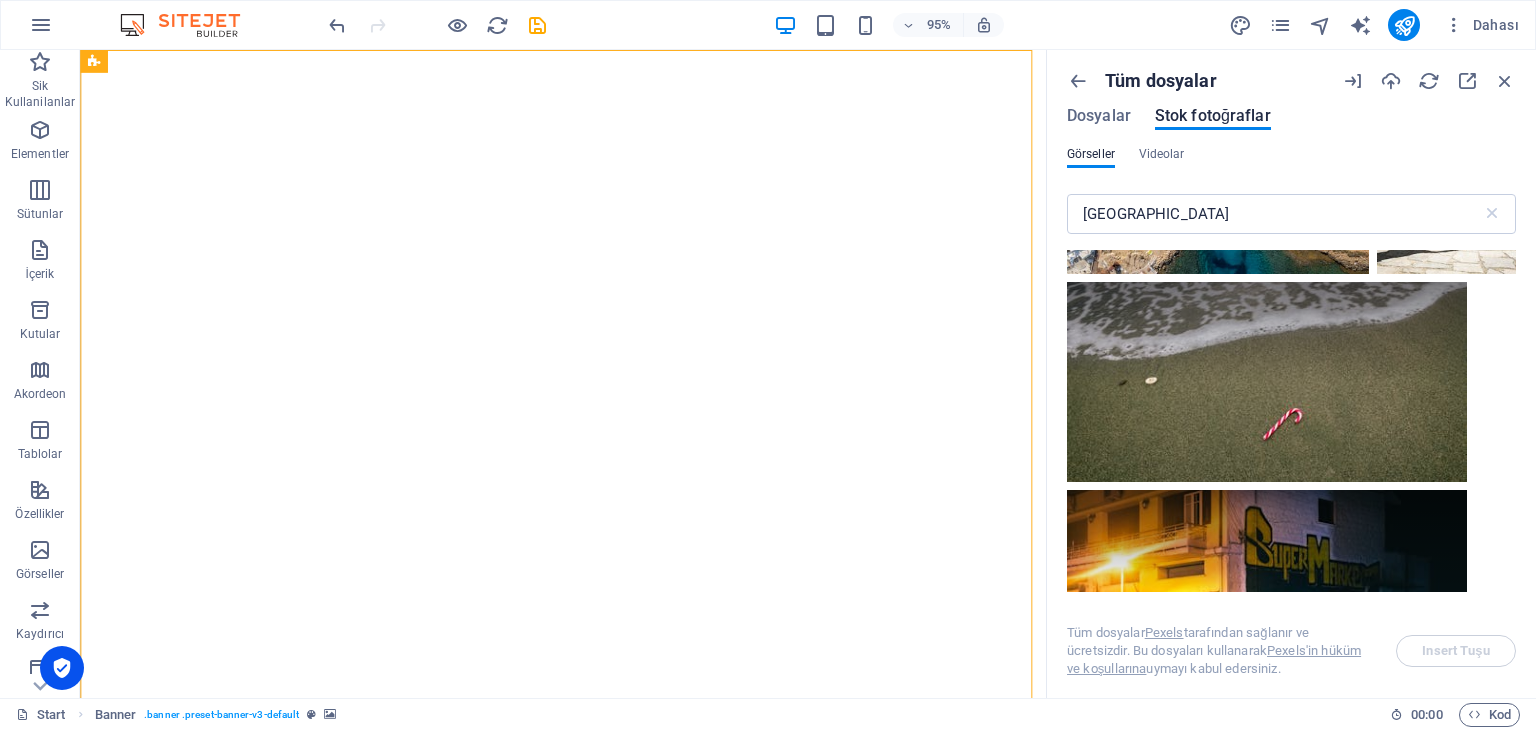 click at bounding box center (1344, 99) 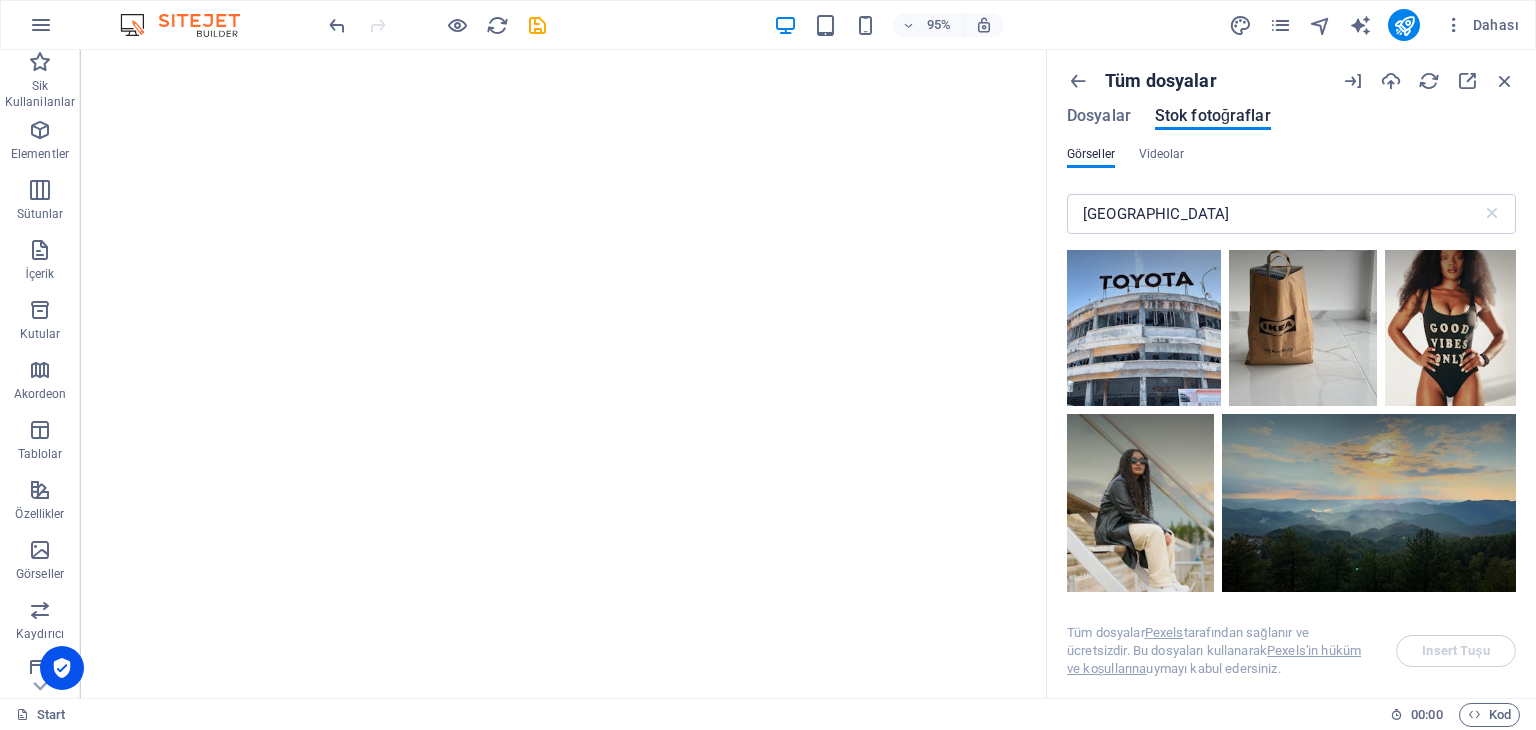 scroll, scrollTop: 23000, scrollLeft: 0, axis: vertical 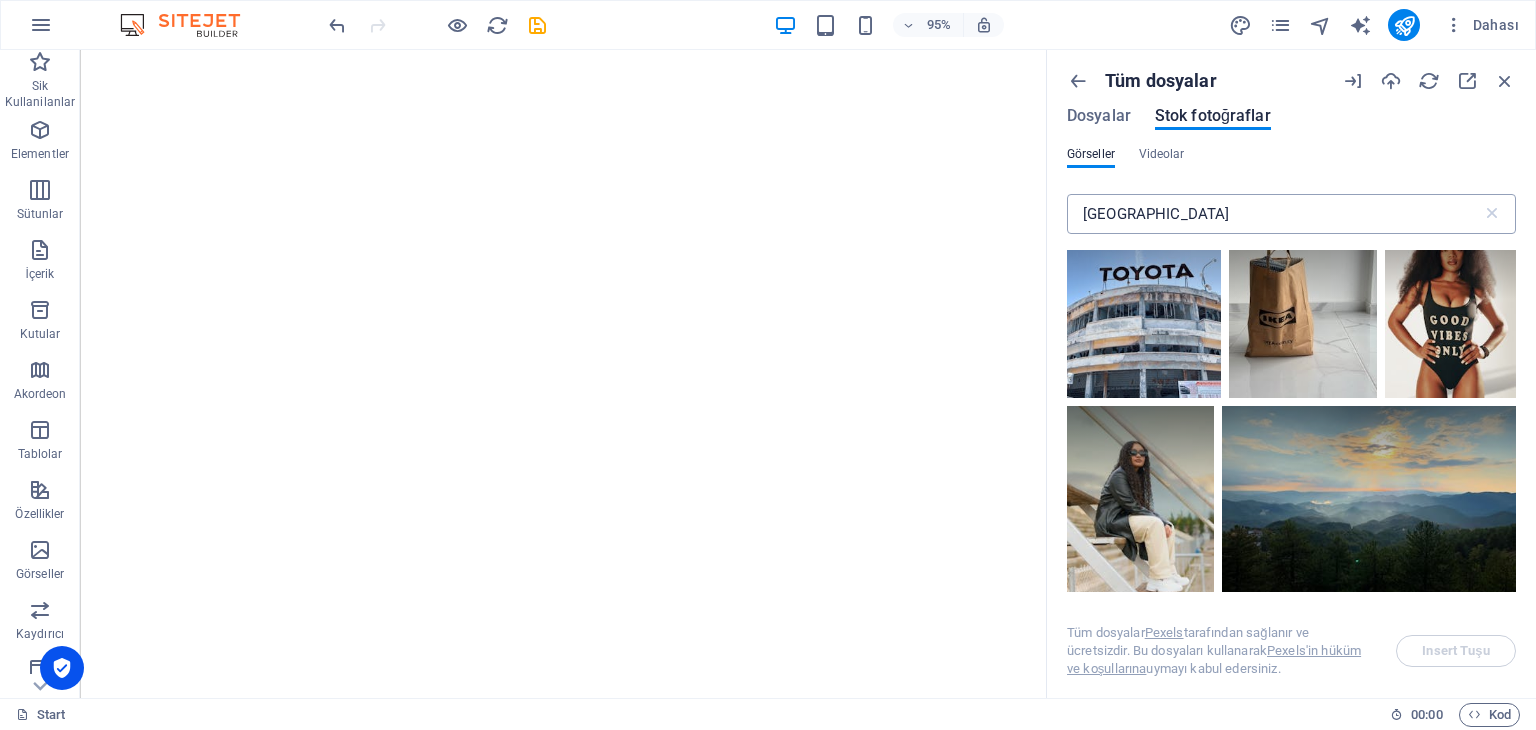 click on "cyprus" at bounding box center (1274, 214) 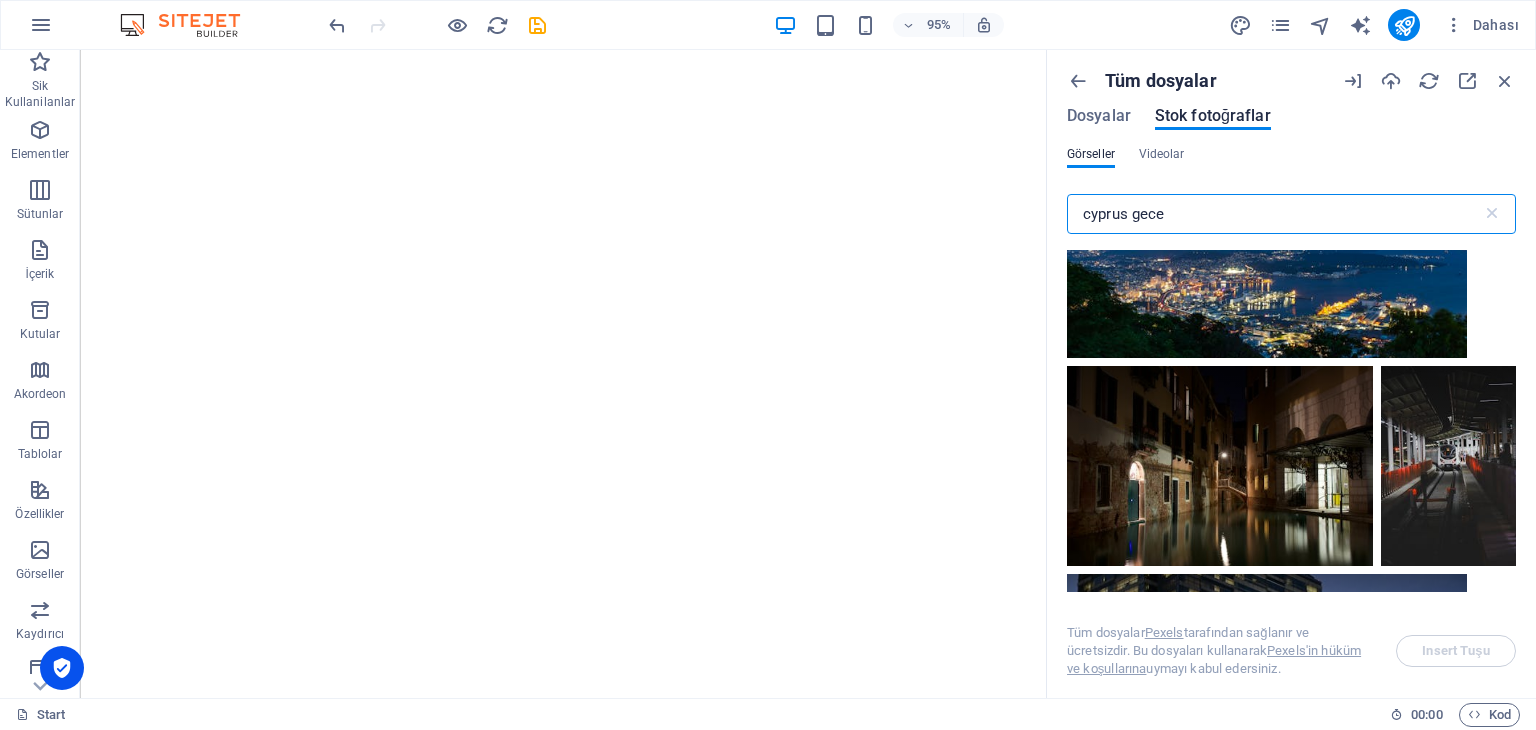 scroll, scrollTop: 200, scrollLeft: 0, axis: vertical 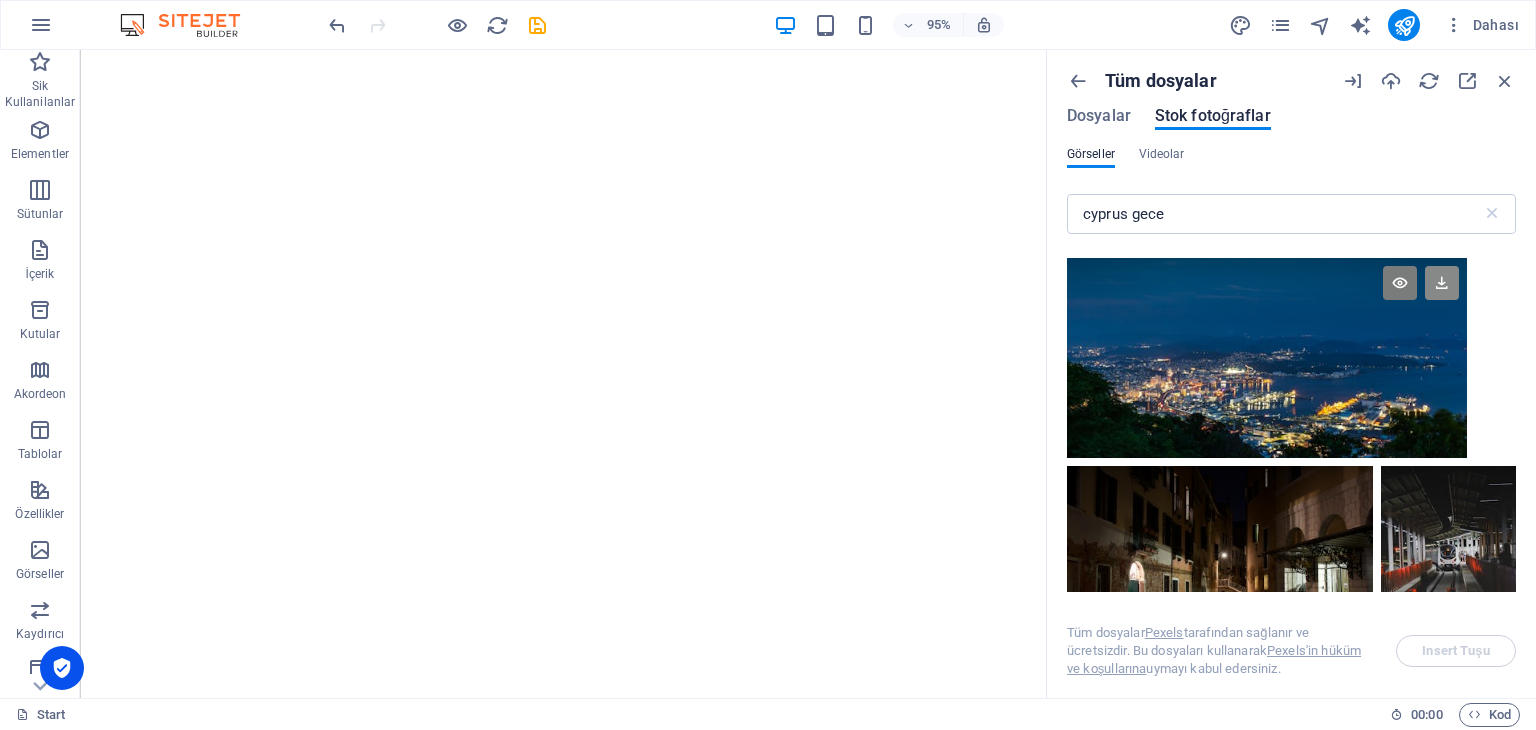 click at bounding box center [1442, 283] 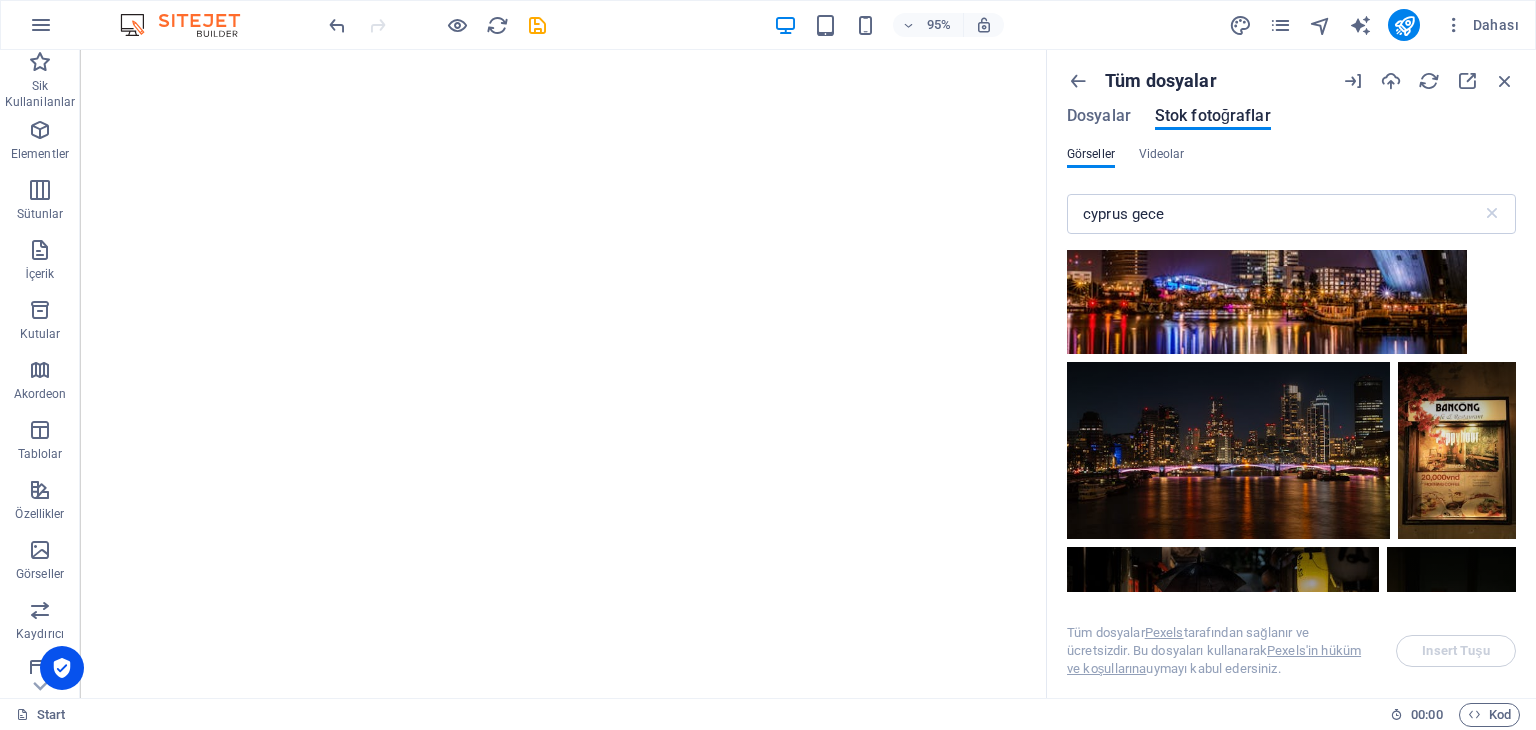 scroll, scrollTop: 4000, scrollLeft: 0, axis: vertical 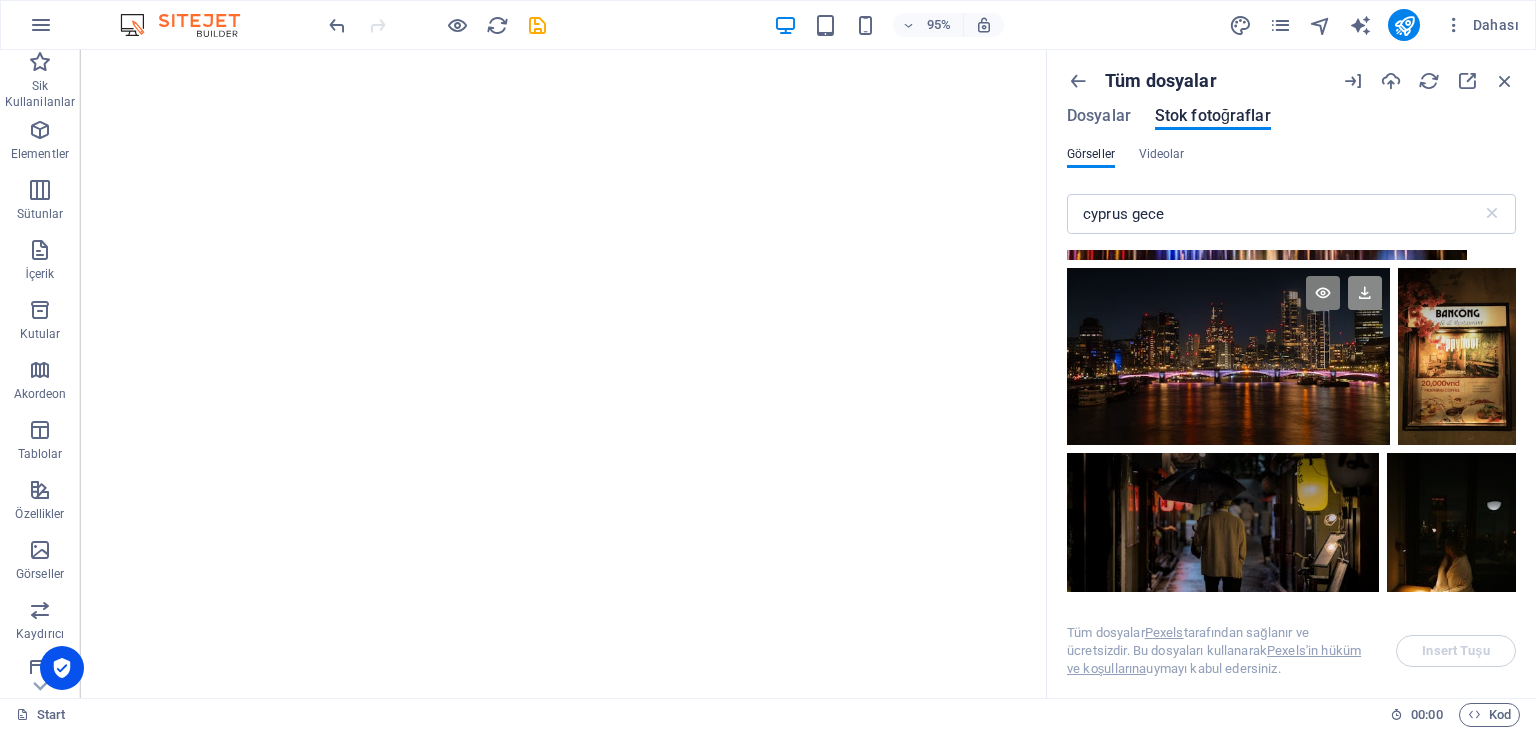 click at bounding box center (1365, 293) 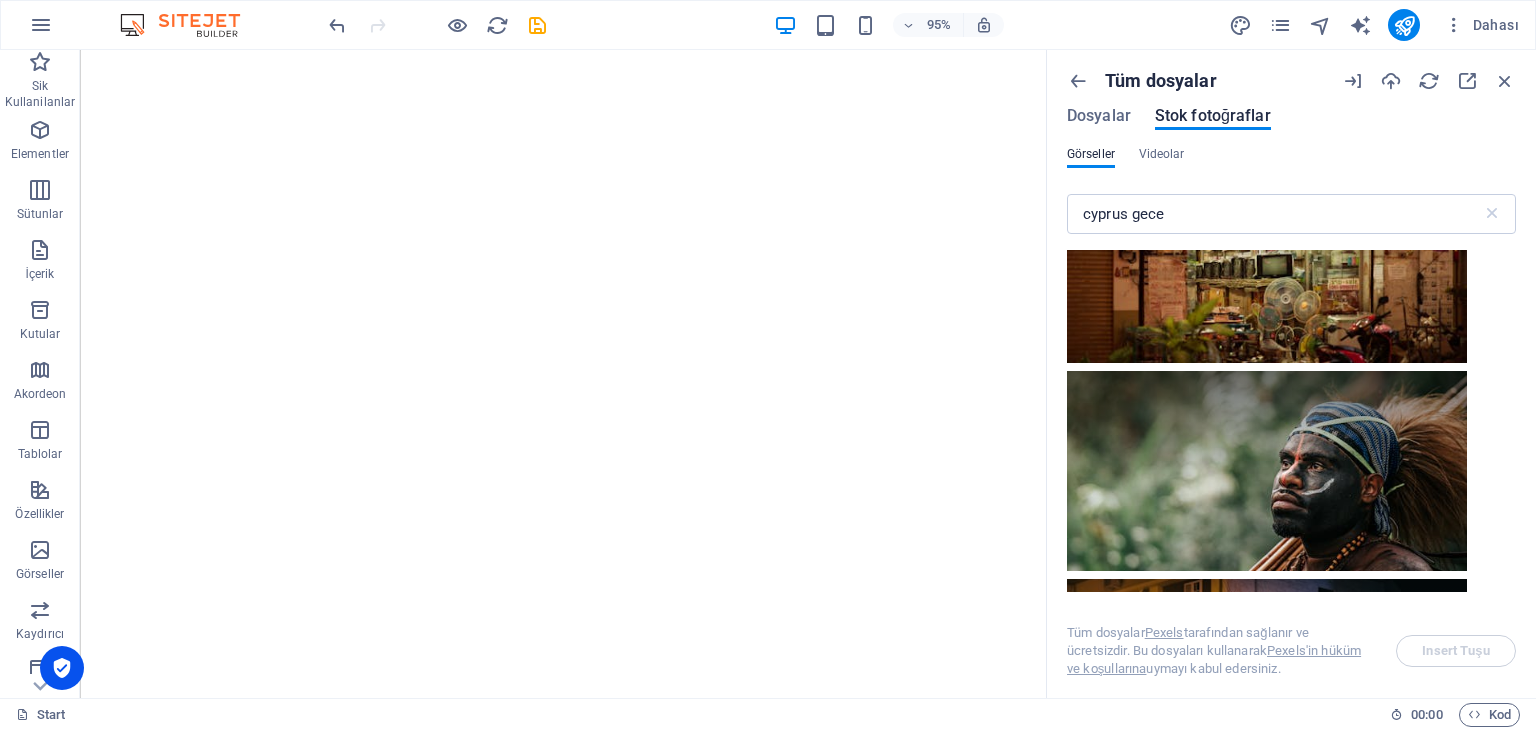 scroll, scrollTop: 5700, scrollLeft: 0, axis: vertical 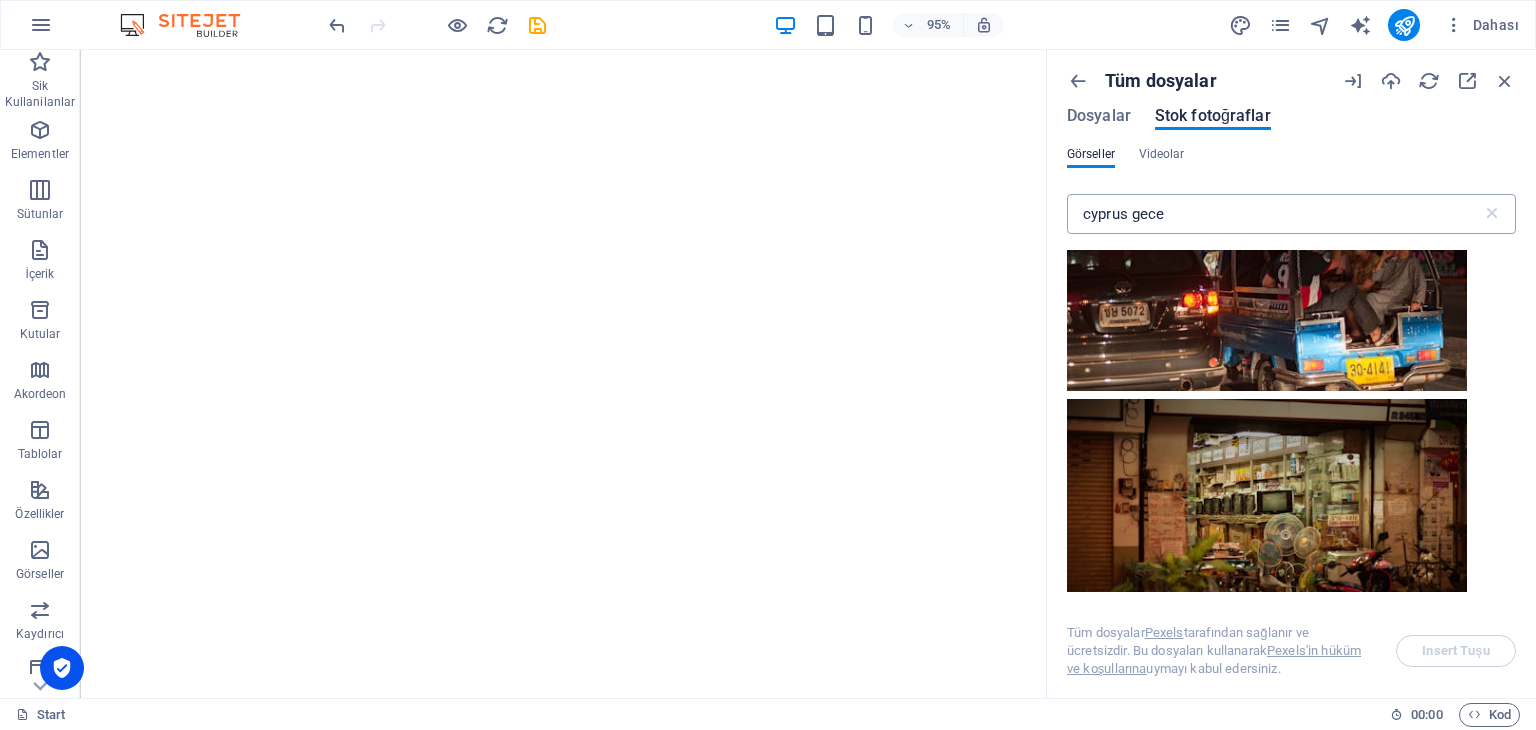 click on "cyprus gece" at bounding box center [1274, 214] 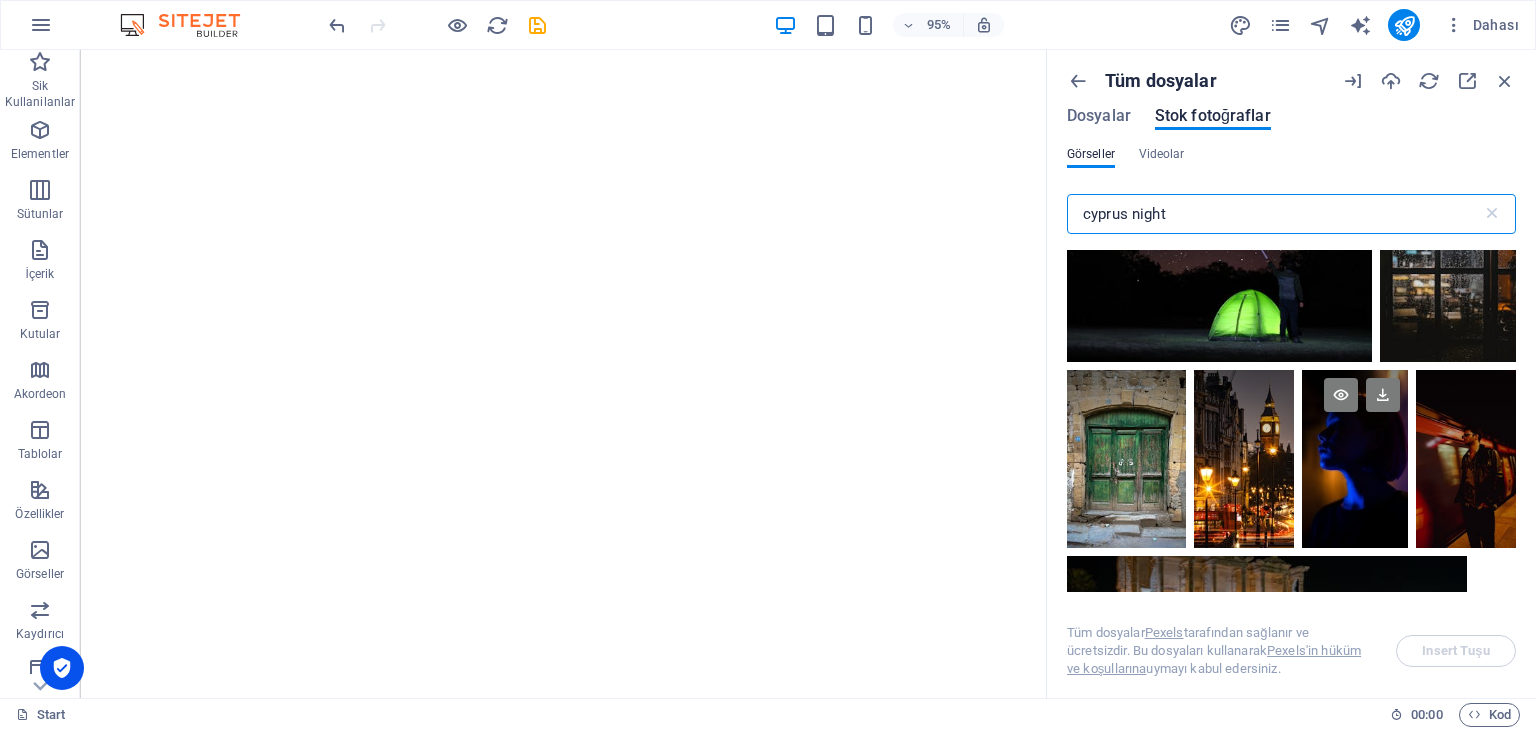 scroll, scrollTop: 2800, scrollLeft: 0, axis: vertical 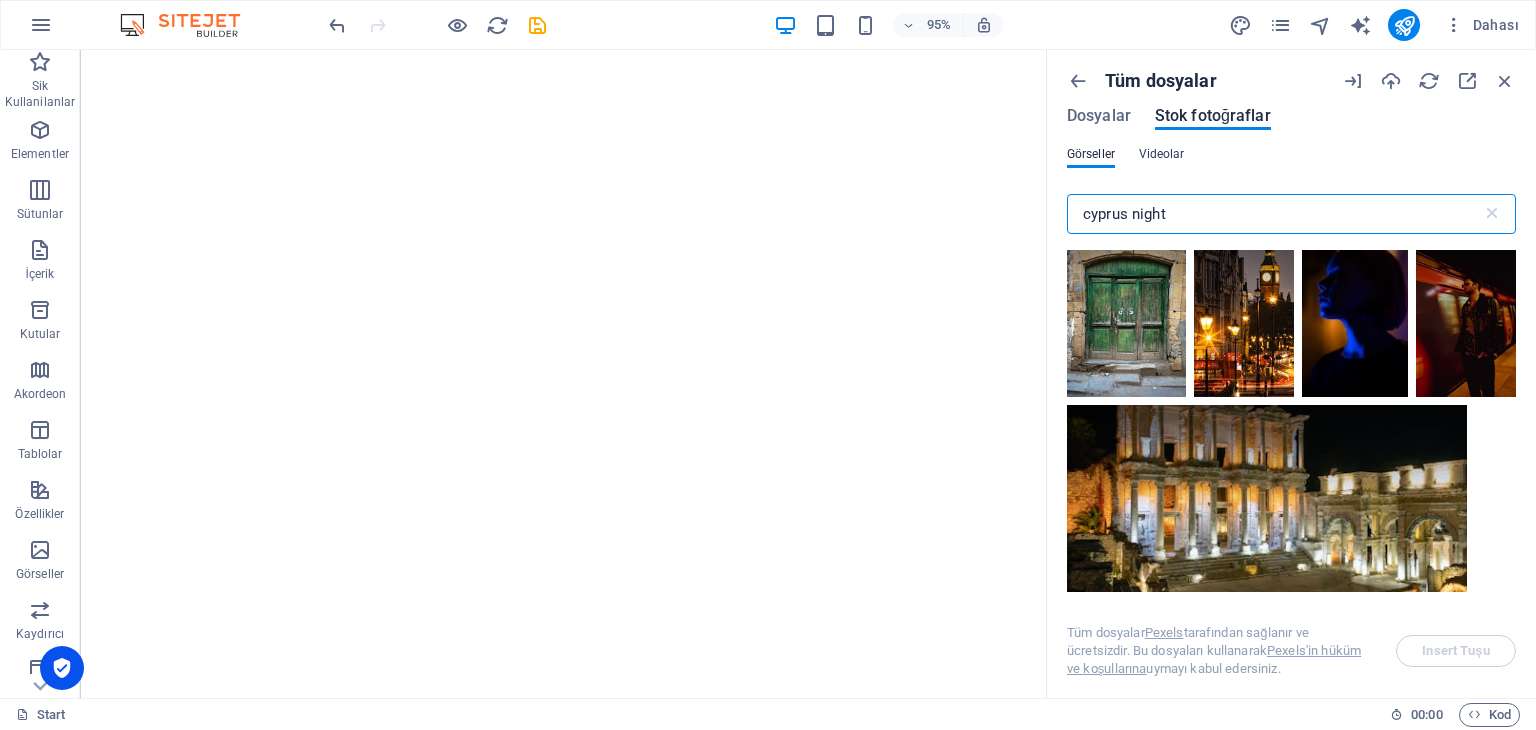click on "Videolar" at bounding box center (1162, 154) 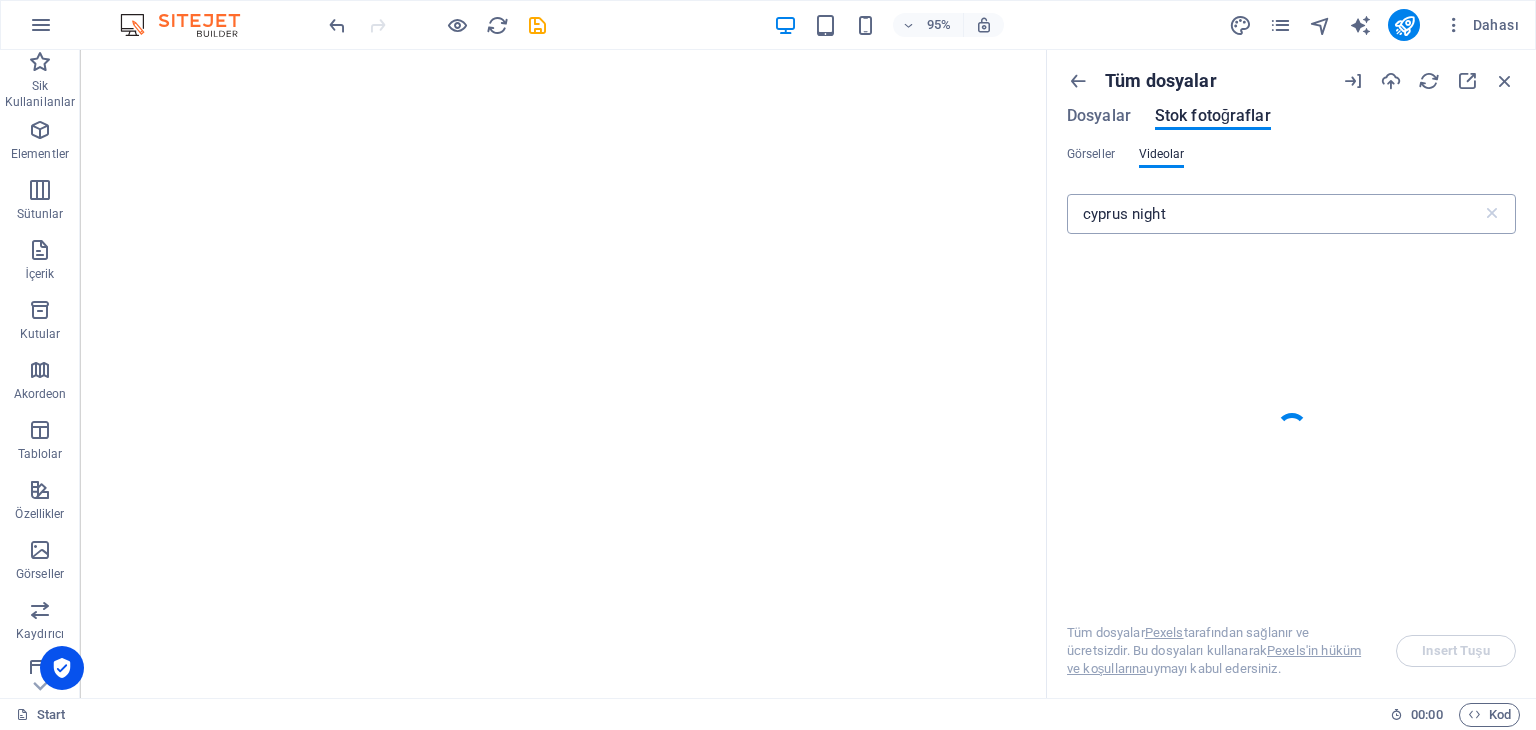 click on "cyprus night" at bounding box center [1274, 214] 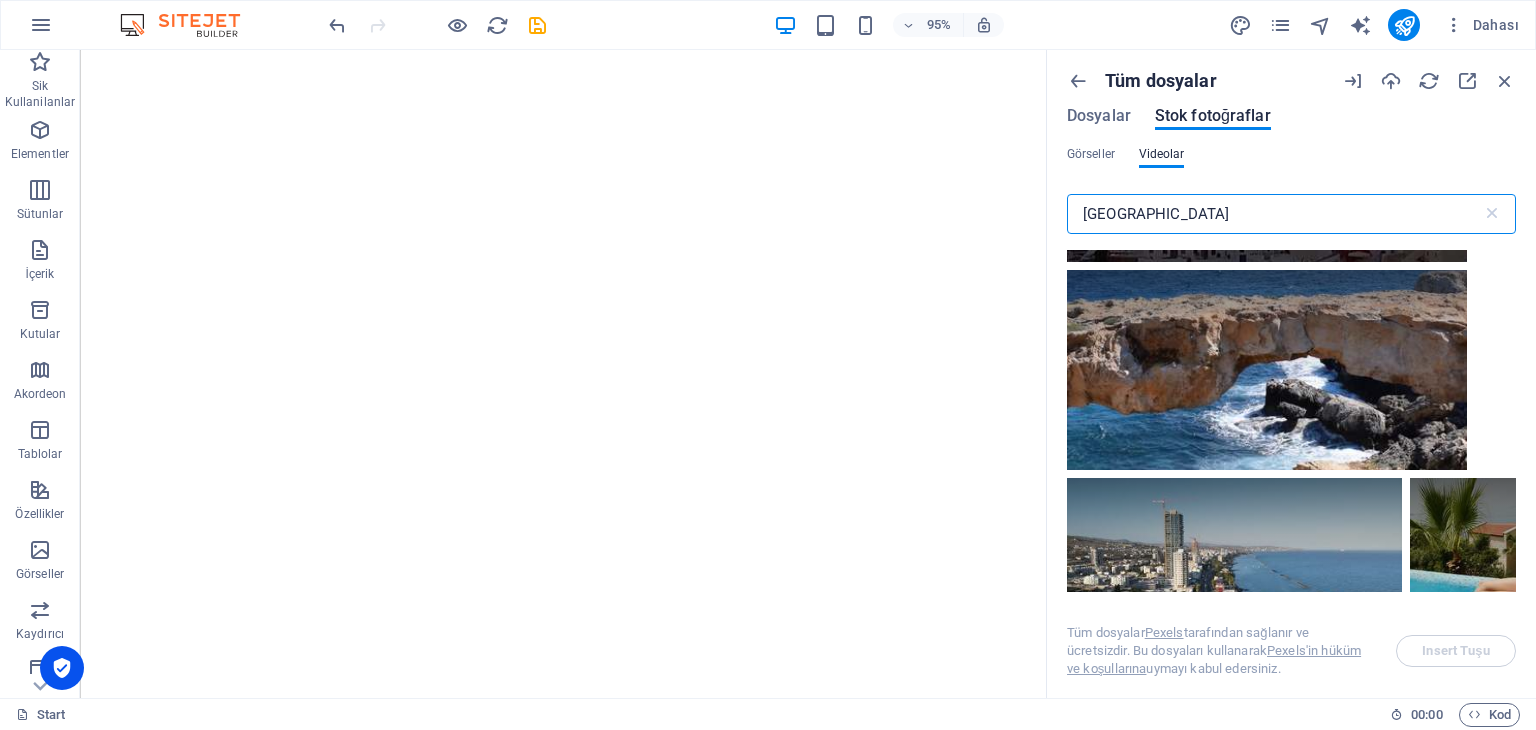 scroll, scrollTop: 600, scrollLeft: 0, axis: vertical 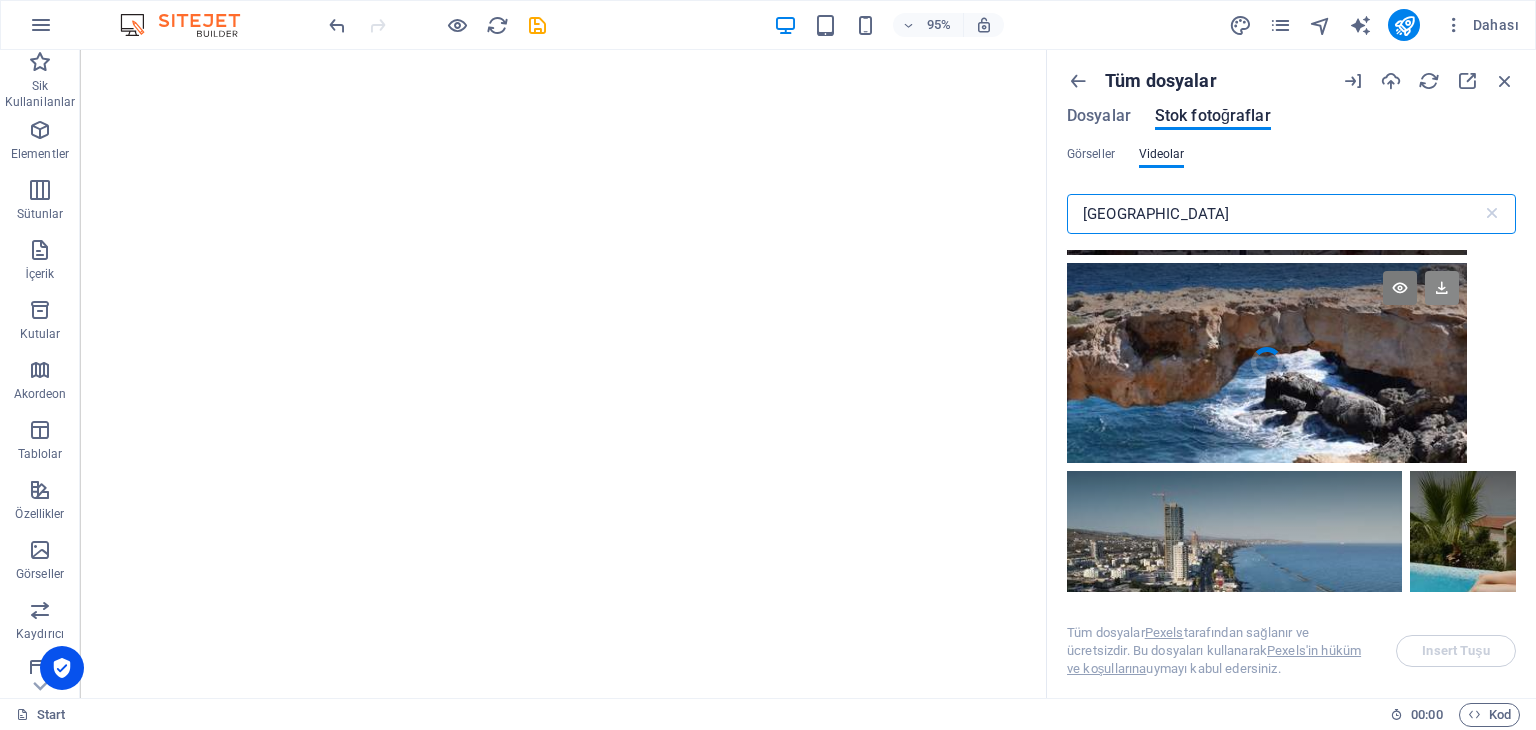 type on "cyprus" 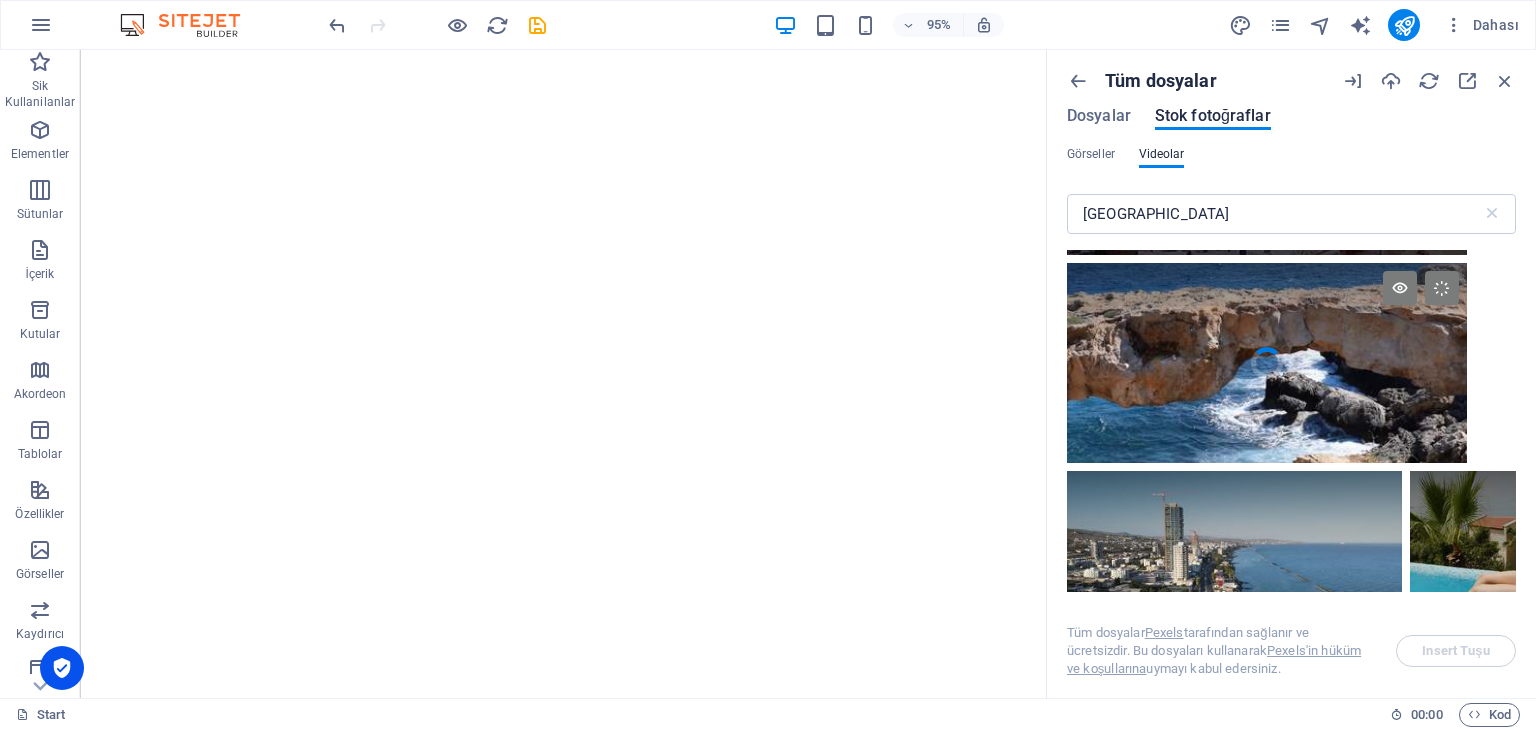 scroll, scrollTop: 800, scrollLeft: 0, axis: vertical 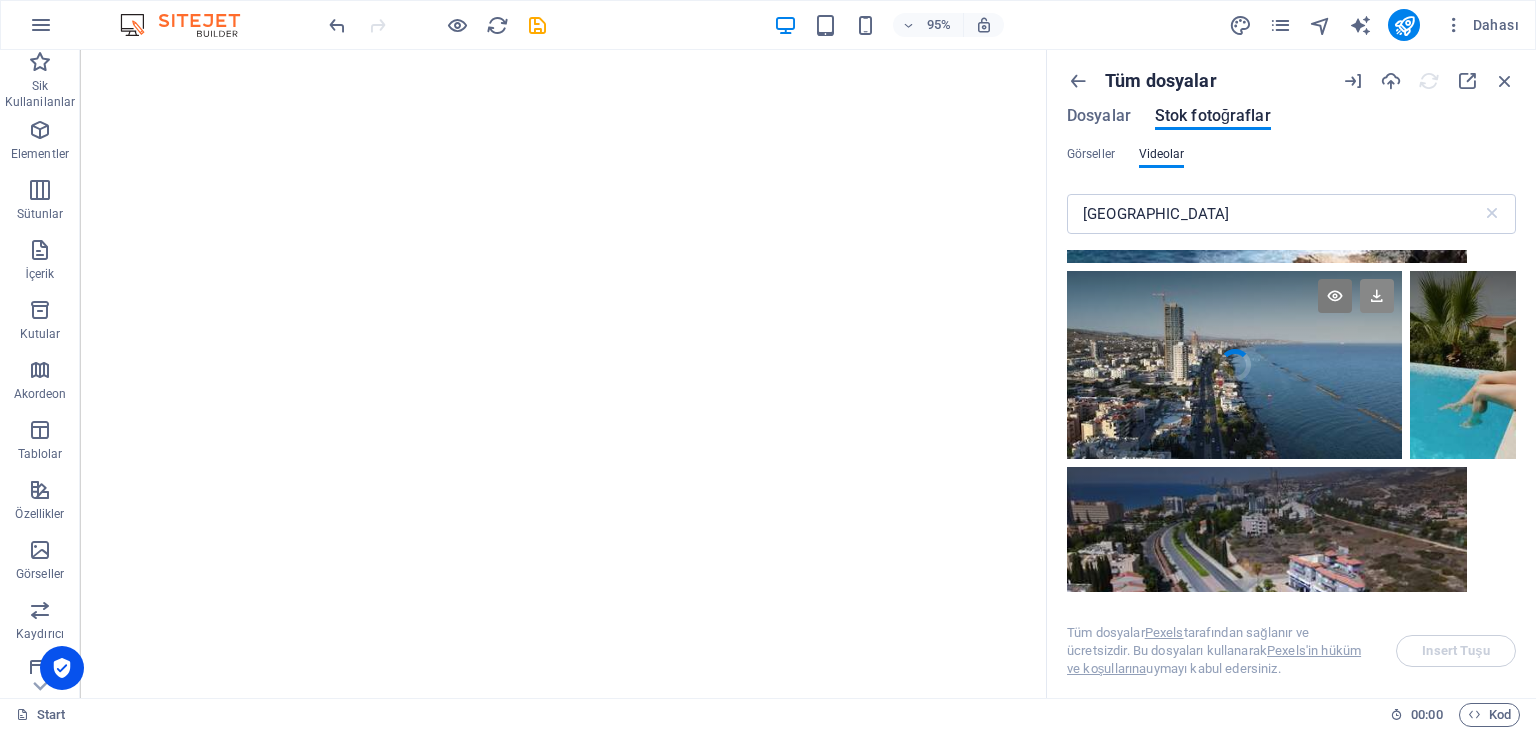 click at bounding box center [1377, 296] 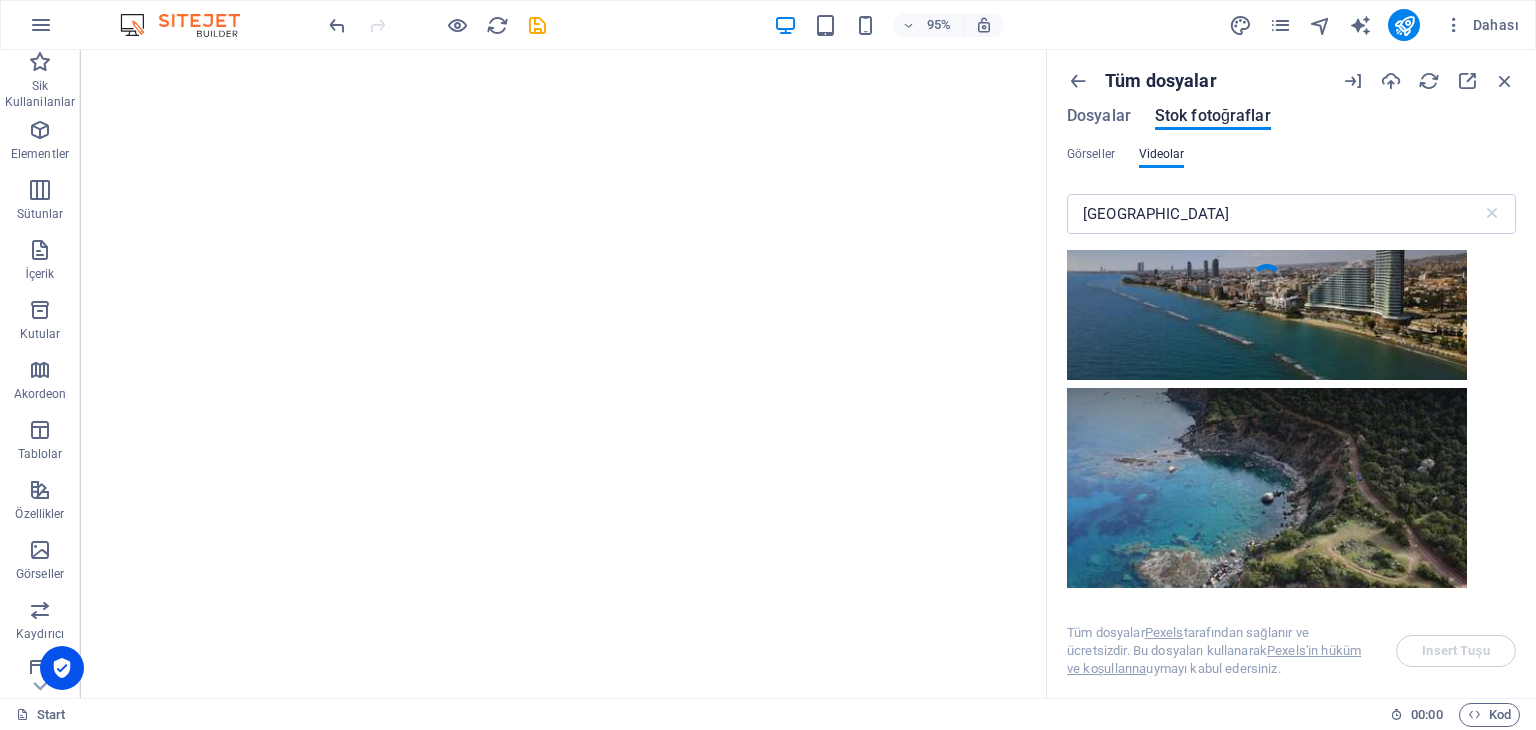 scroll, scrollTop: 2800, scrollLeft: 0, axis: vertical 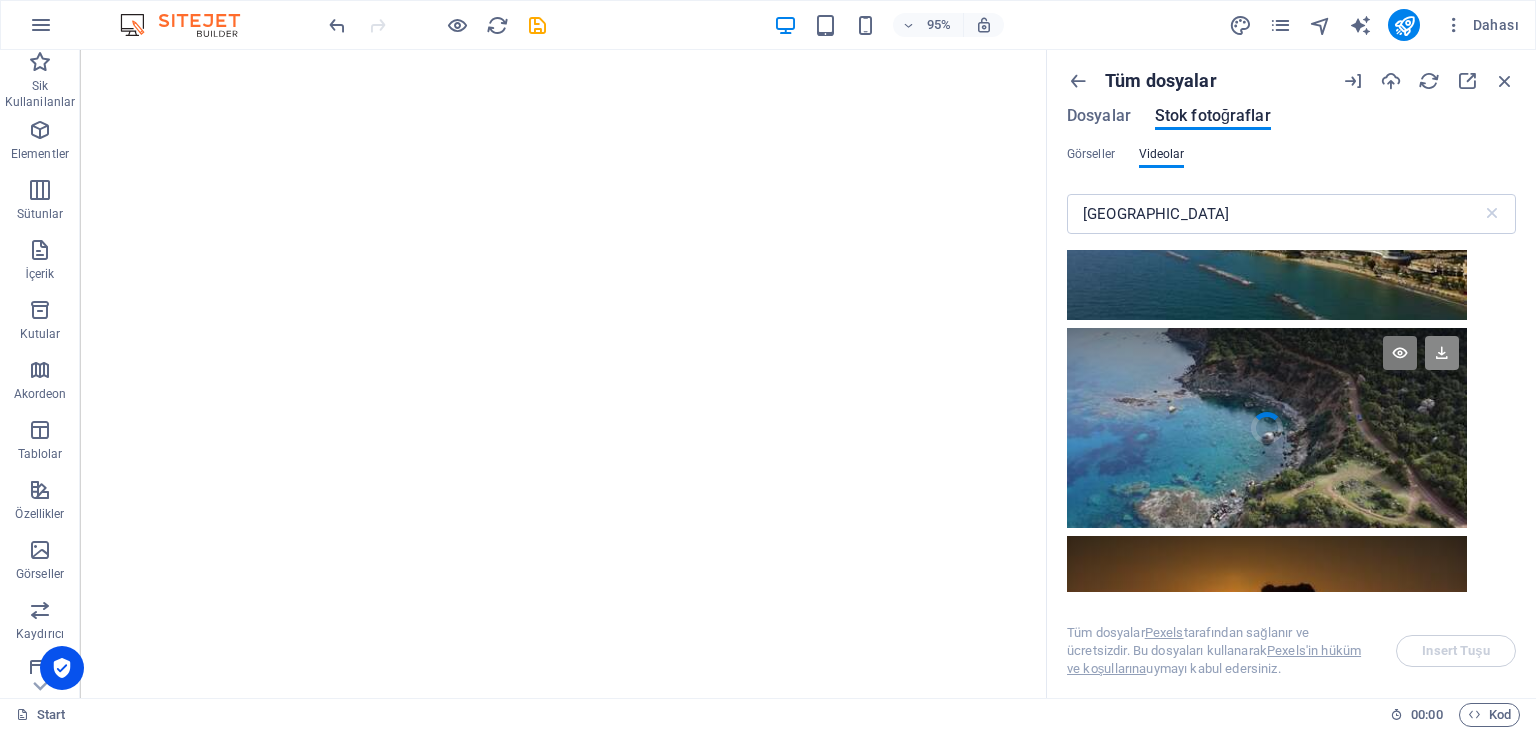 click at bounding box center (1442, 353) 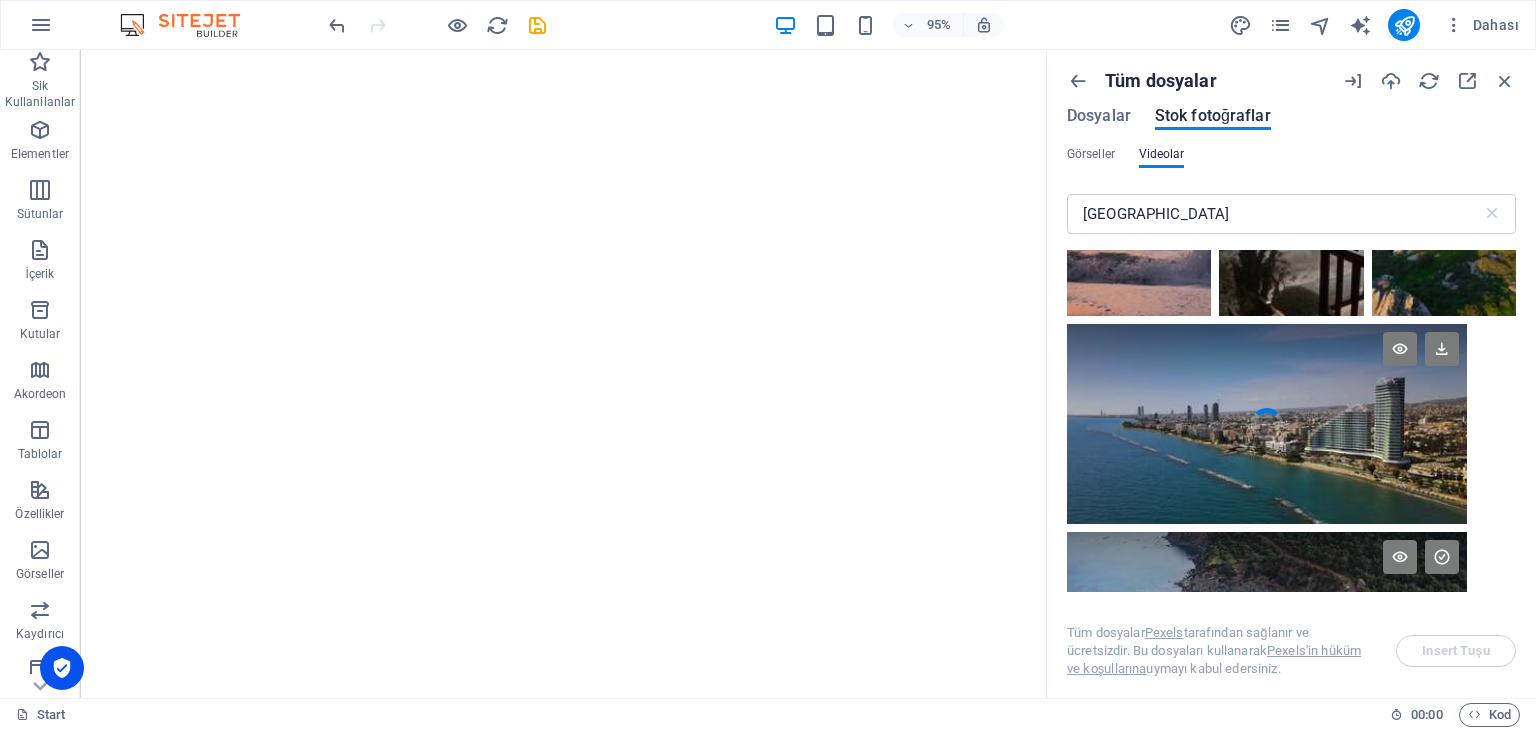 scroll, scrollTop: 2600, scrollLeft: 0, axis: vertical 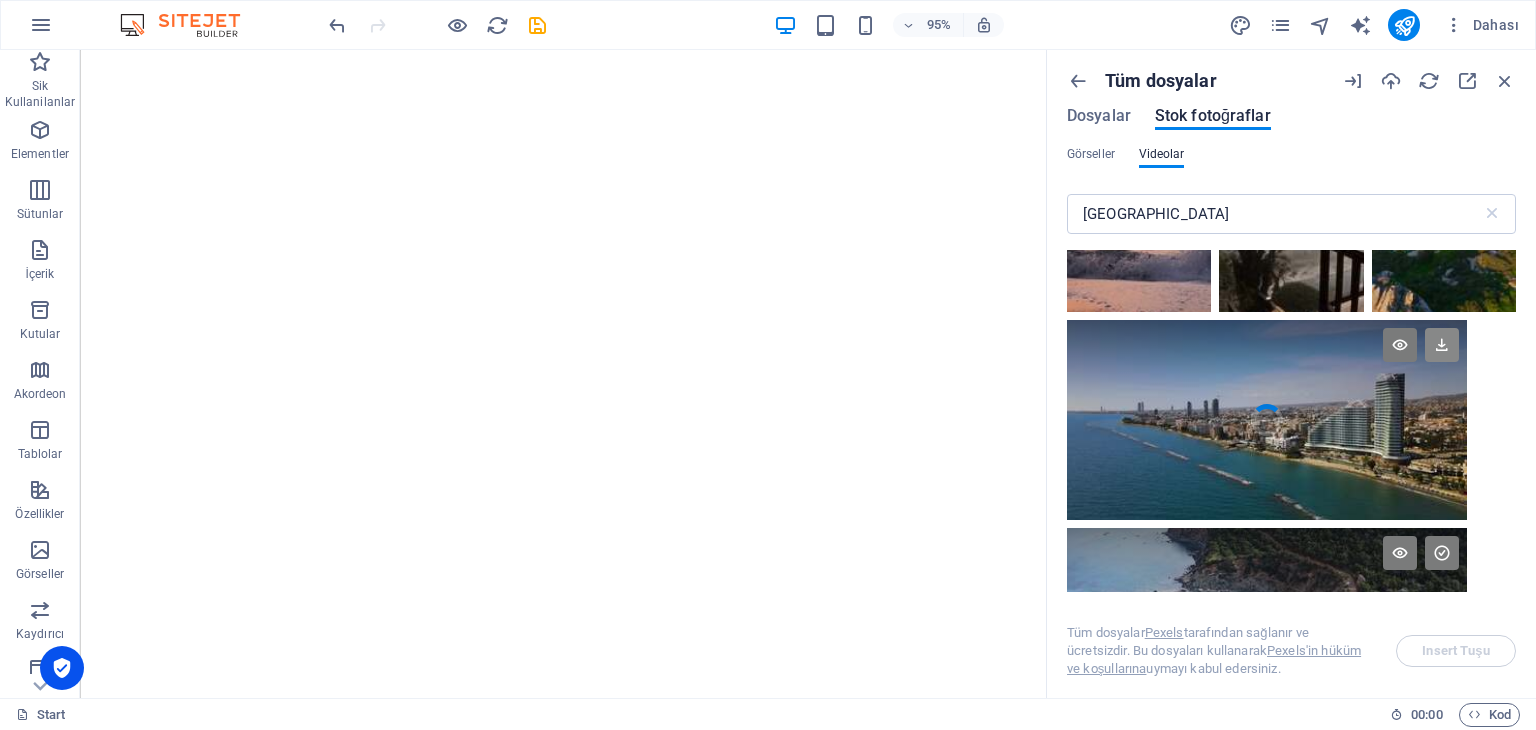 click at bounding box center (1442, 345) 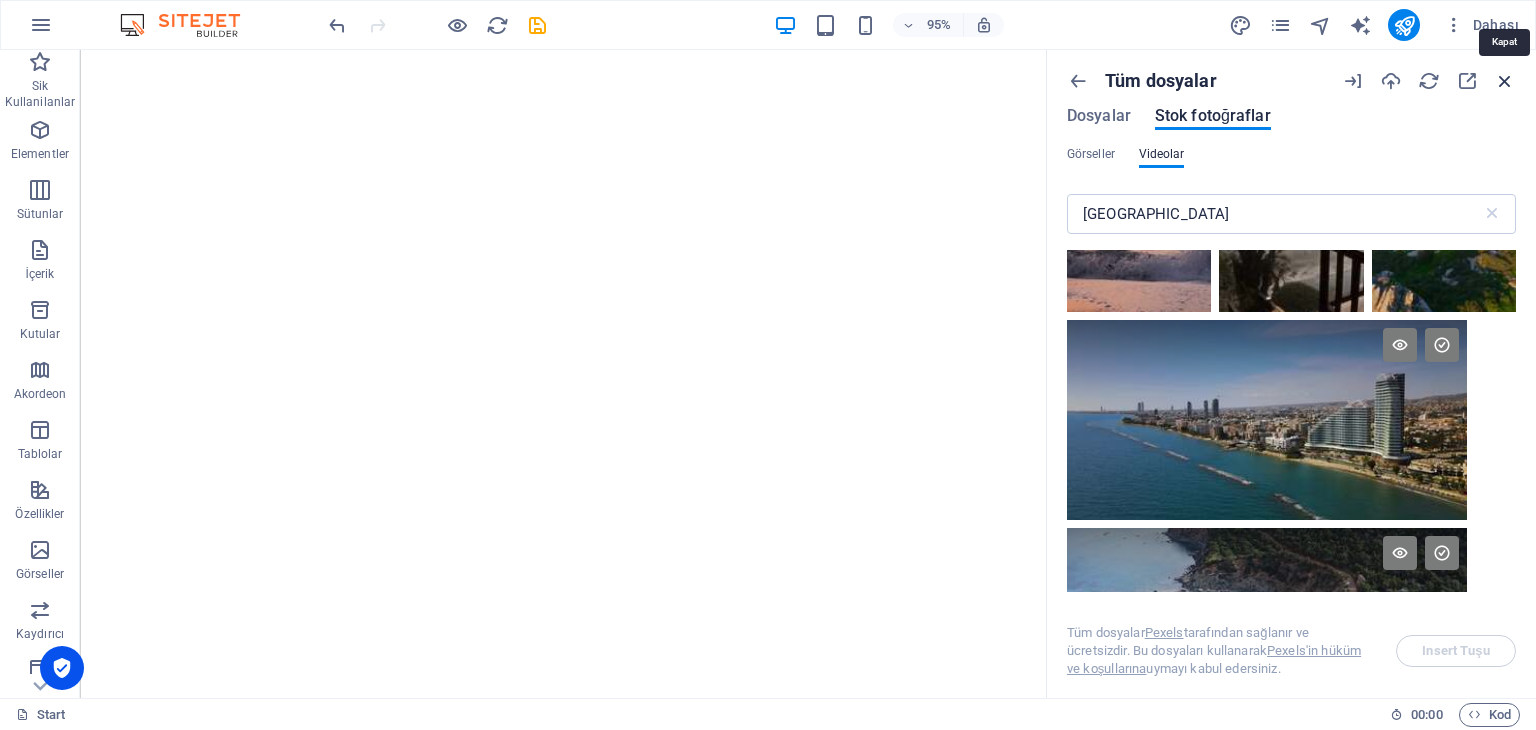 click at bounding box center [1505, 81] 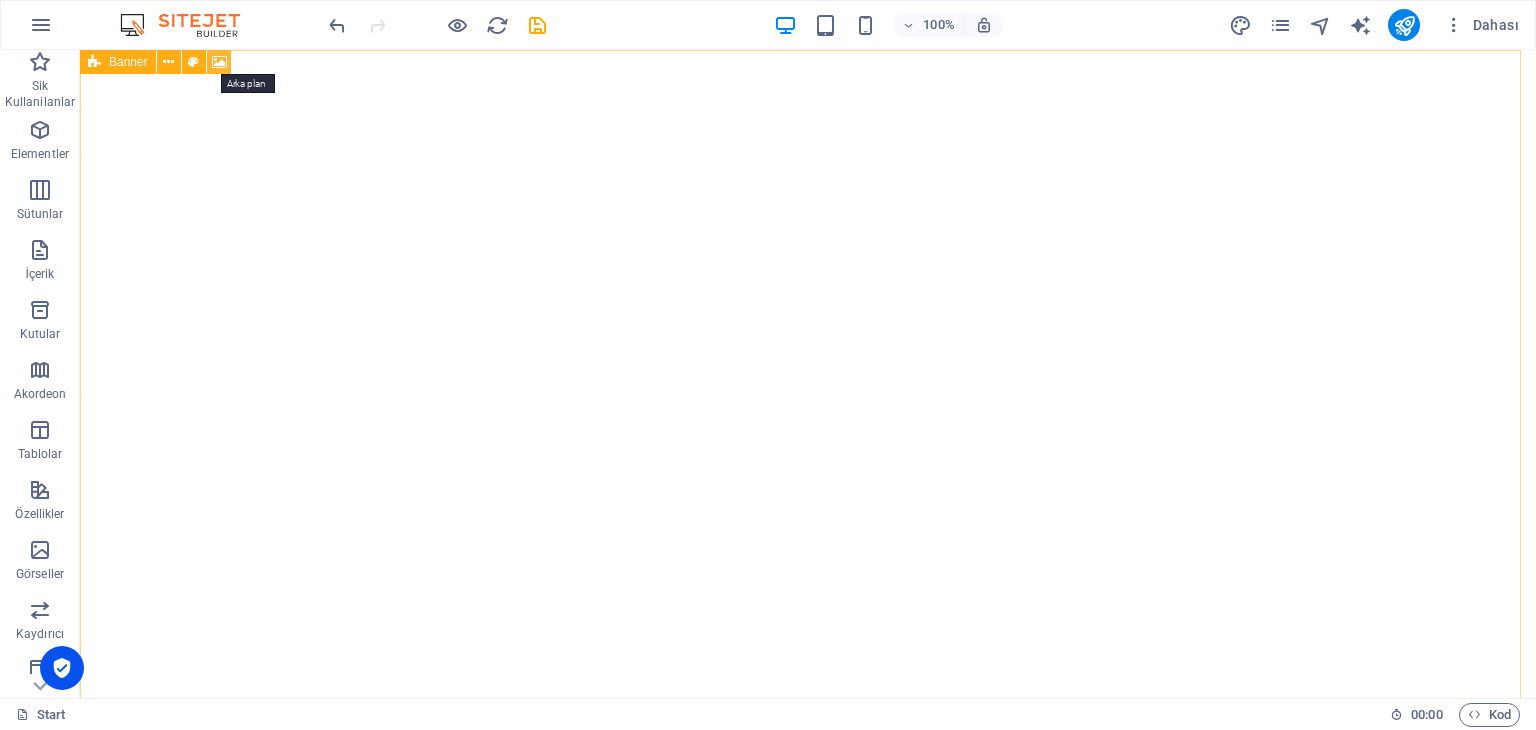 click at bounding box center [219, 62] 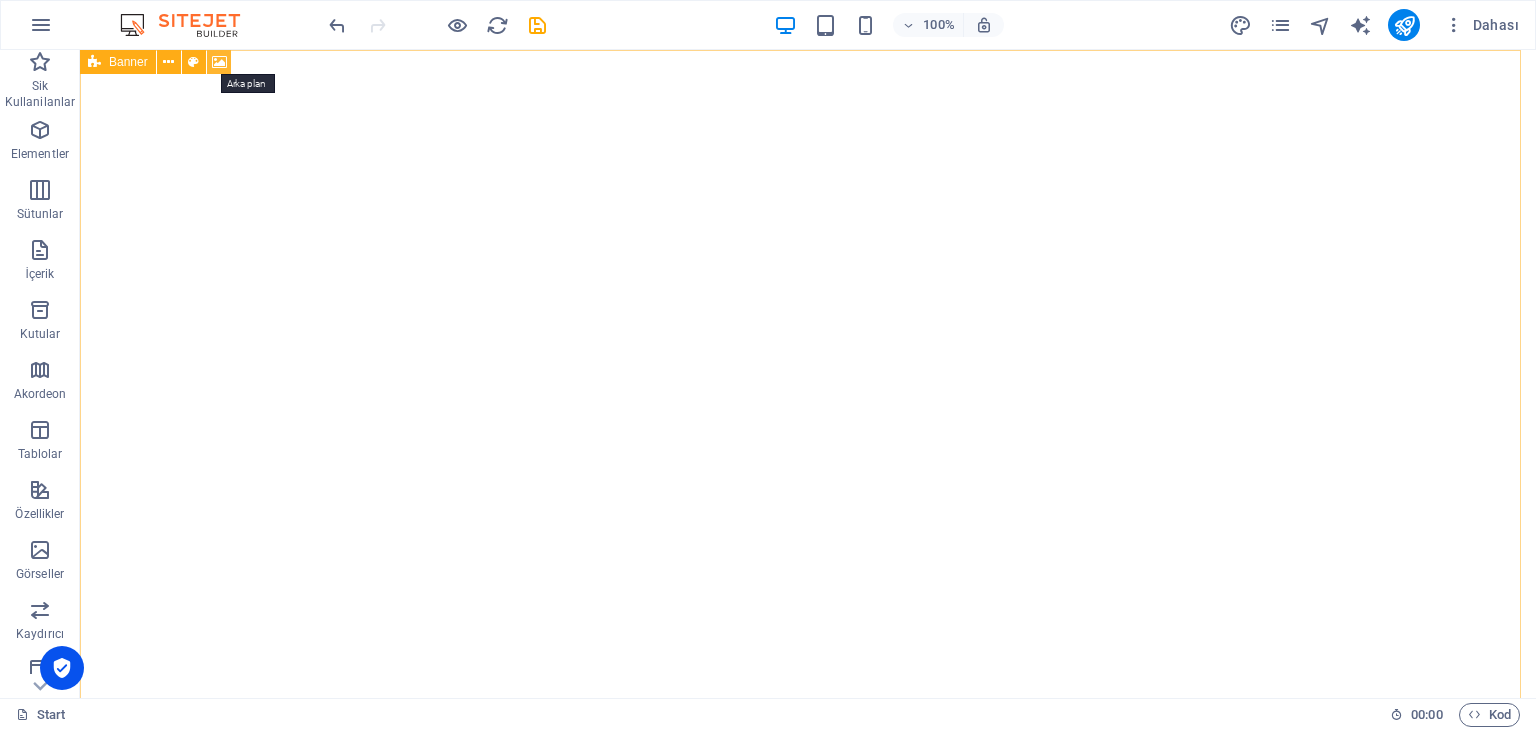 select on "ms" 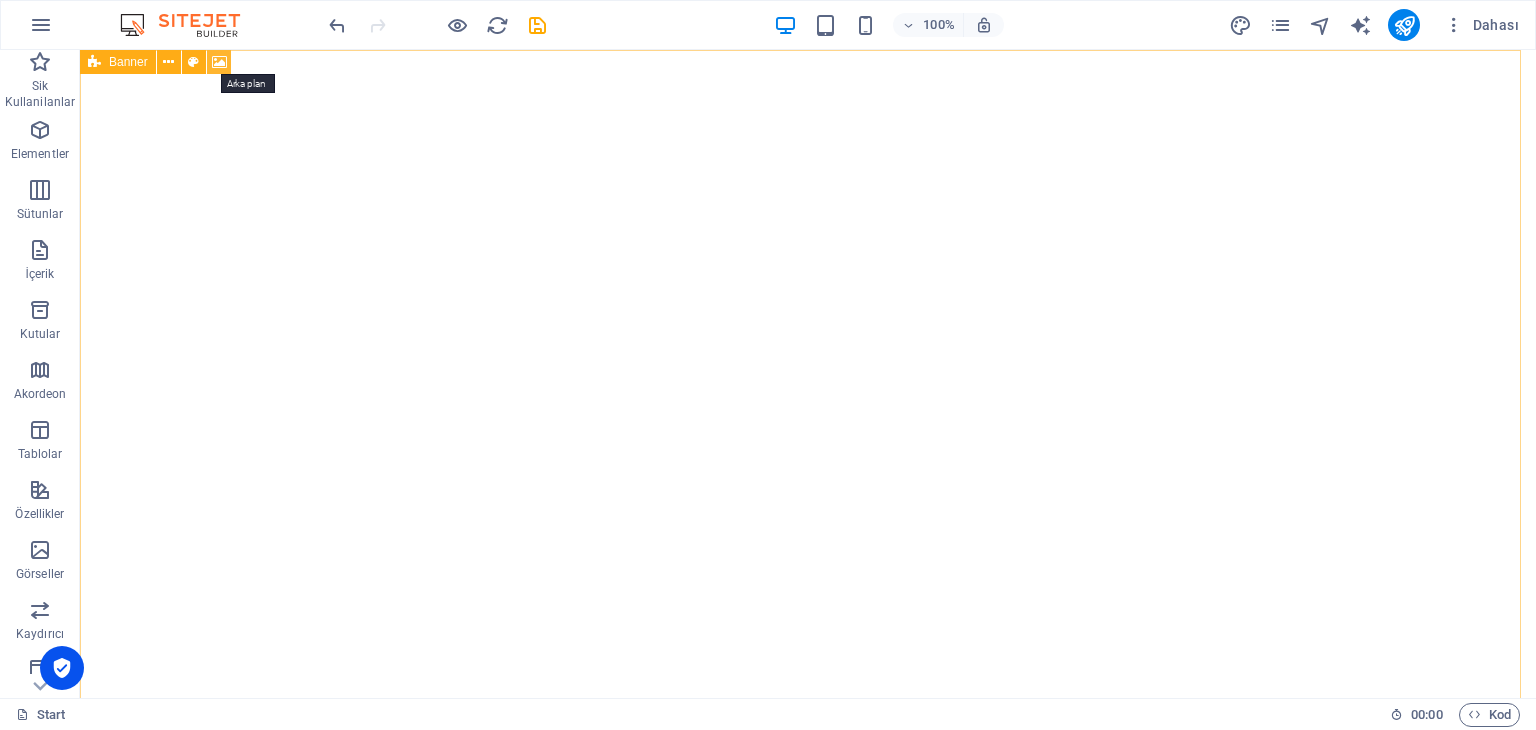 select on "s" 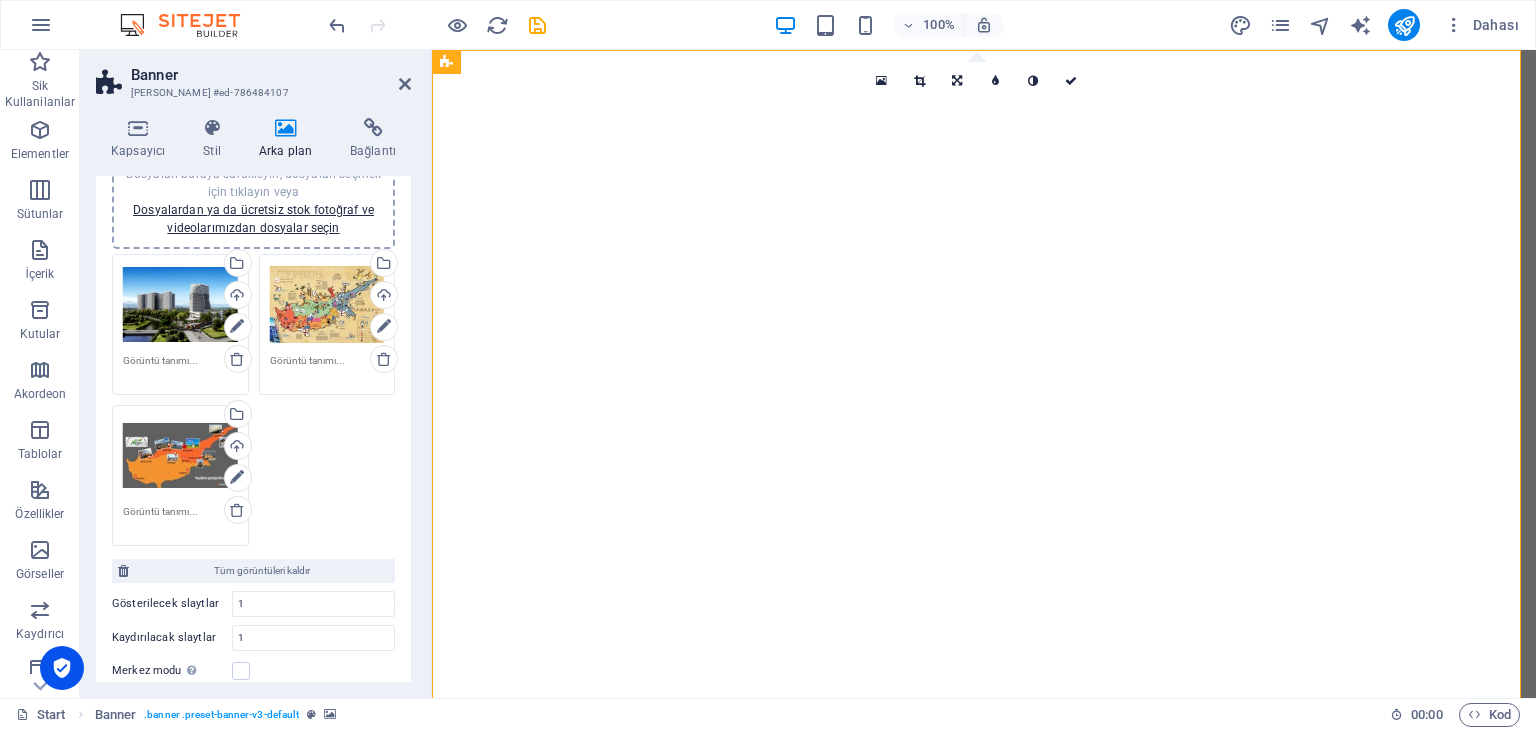 scroll, scrollTop: 100, scrollLeft: 0, axis: vertical 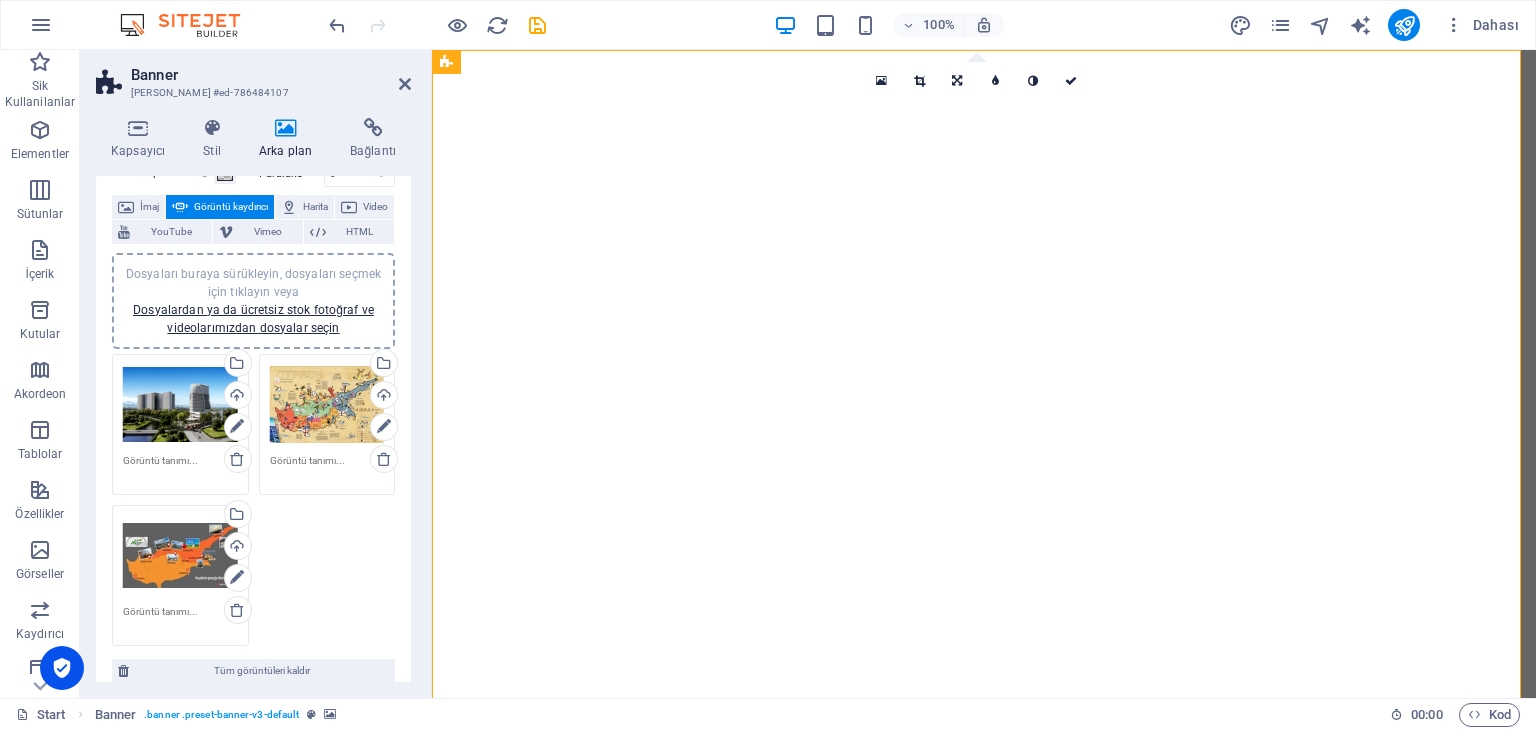 click on "Dosyaları buraya sürükleyin, dosyaları seçmek için tıklayın veya Dosyalardan ya da ücretsiz stok fotoğraf ve videolarımızdan dosyalar seçin" at bounding box center [253, 301] 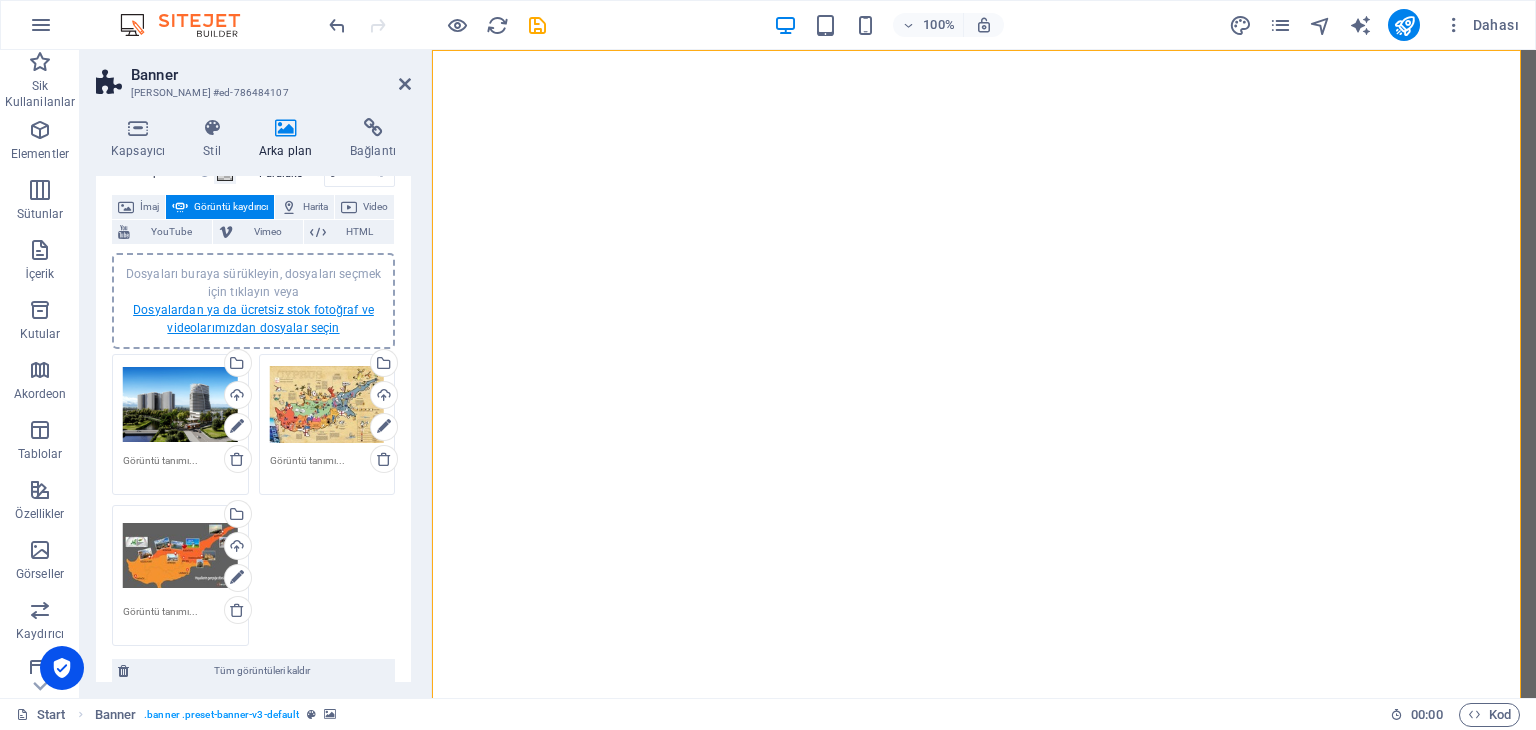 click on "Dosyalardan ya da ücretsiz stok fotoğraf ve videolarımızdan dosyalar seçin" at bounding box center [253, 319] 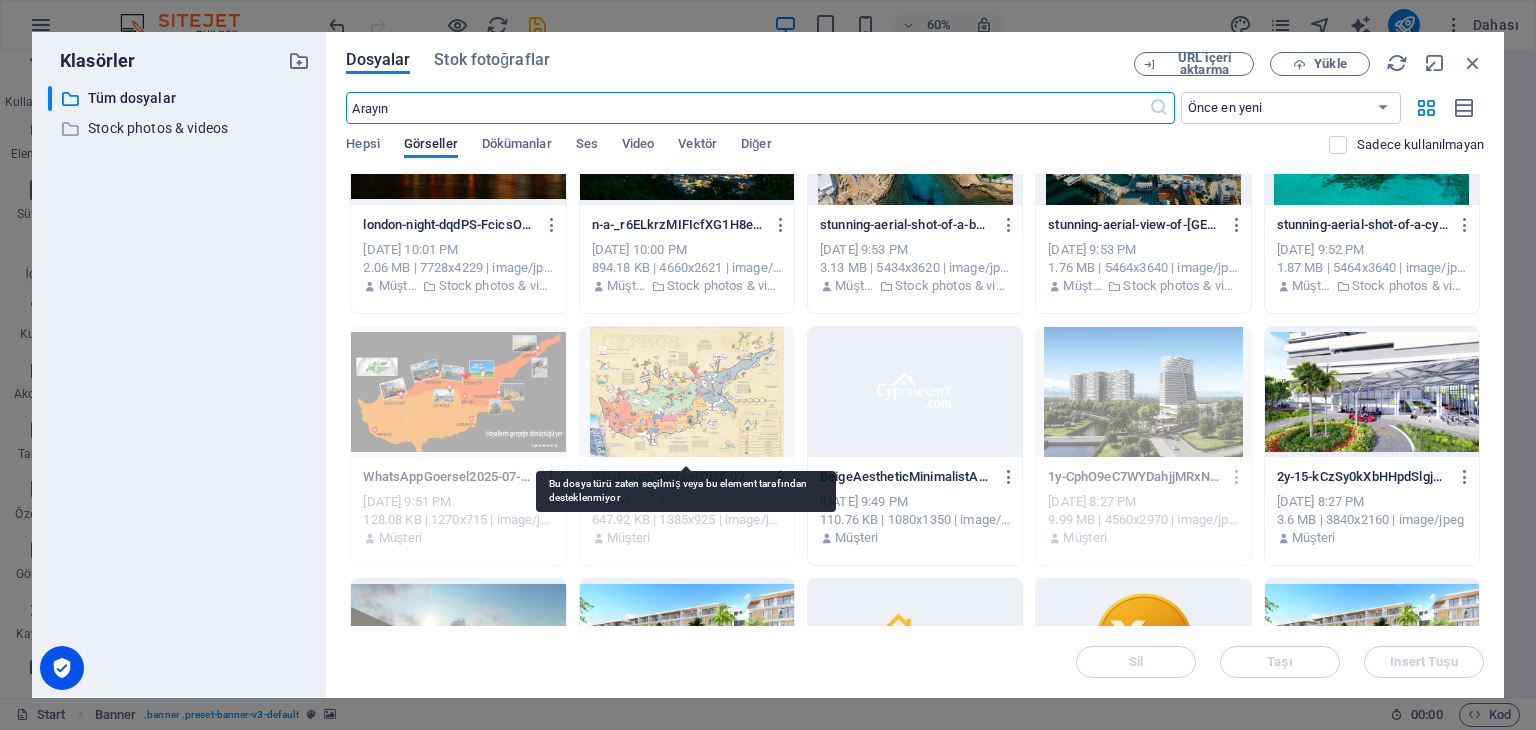 scroll, scrollTop: 0, scrollLeft: 0, axis: both 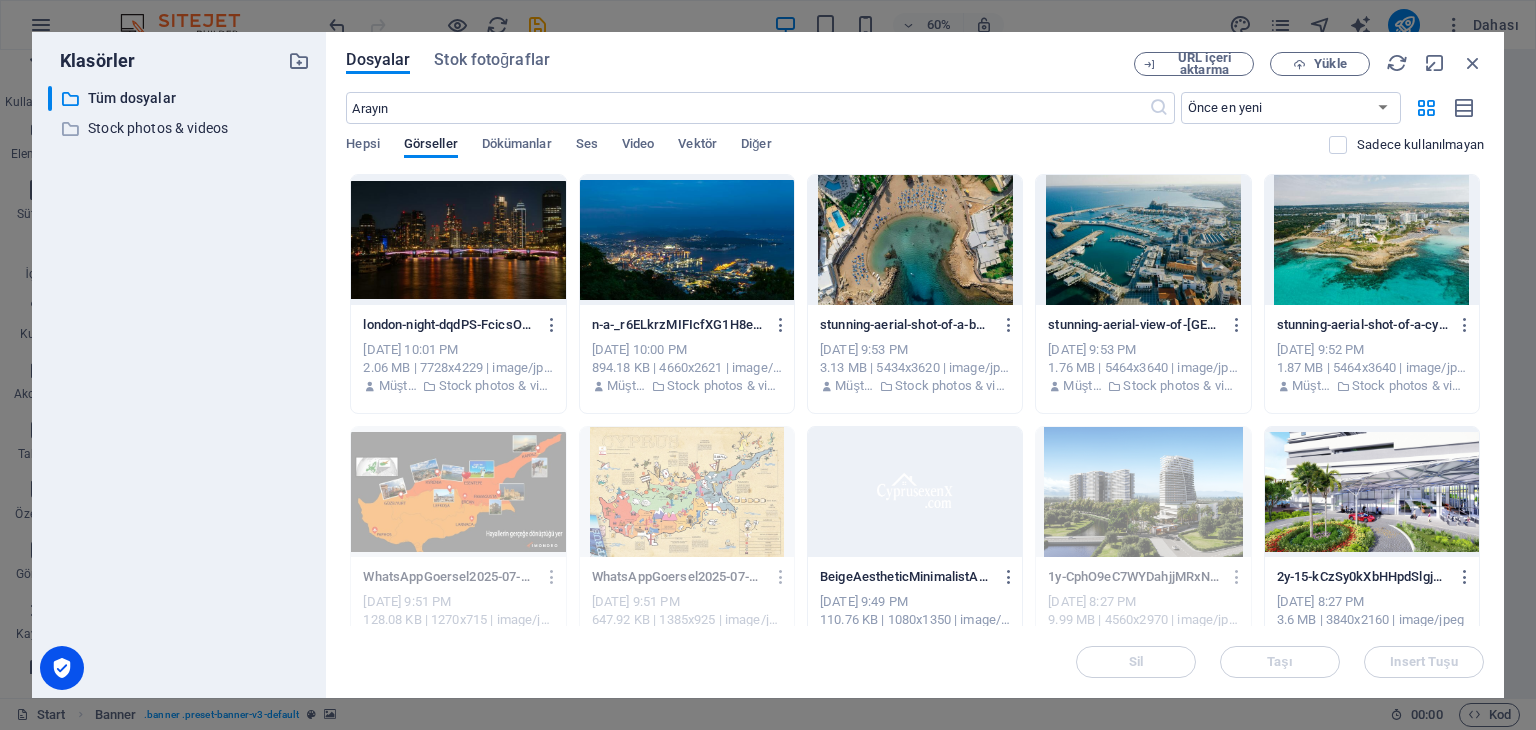 click at bounding box center [458, 240] 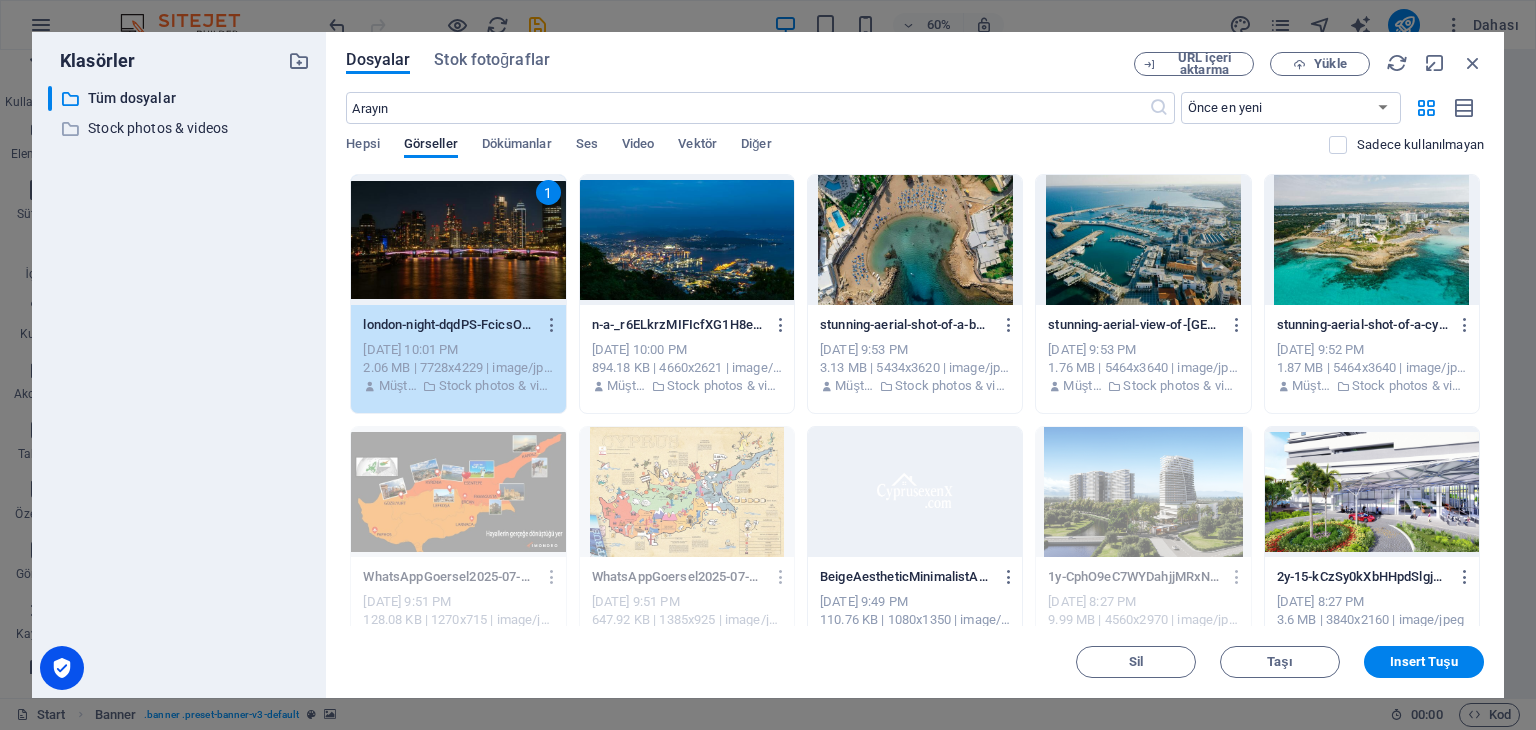 click at bounding box center (687, 240) 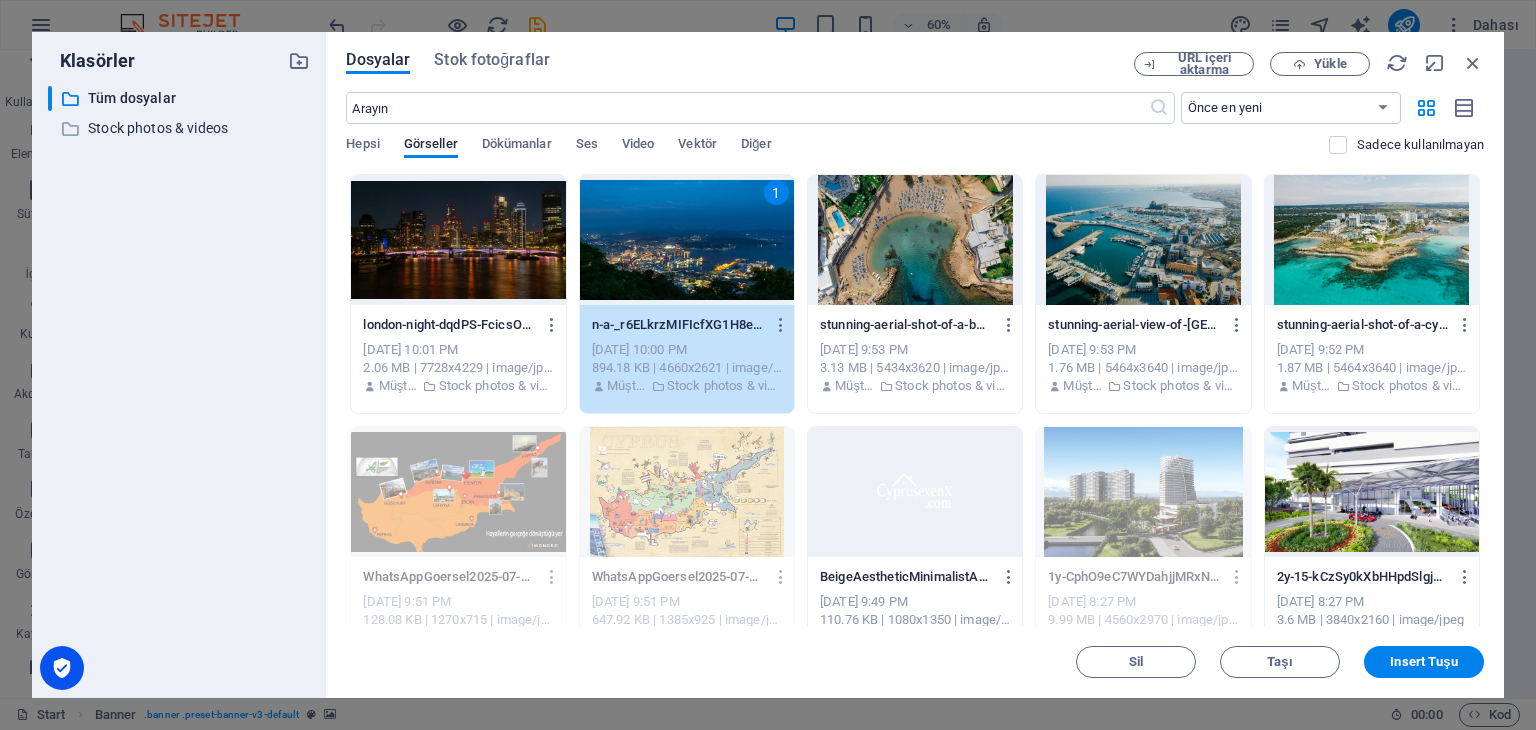 click at bounding box center [458, 240] 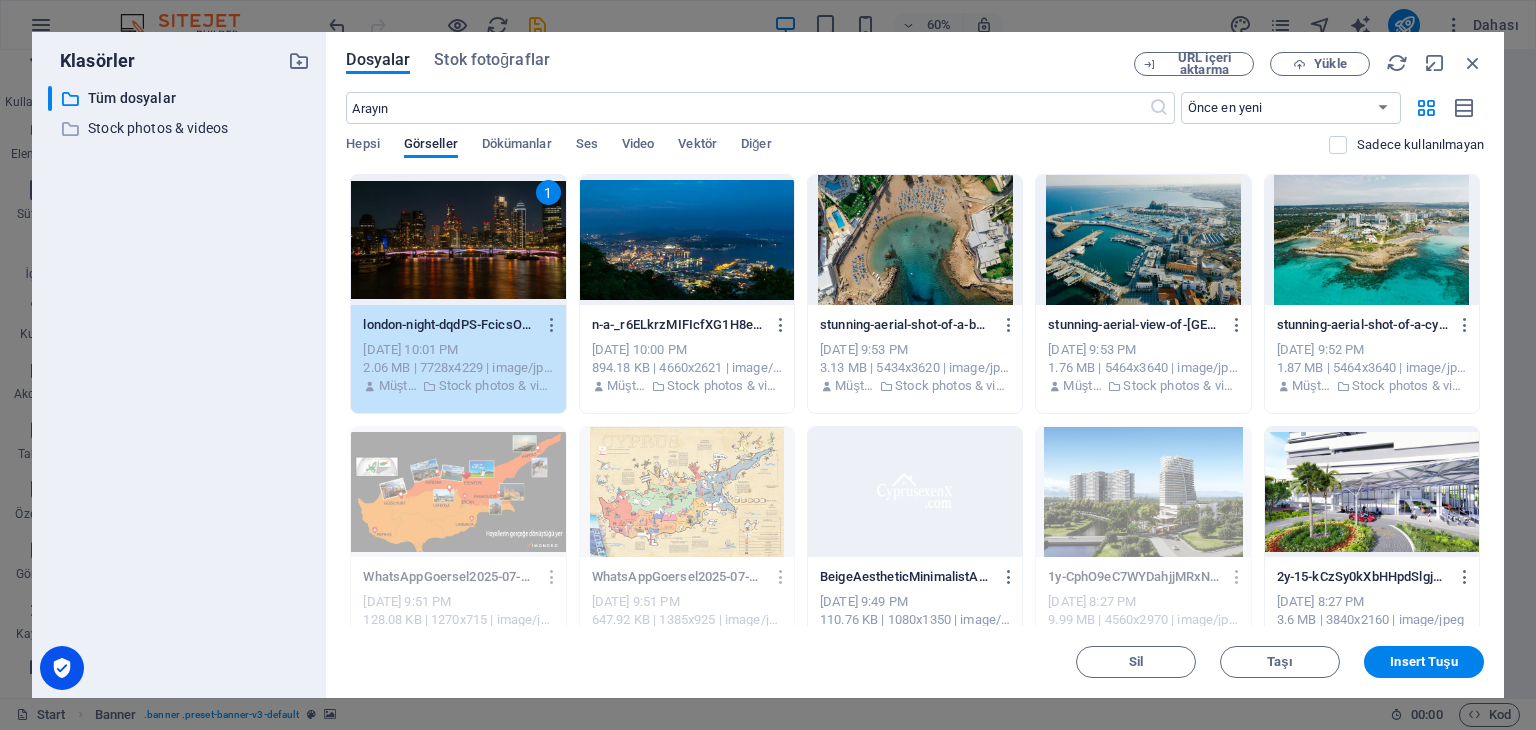 click at bounding box center [915, 240] 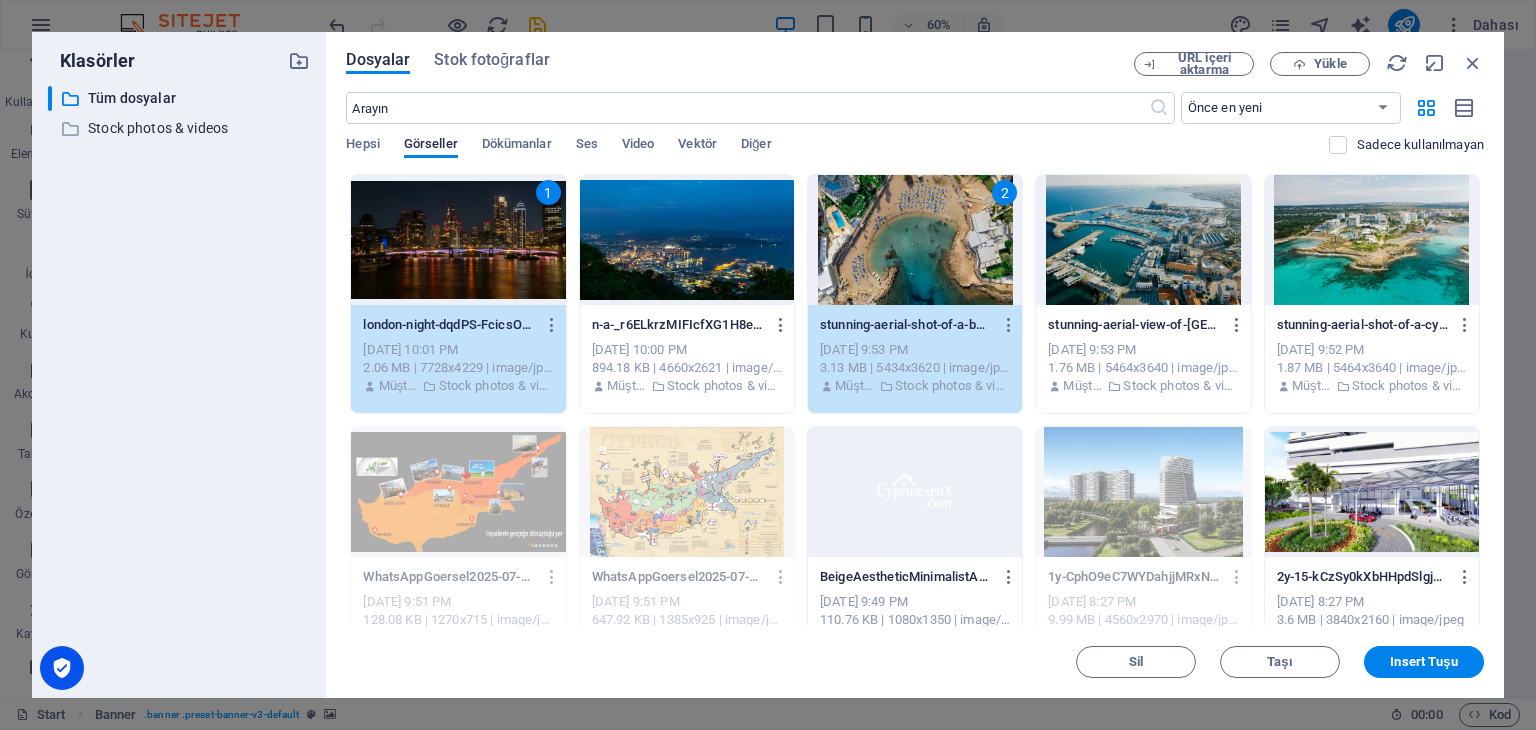 click at bounding box center (687, 240) 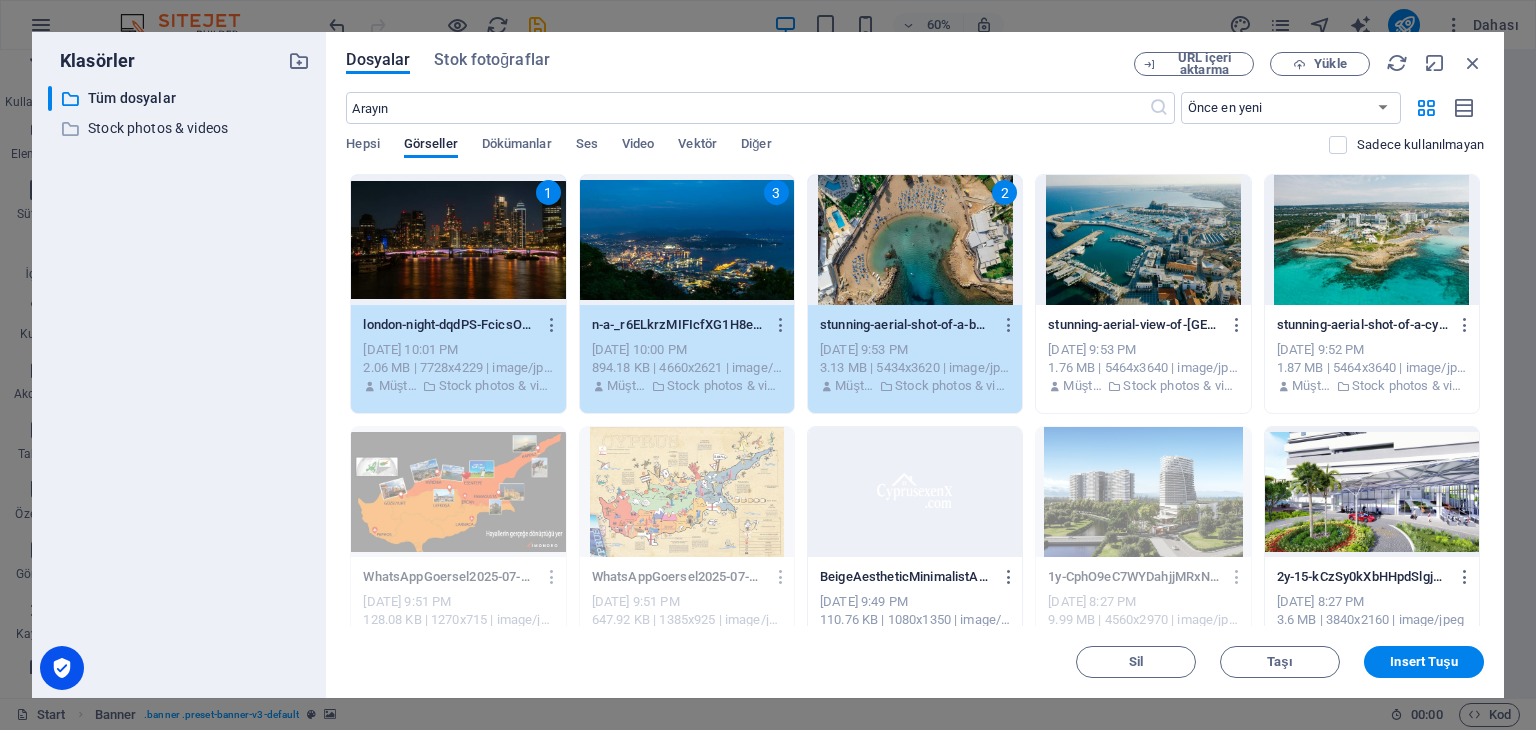 click at bounding box center [1143, 240] 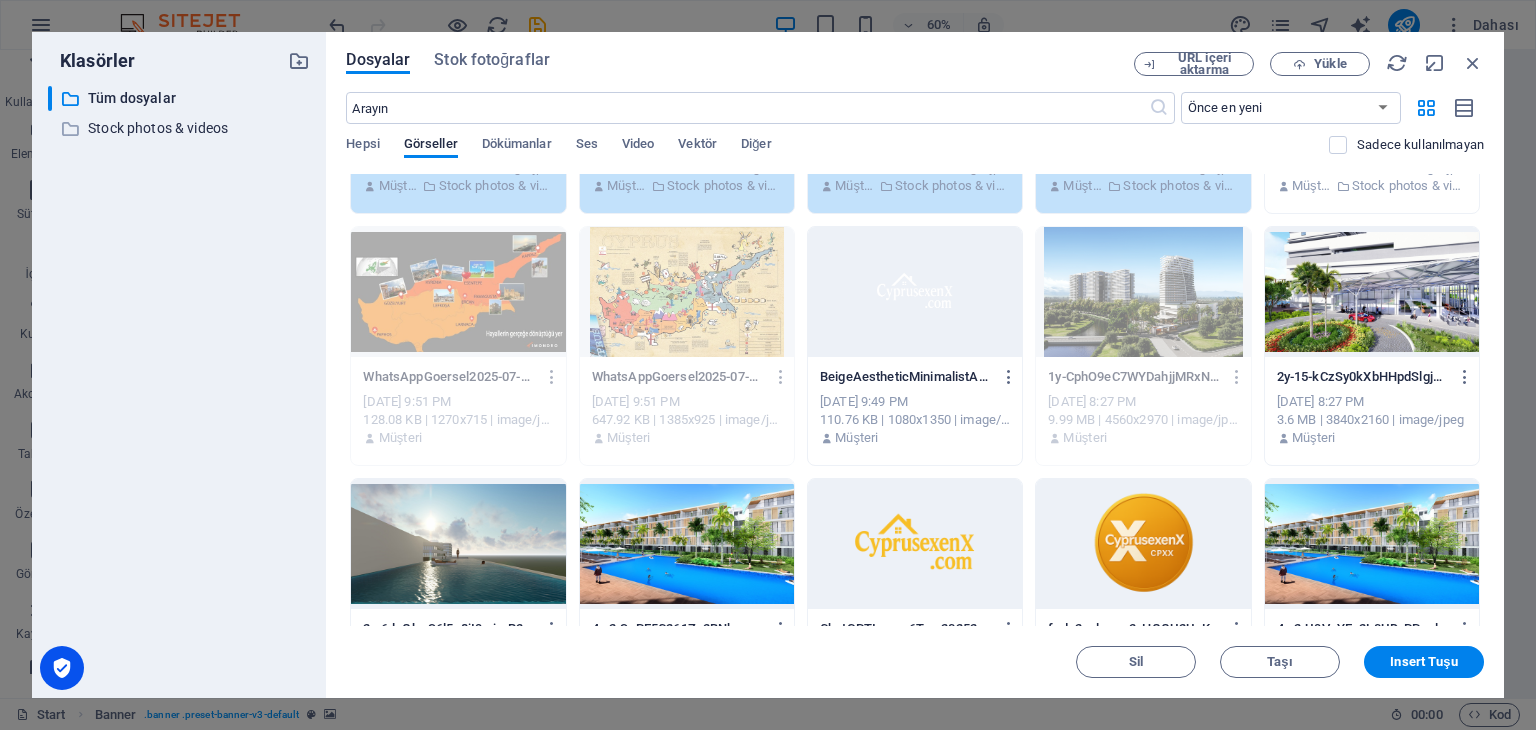 scroll, scrollTop: 0, scrollLeft: 0, axis: both 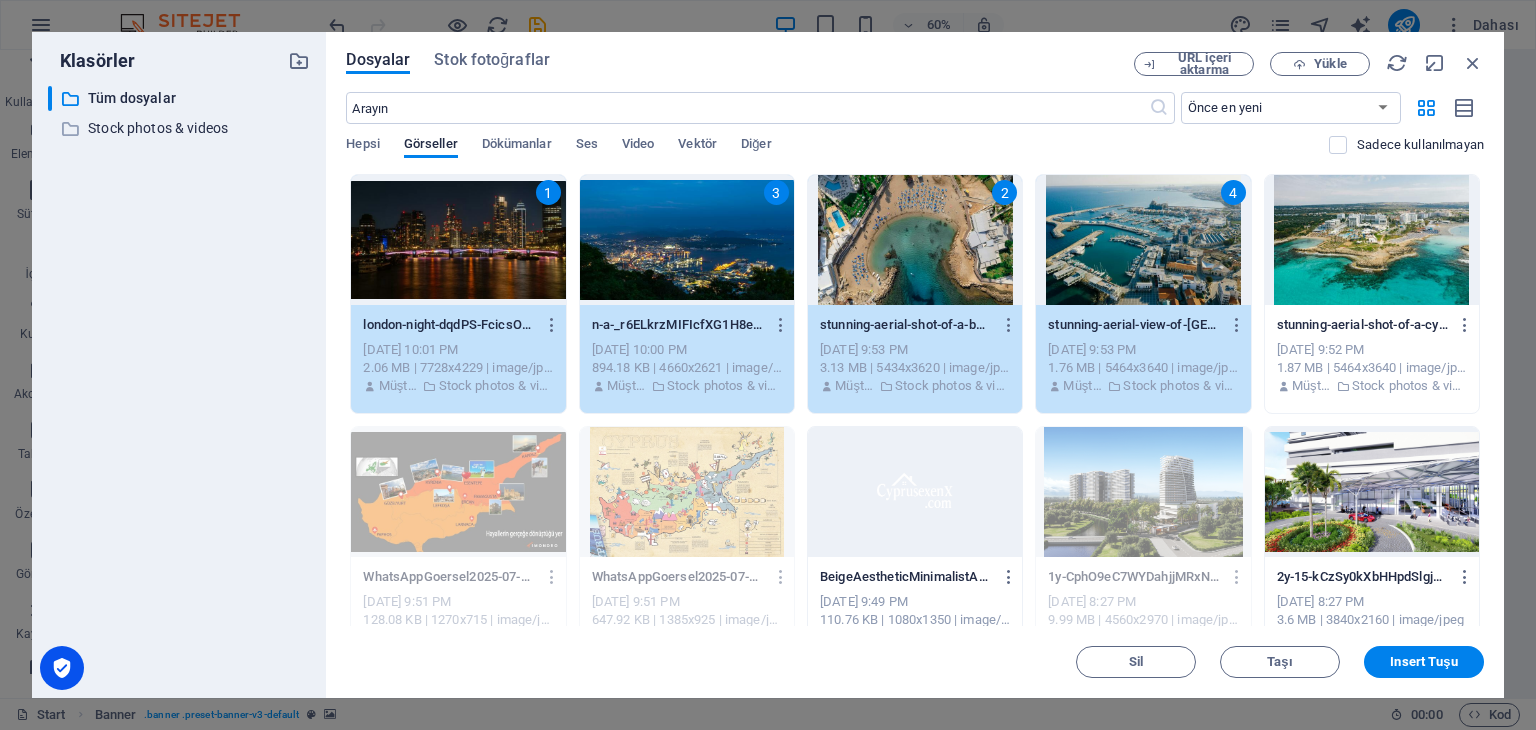 click at bounding box center (1372, 240) 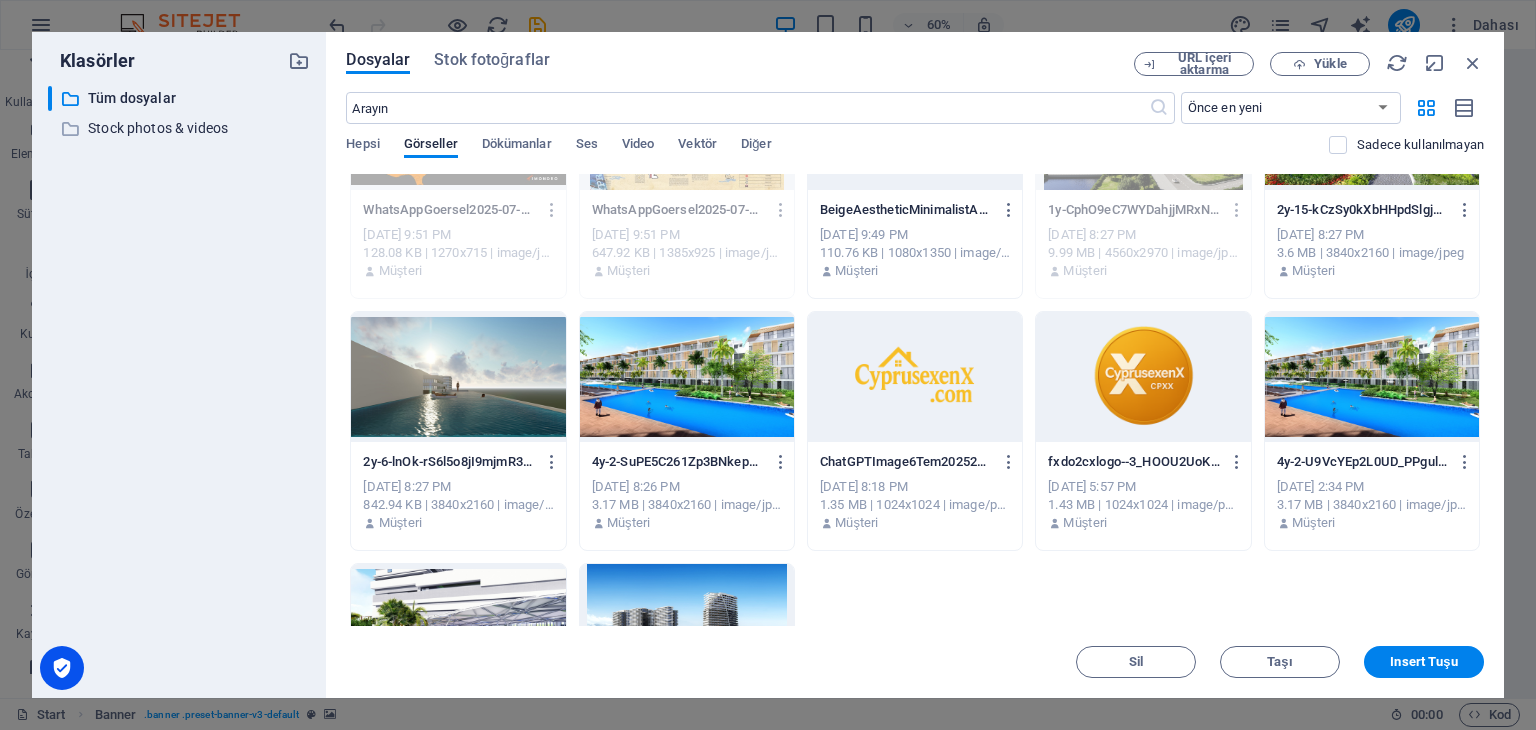 scroll, scrollTop: 244, scrollLeft: 0, axis: vertical 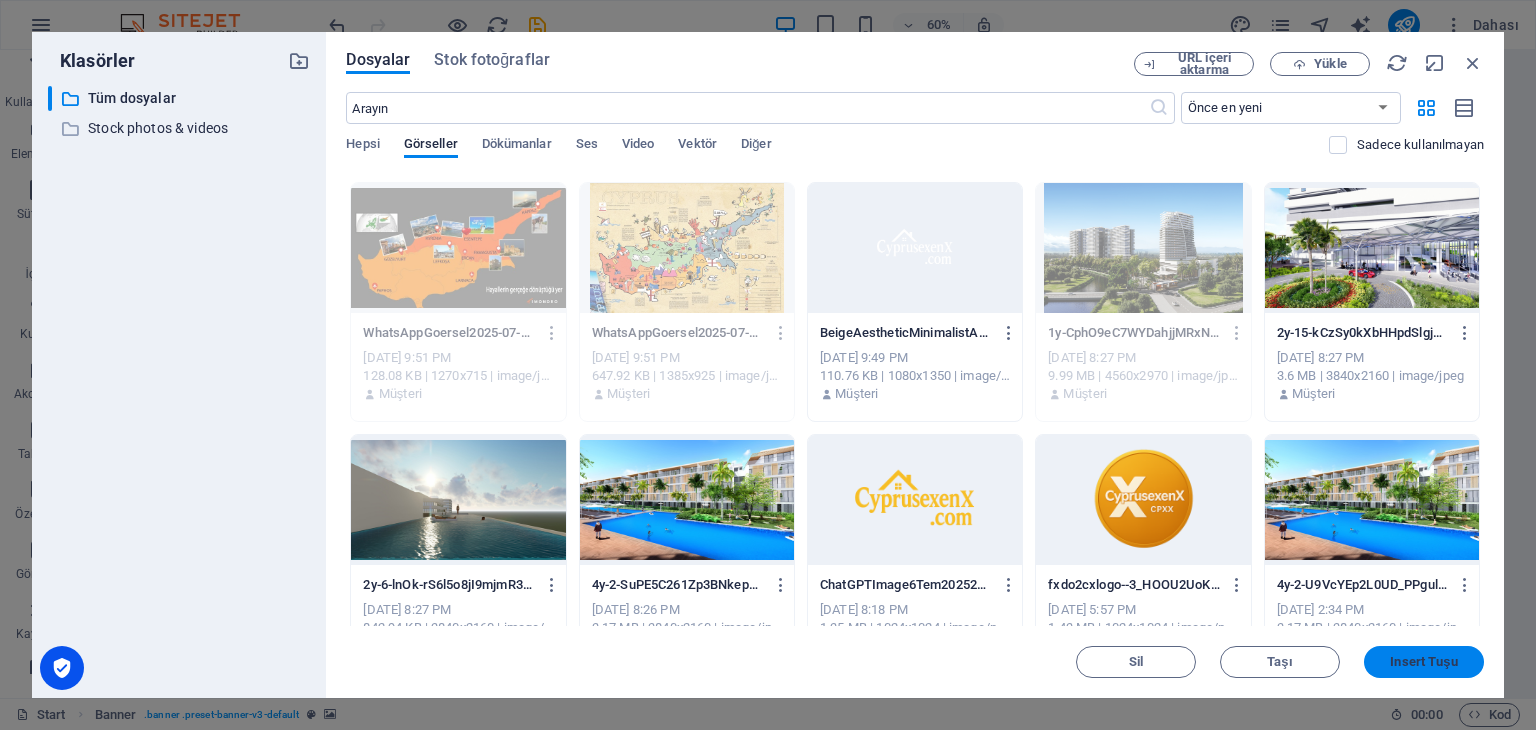 click on "Insert Tuşu" at bounding box center [1423, 662] 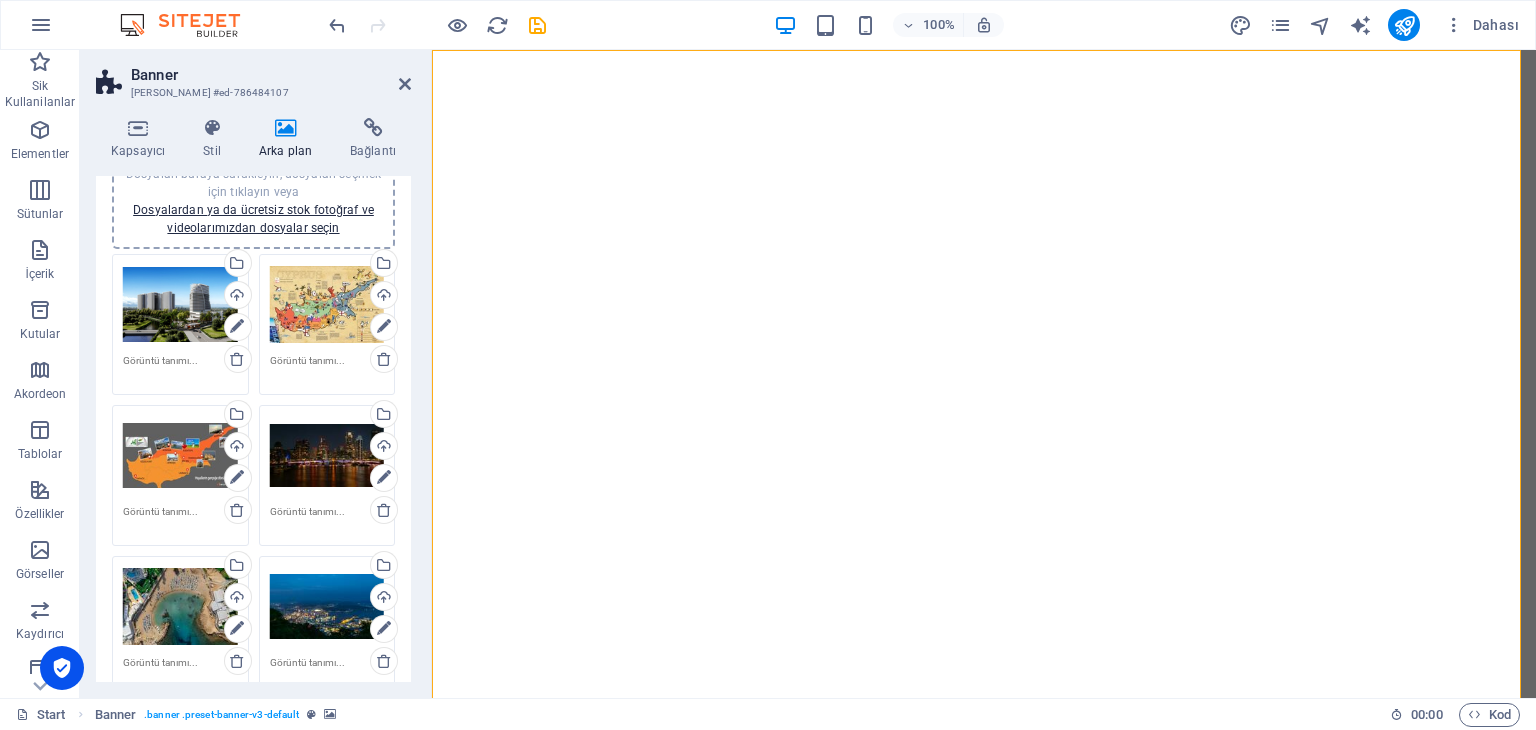 scroll, scrollTop: 400, scrollLeft: 0, axis: vertical 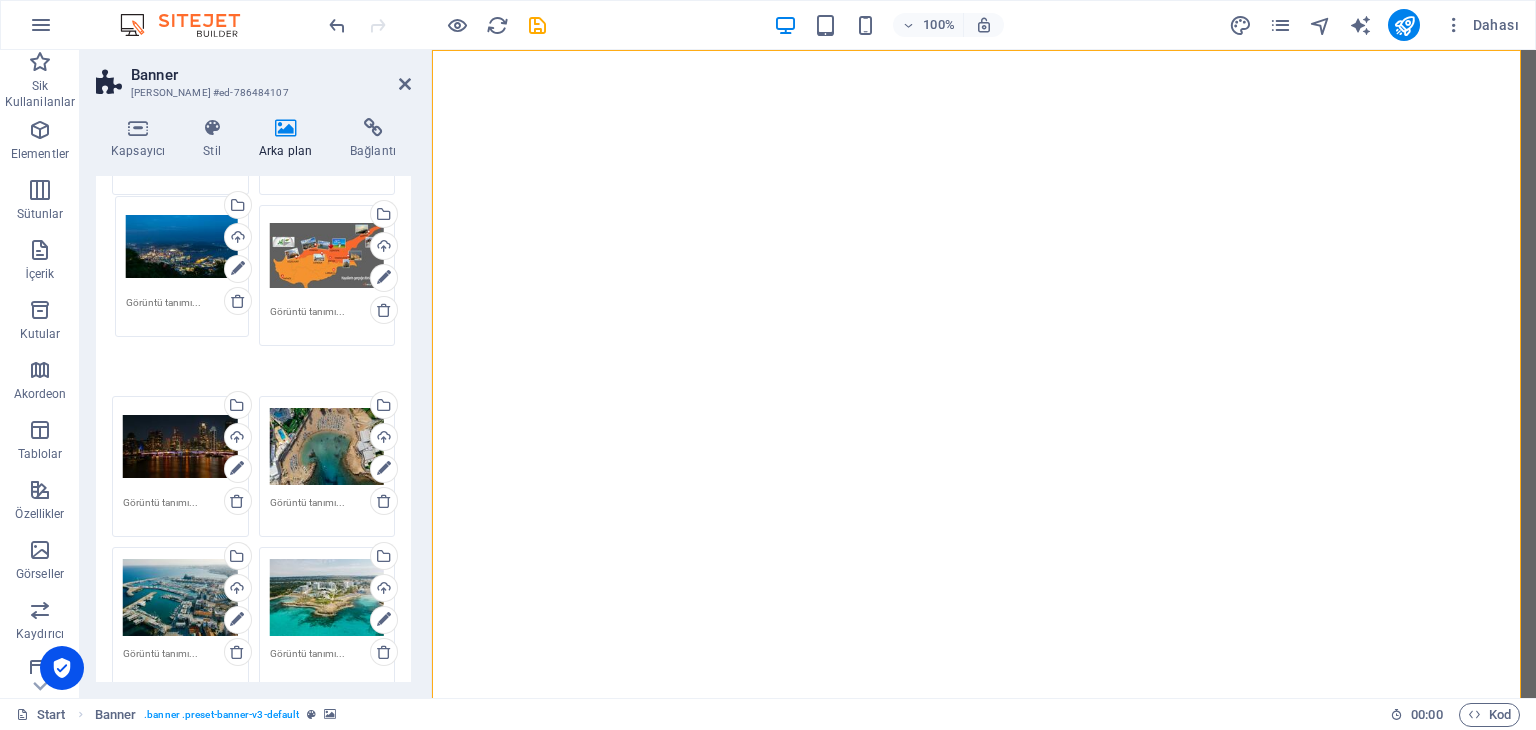 drag, startPoint x: 323, startPoint y: 401, endPoint x: 167, endPoint y: 246, distance: 219.91135 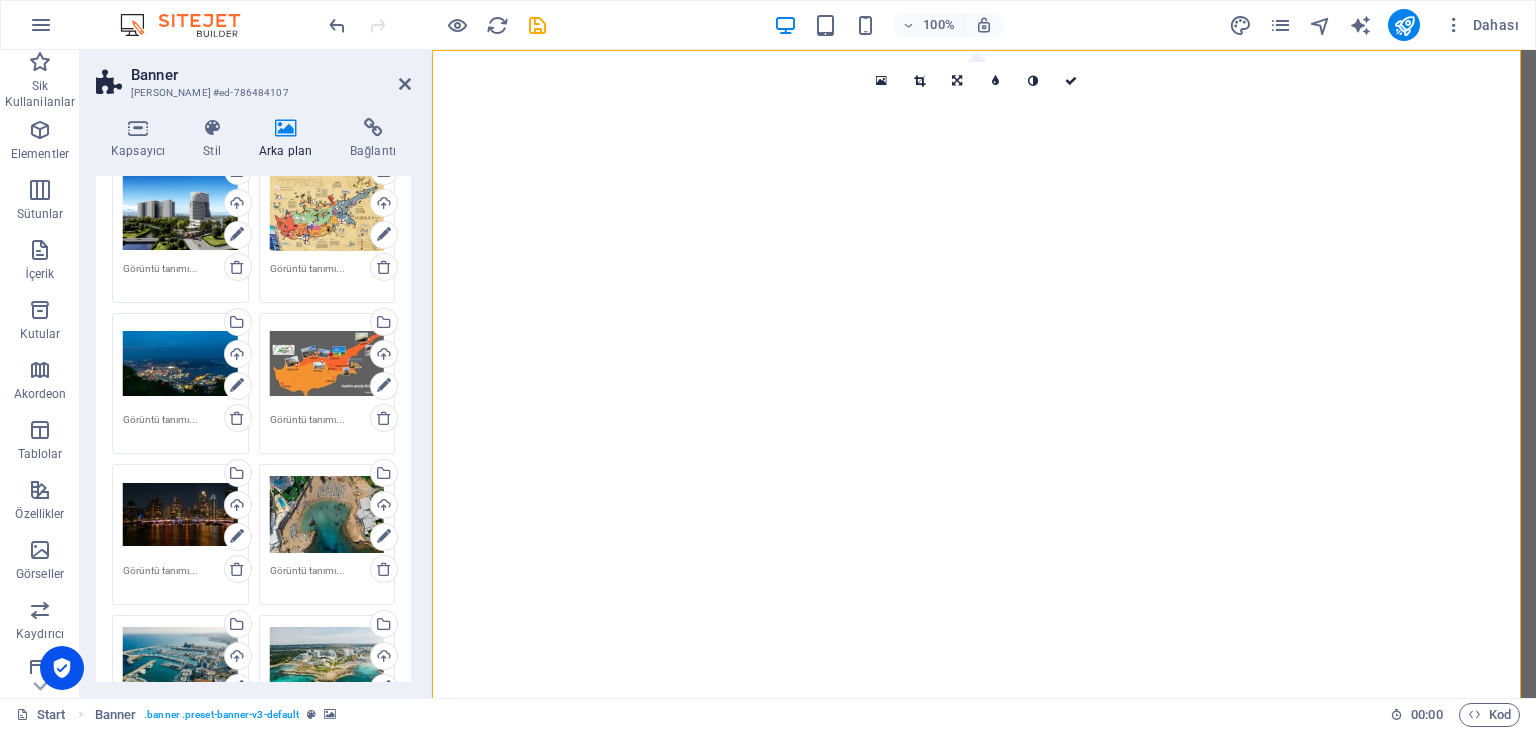 scroll, scrollTop: 200, scrollLeft: 0, axis: vertical 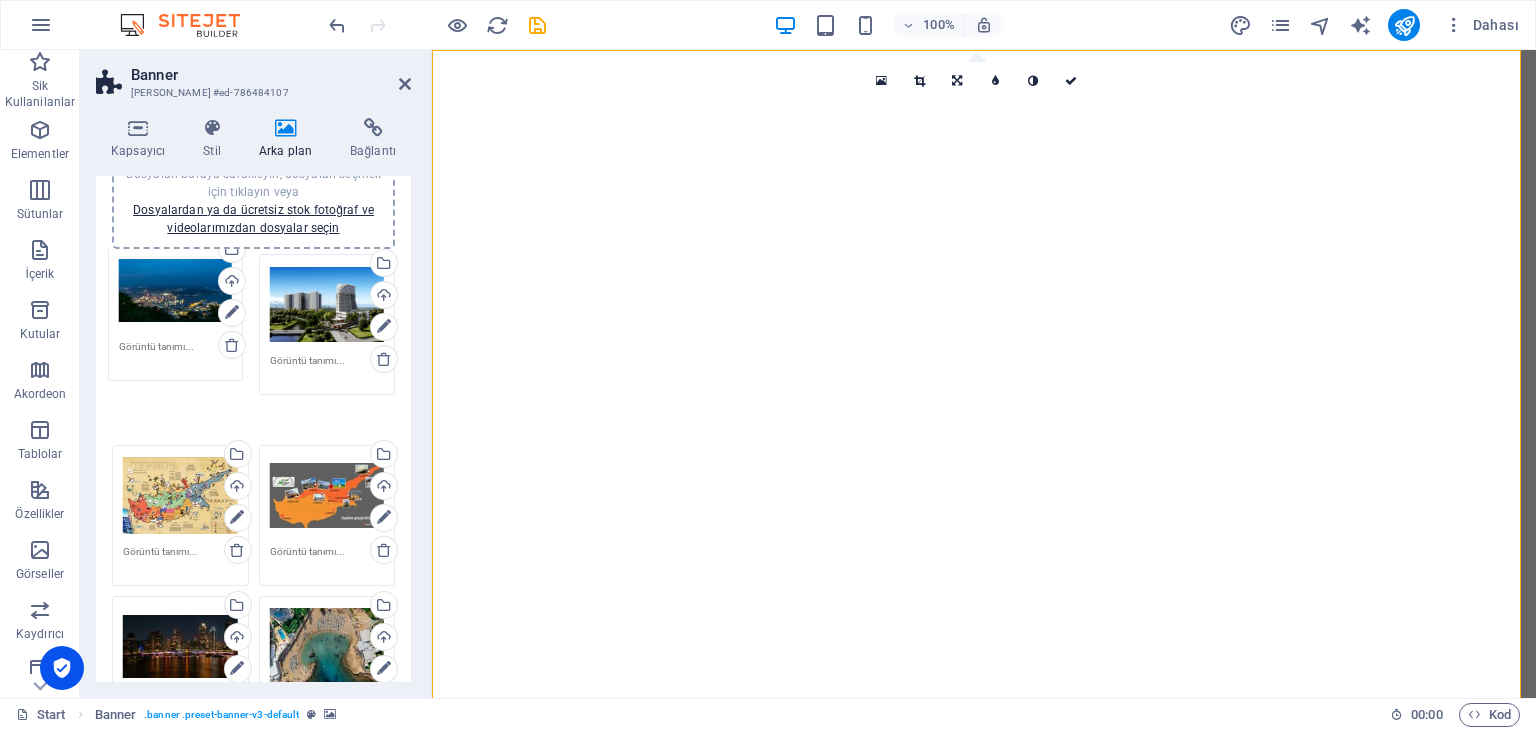 drag, startPoint x: 196, startPoint y: 454, endPoint x: 192, endPoint y: 289, distance: 165.04848 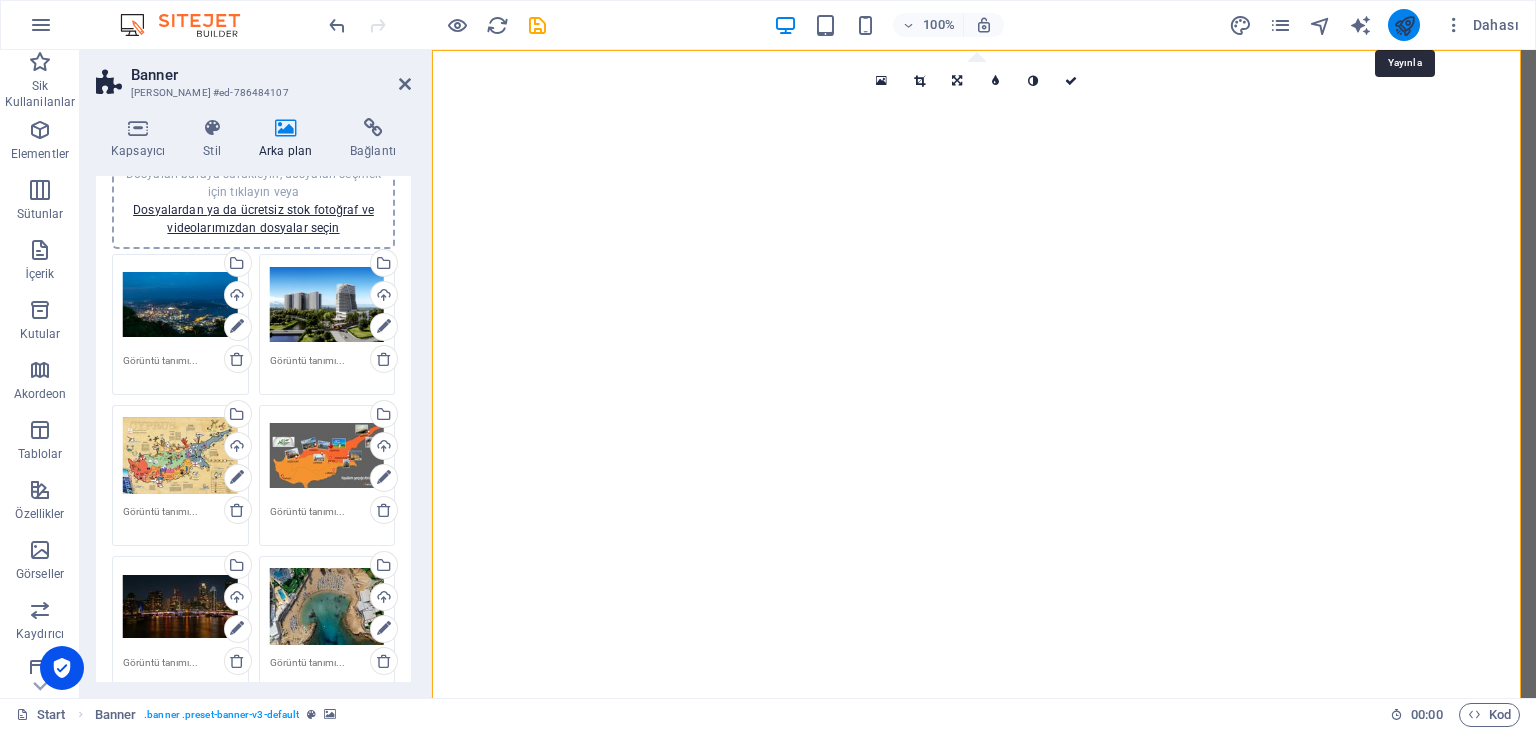 click at bounding box center [1404, 25] 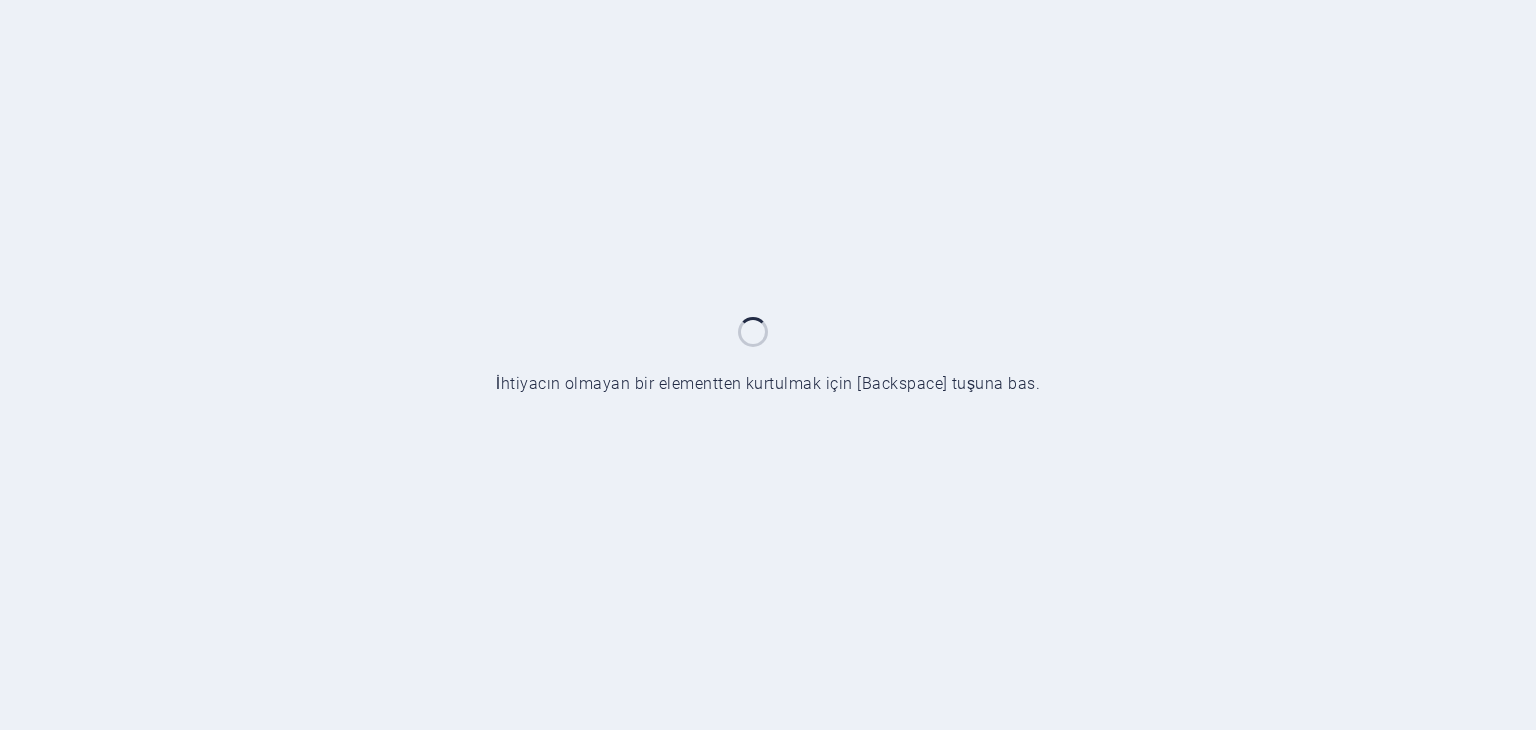 scroll, scrollTop: 0, scrollLeft: 0, axis: both 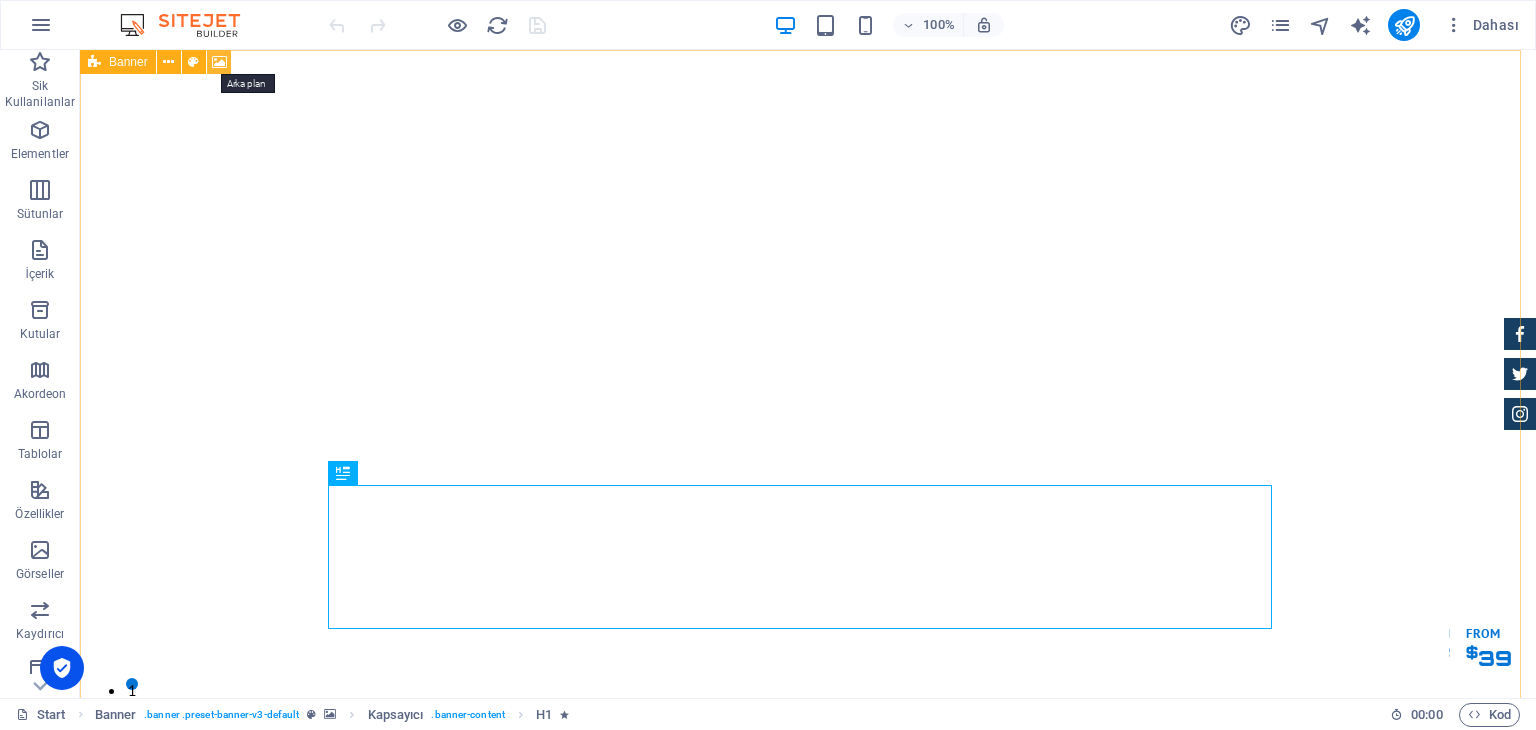 click at bounding box center (219, 62) 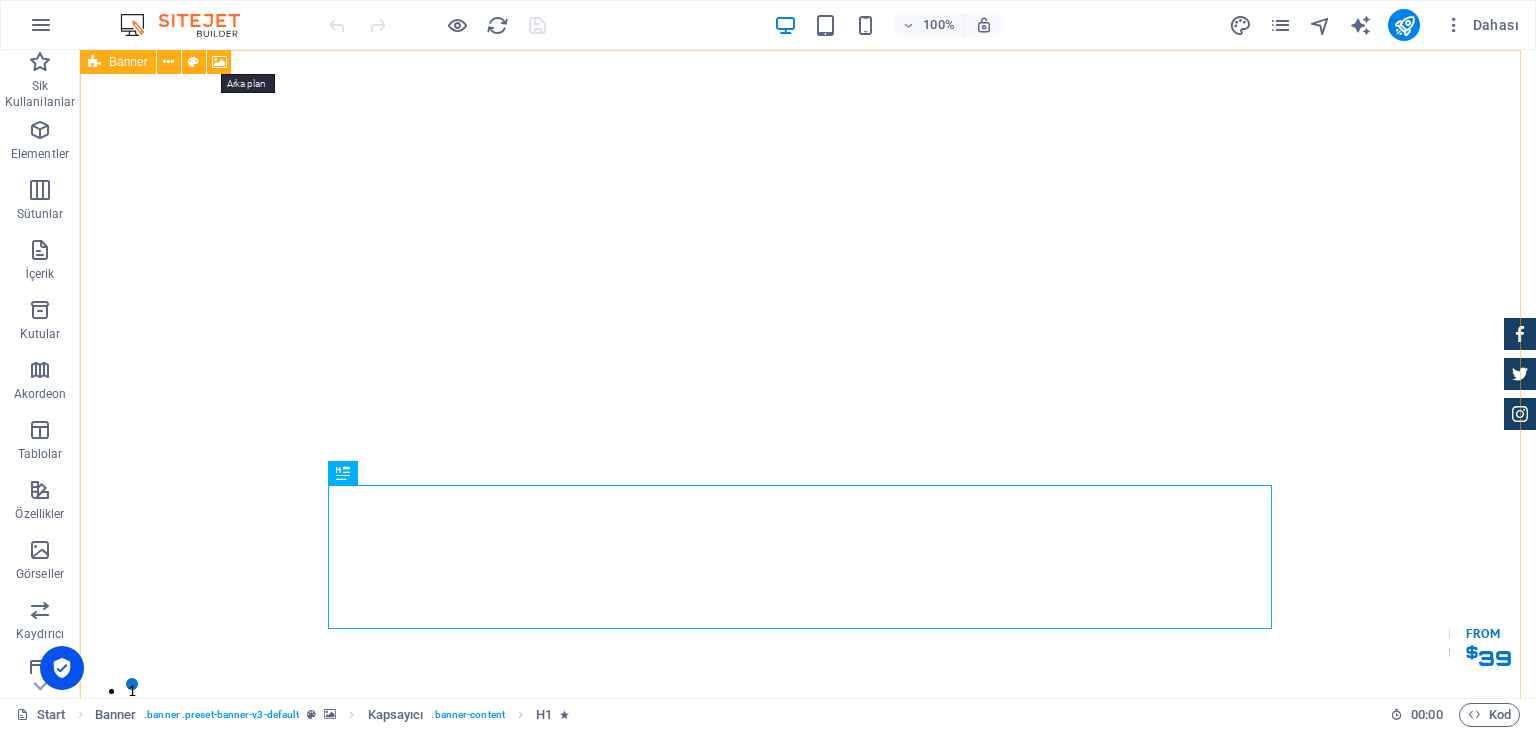 select on "ms" 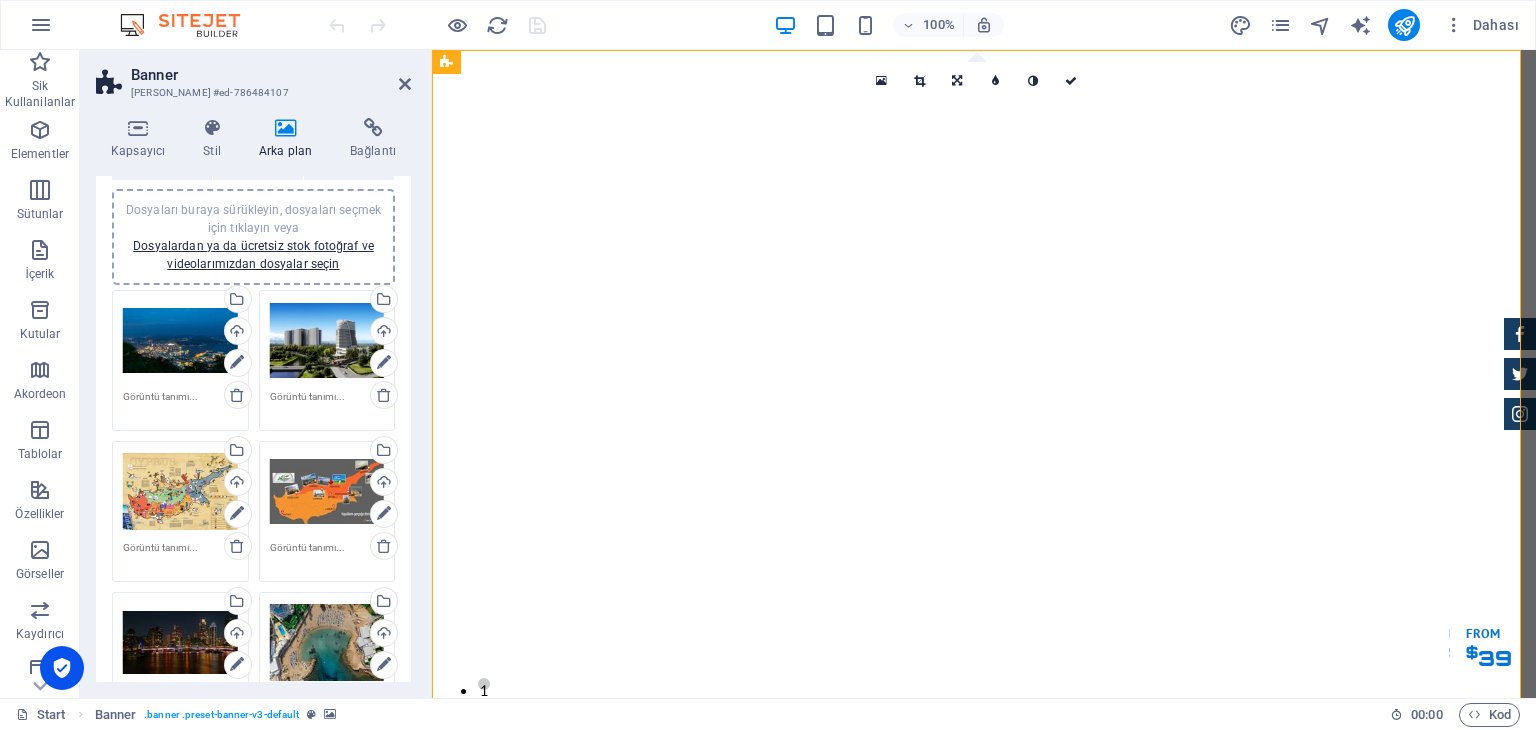 scroll, scrollTop: 200, scrollLeft: 0, axis: vertical 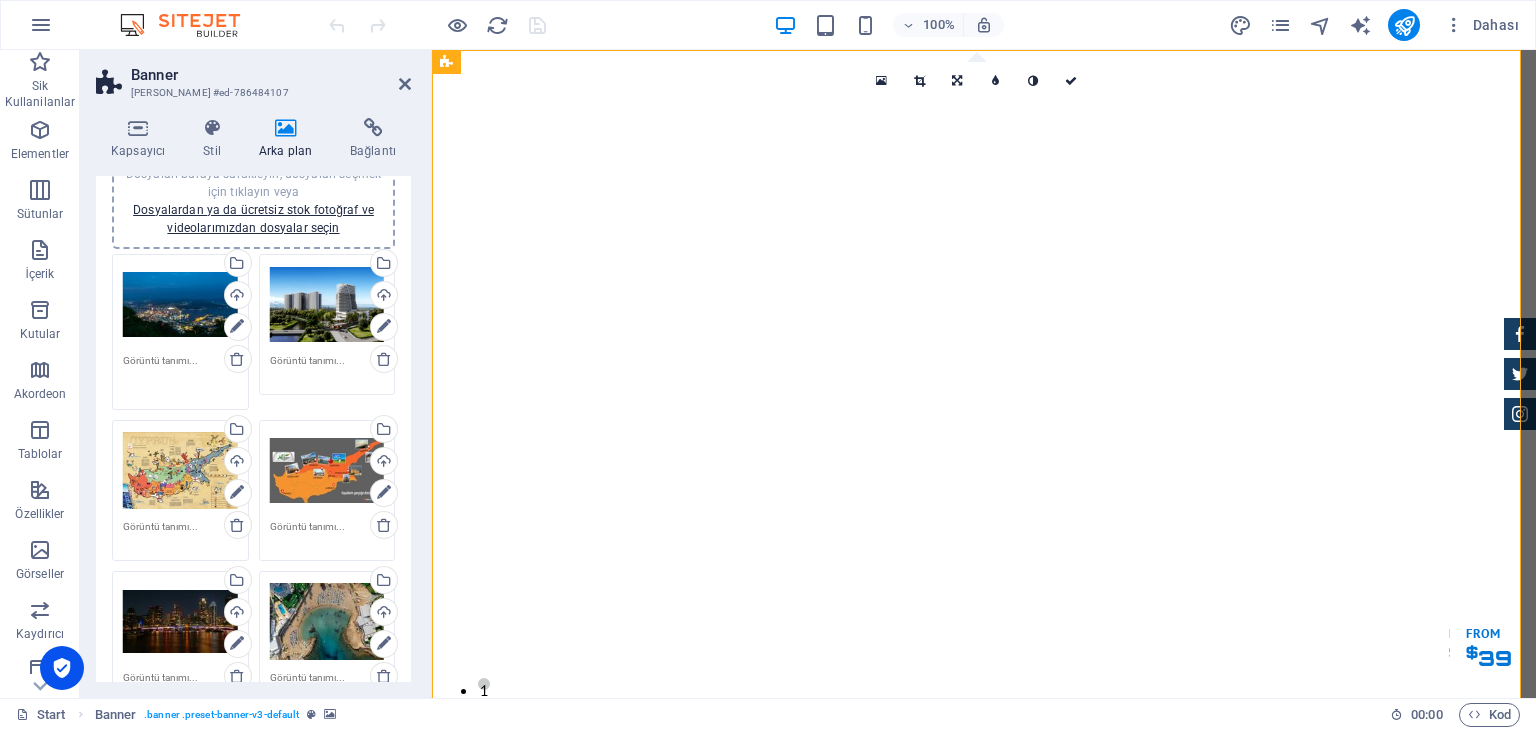 click at bounding box center (180, 375) 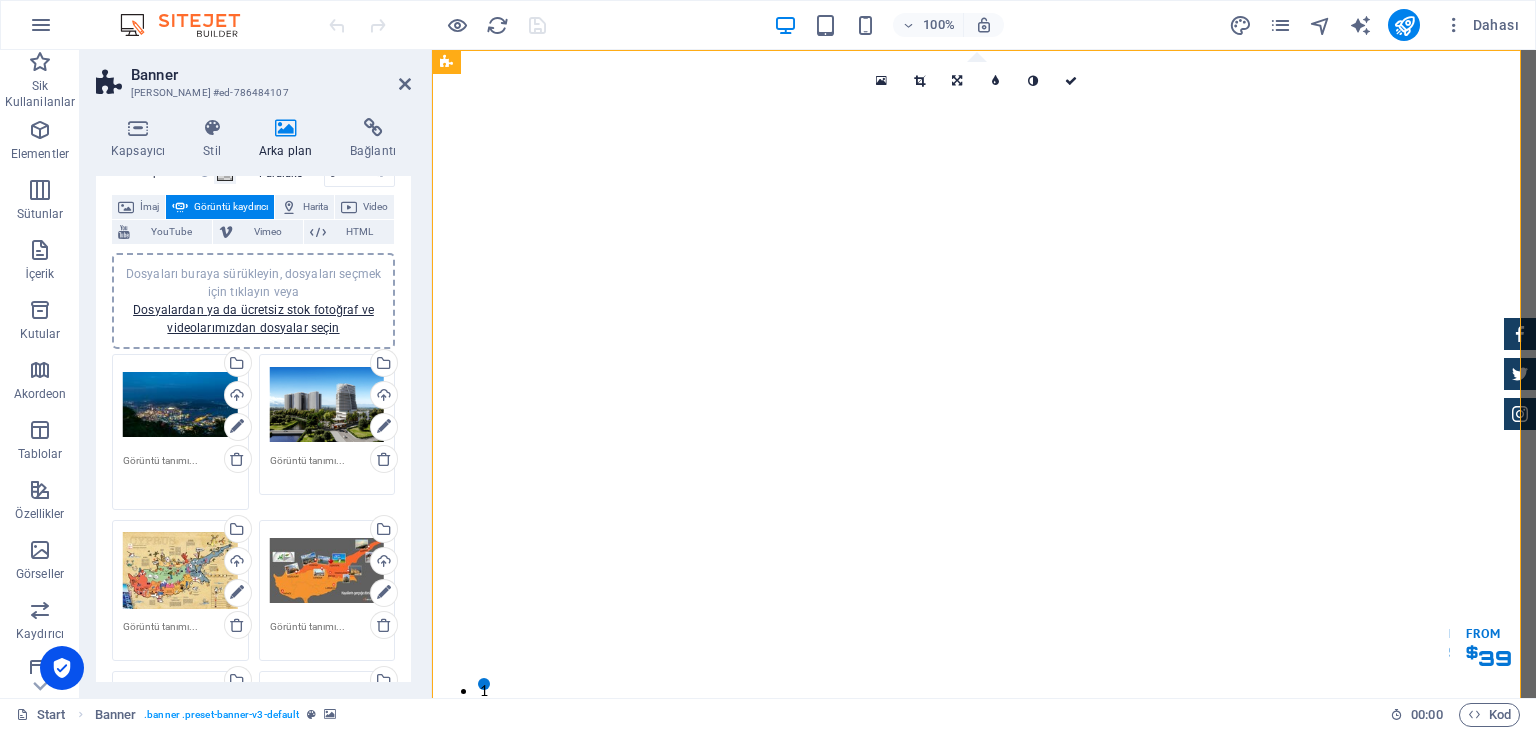 scroll, scrollTop: 0, scrollLeft: 0, axis: both 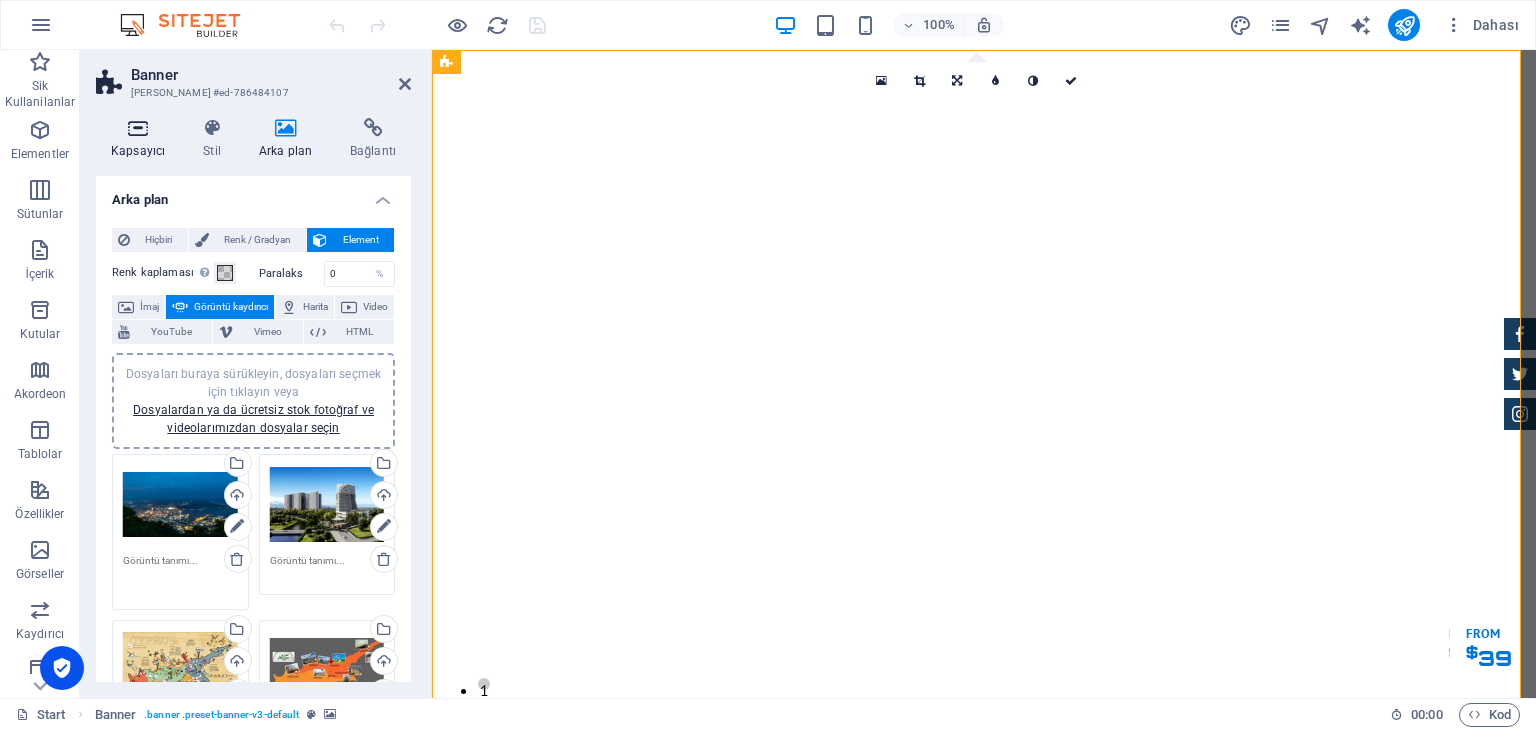 click on "Kapsayıcı" at bounding box center (142, 139) 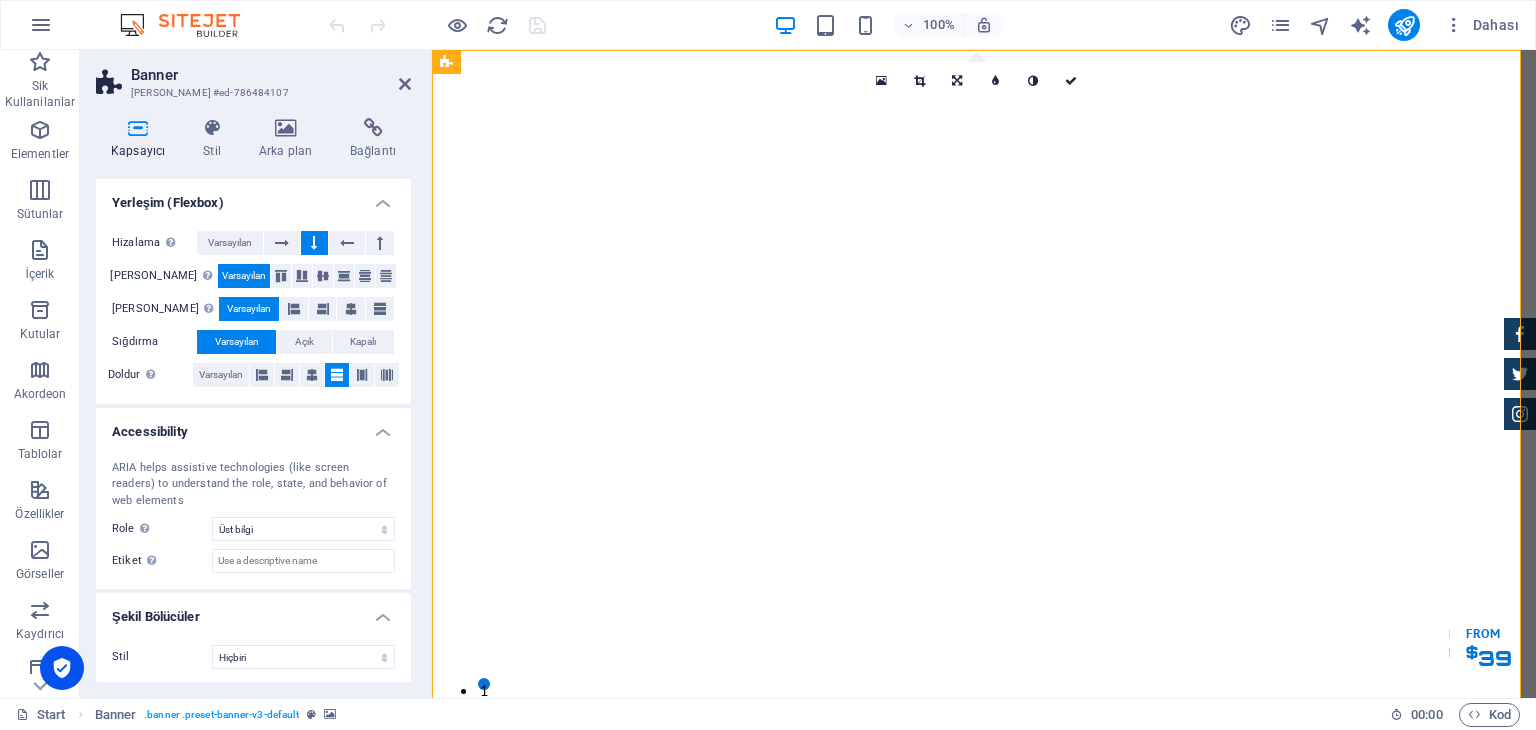 scroll, scrollTop: 301, scrollLeft: 0, axis: vertical 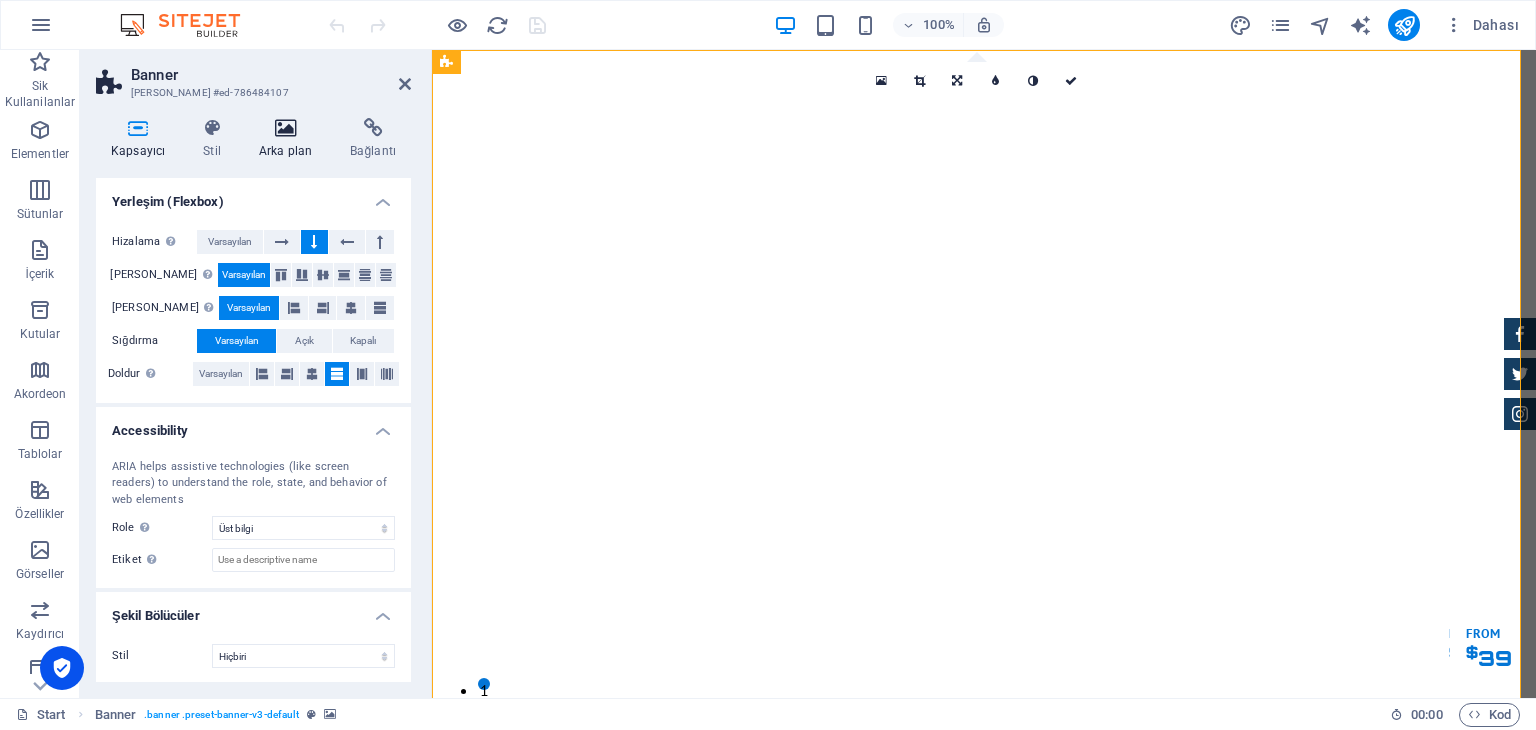 click at bounding box center [285, 128] 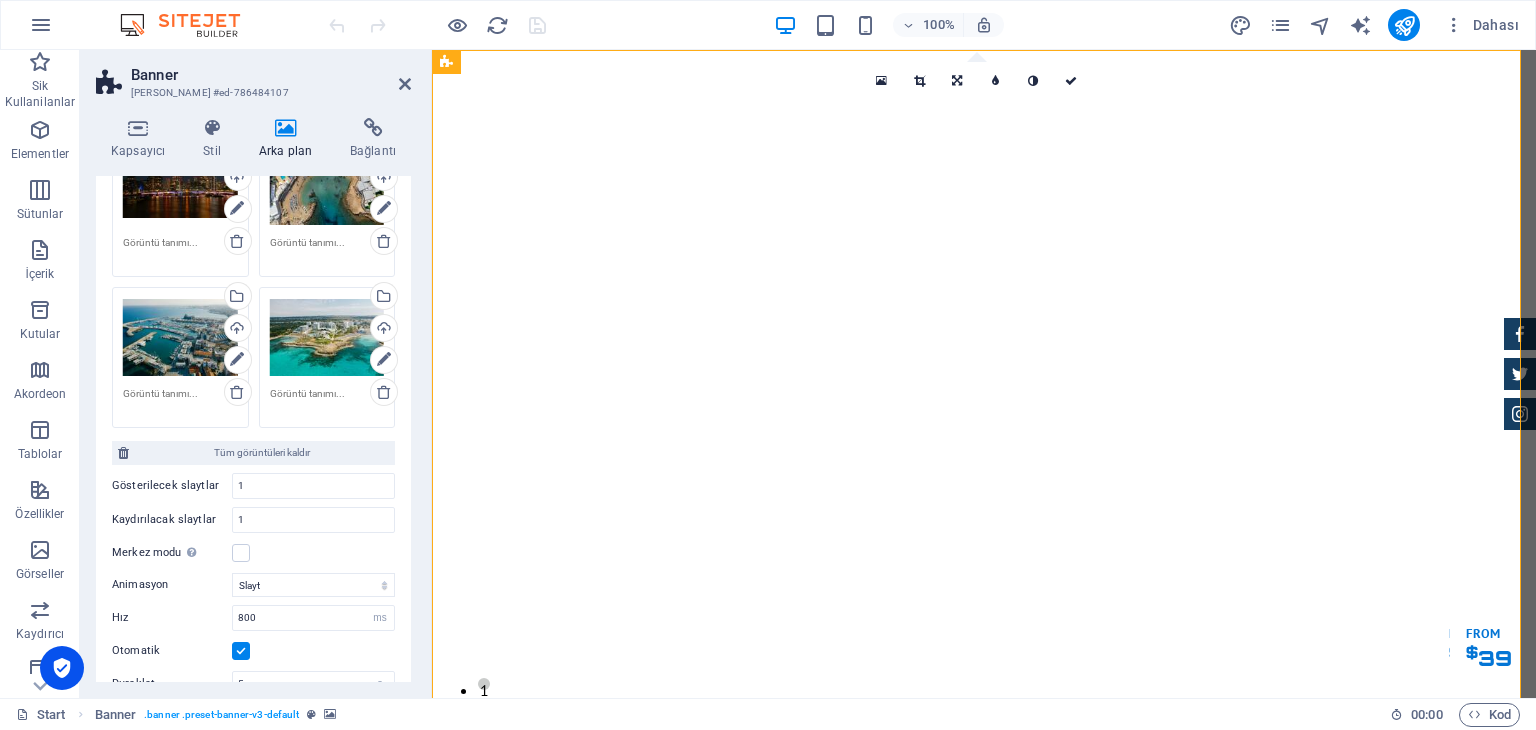 scroll, scrollTop: 608, scrollLeft: 0, axis: vertical 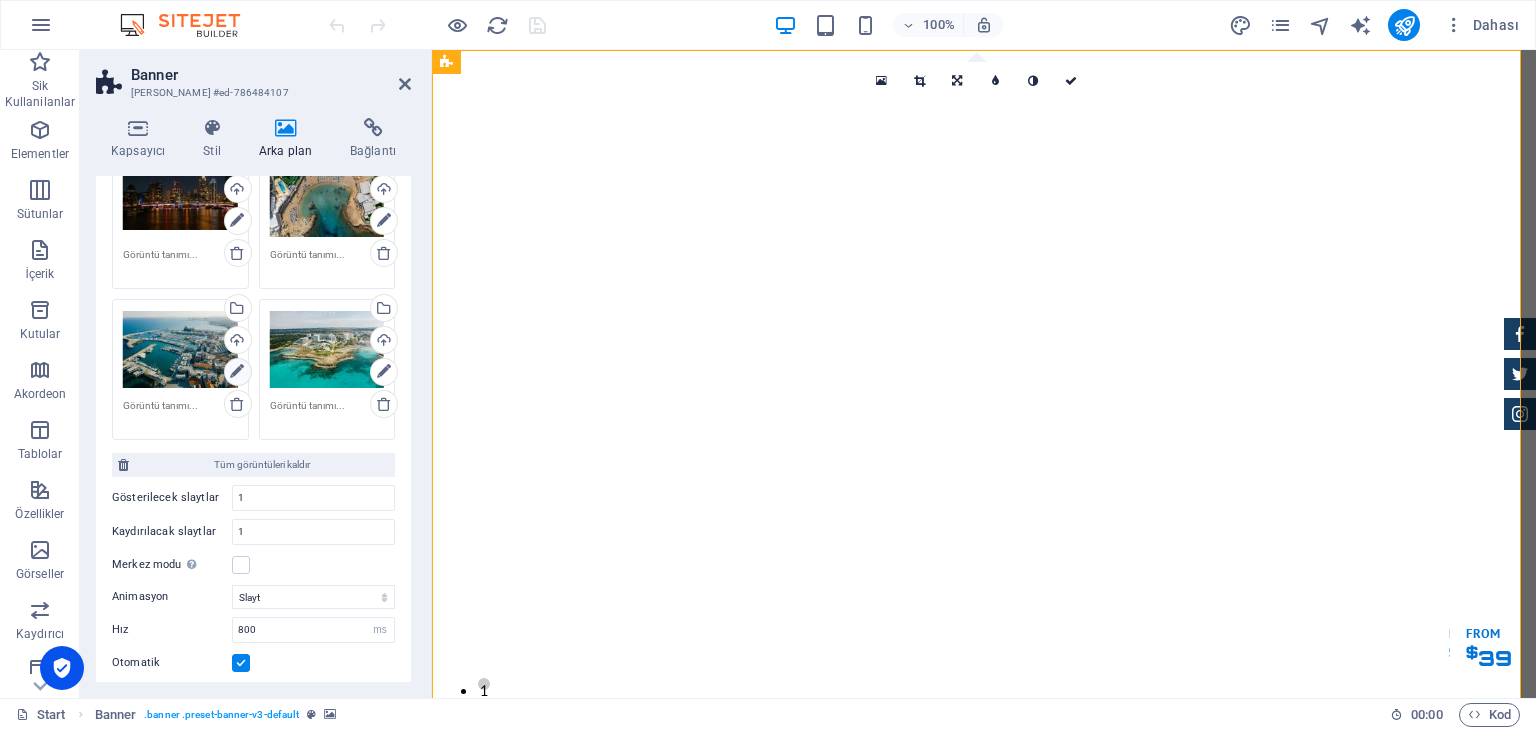 click at bounding box center (237, 372) 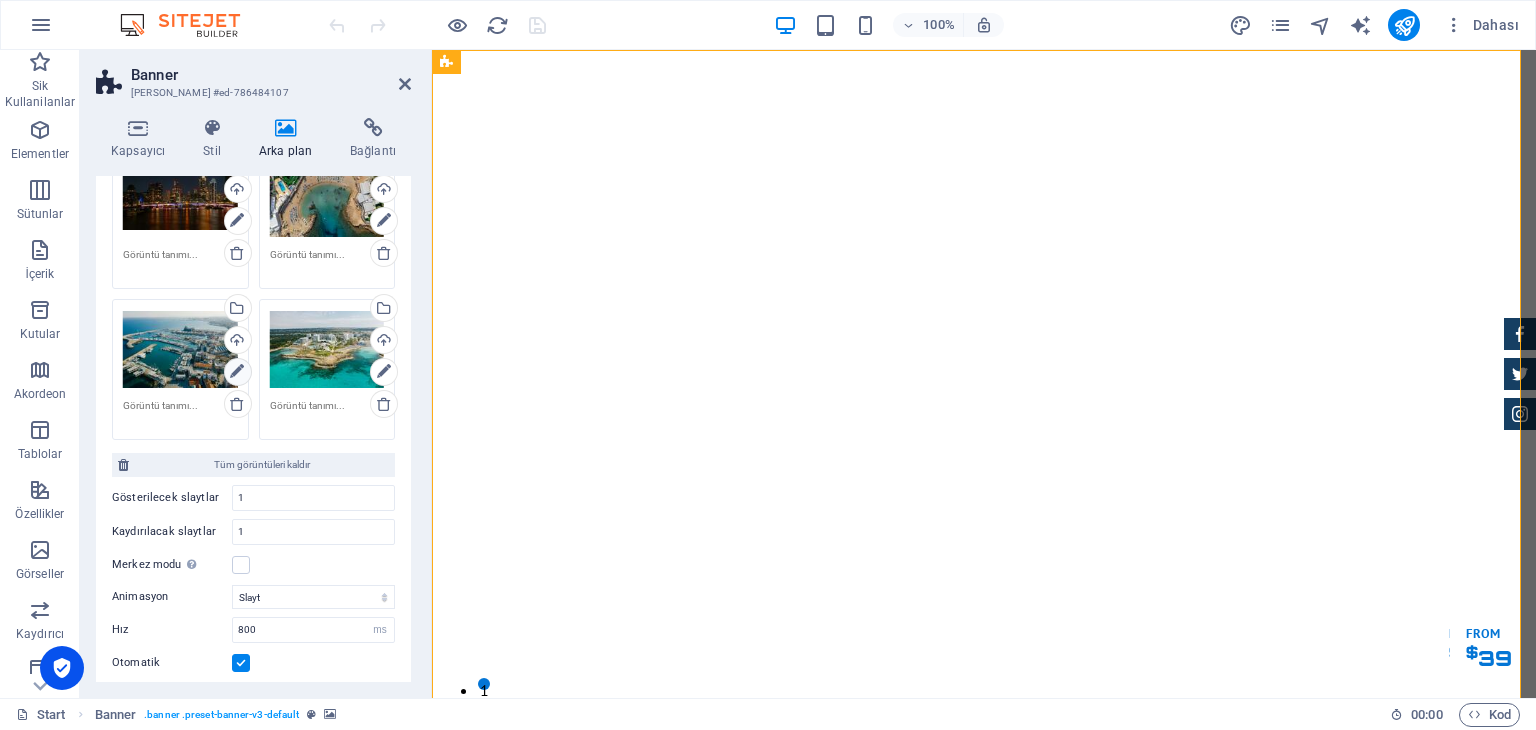 click at bounding box center (237, 372) 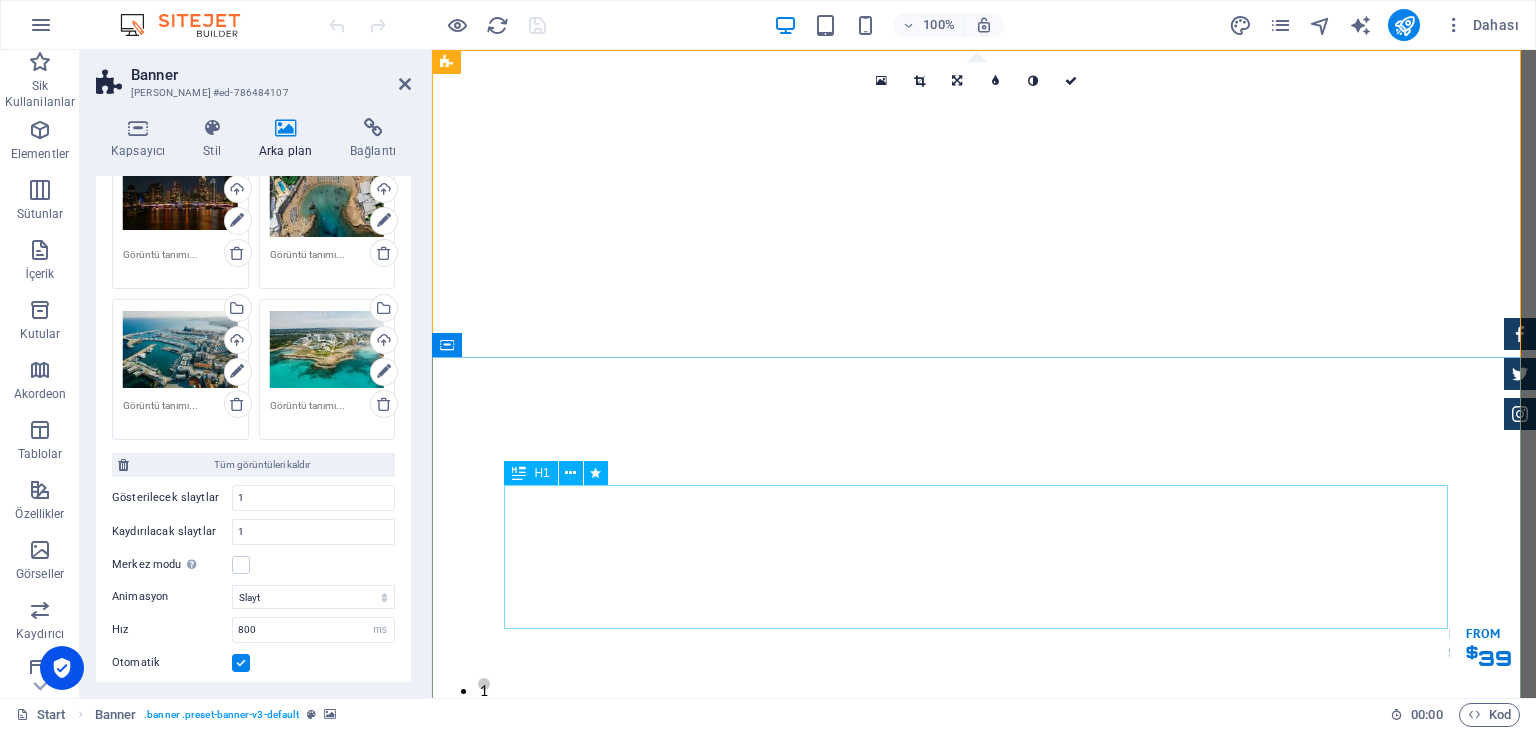 click on "GReat Deals. Great Cars." at bounding box center (984, 1531) 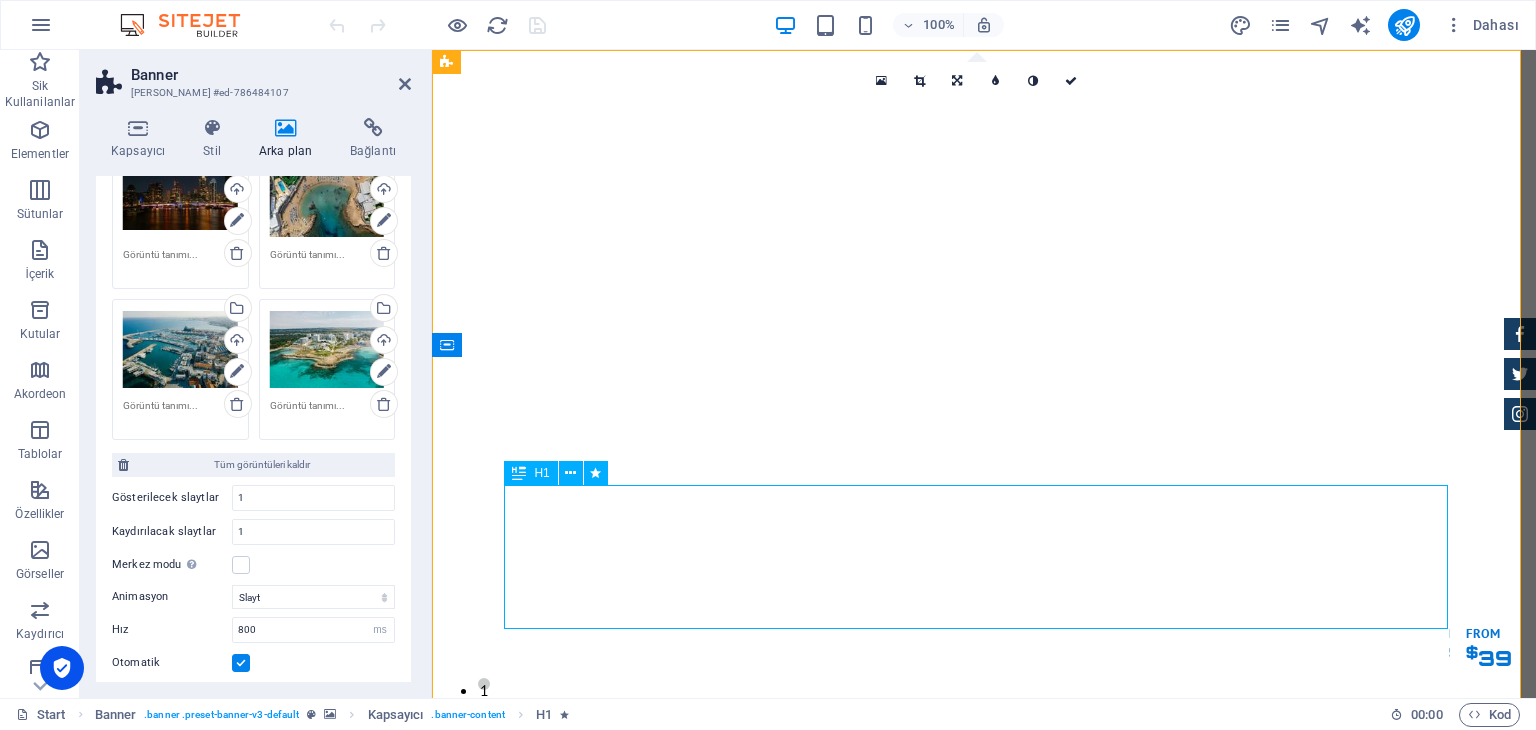 click on "GReat Deals. Great Cars." at bounding box center (984, 1531) 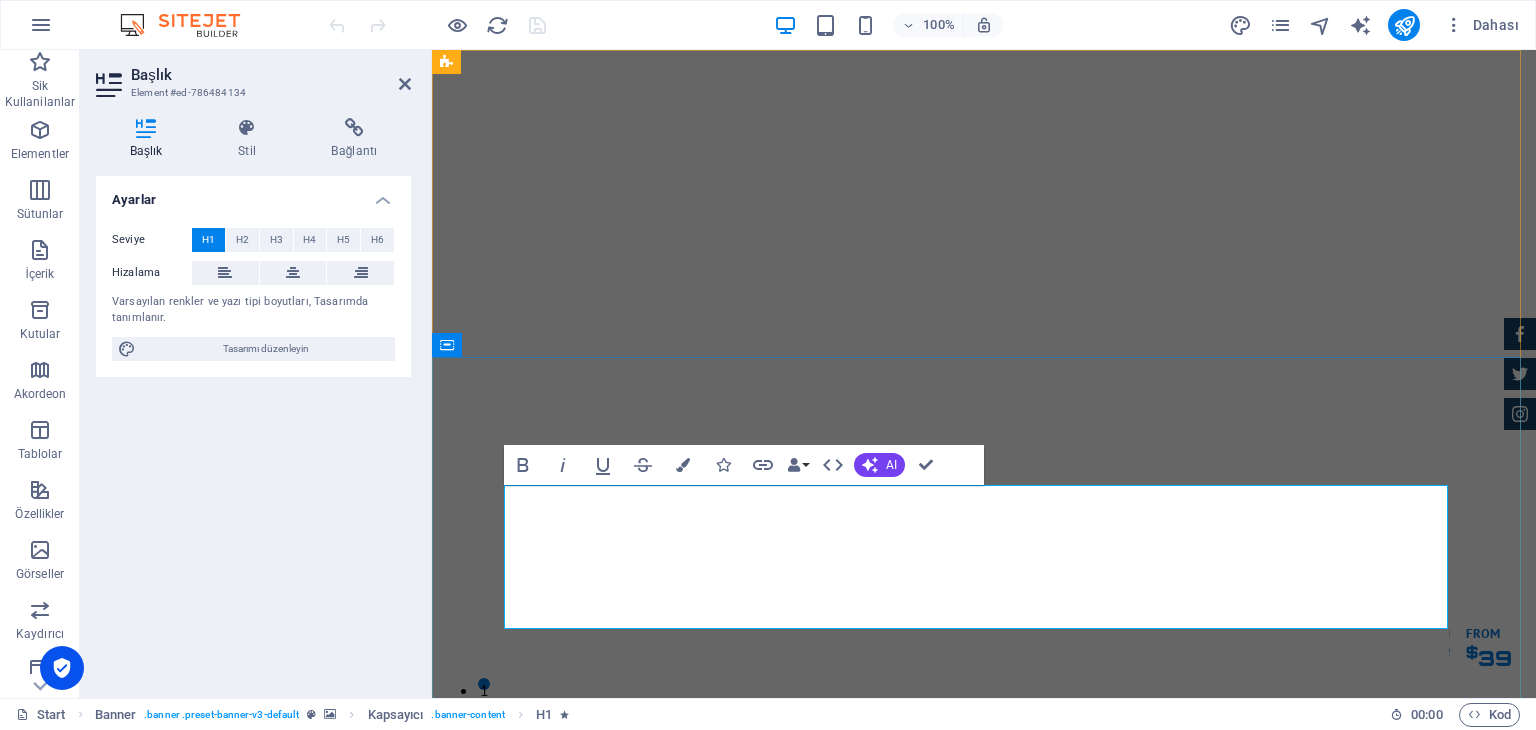 type 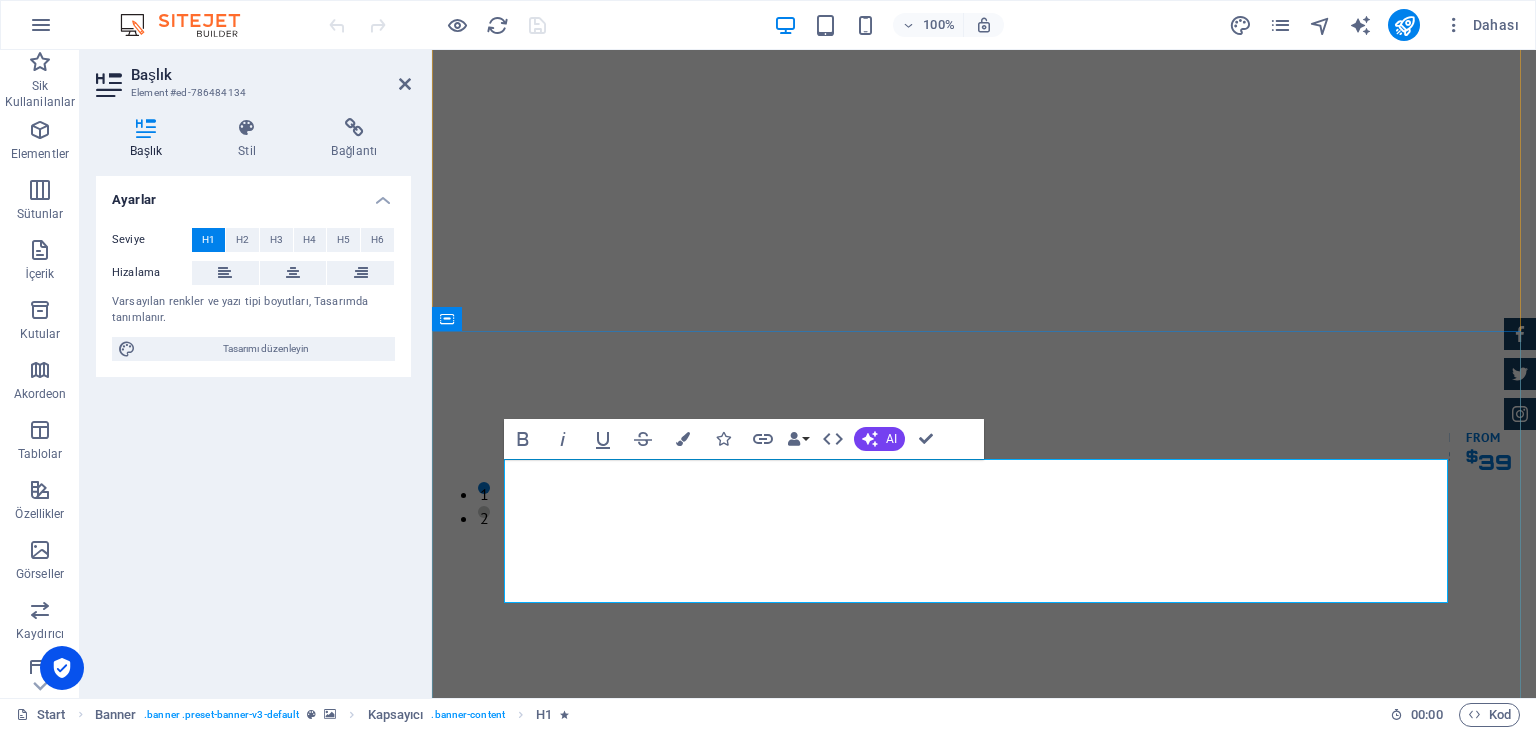 scroll, scrollTop: 200, scrollLeft: 0, axis: vertical 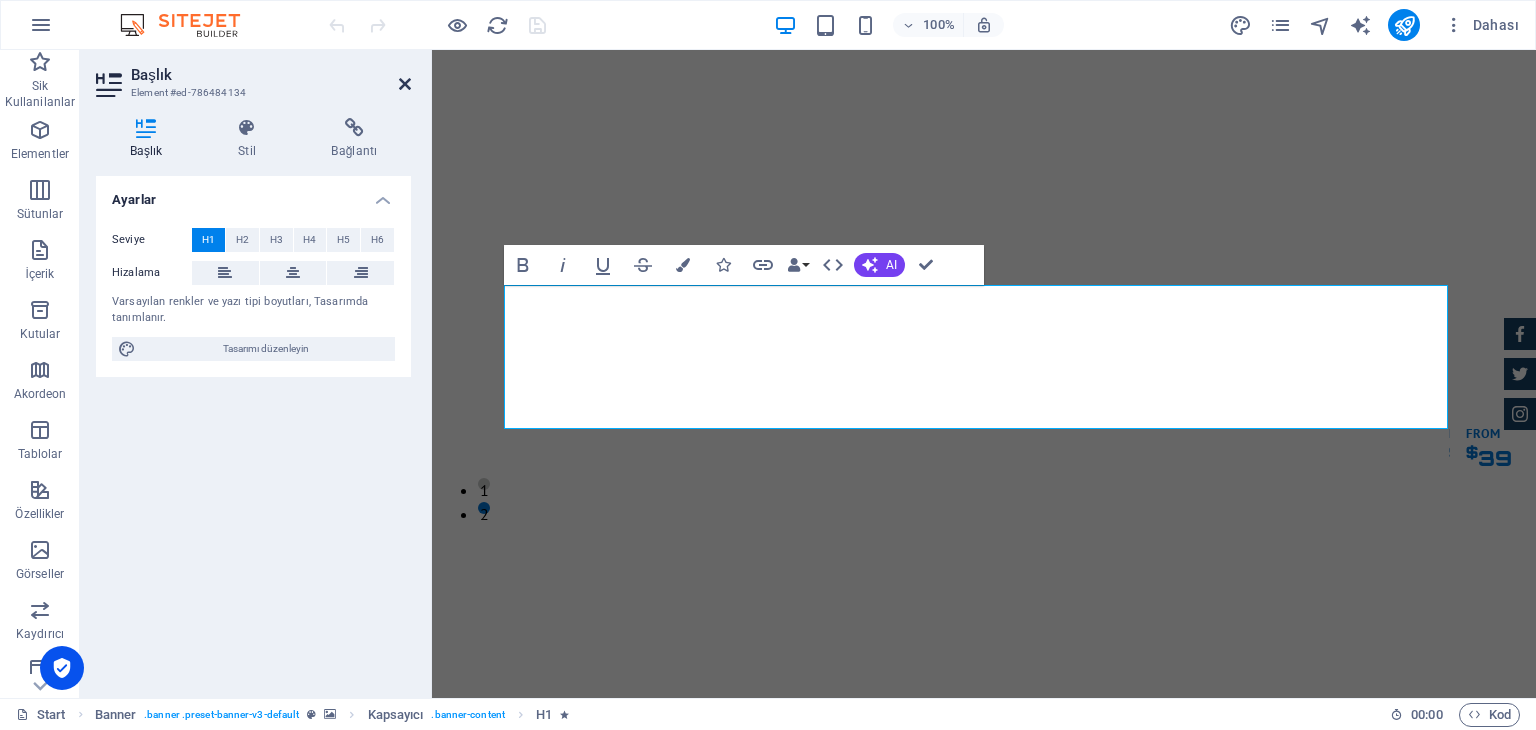 click at bounding box center [405, 84] 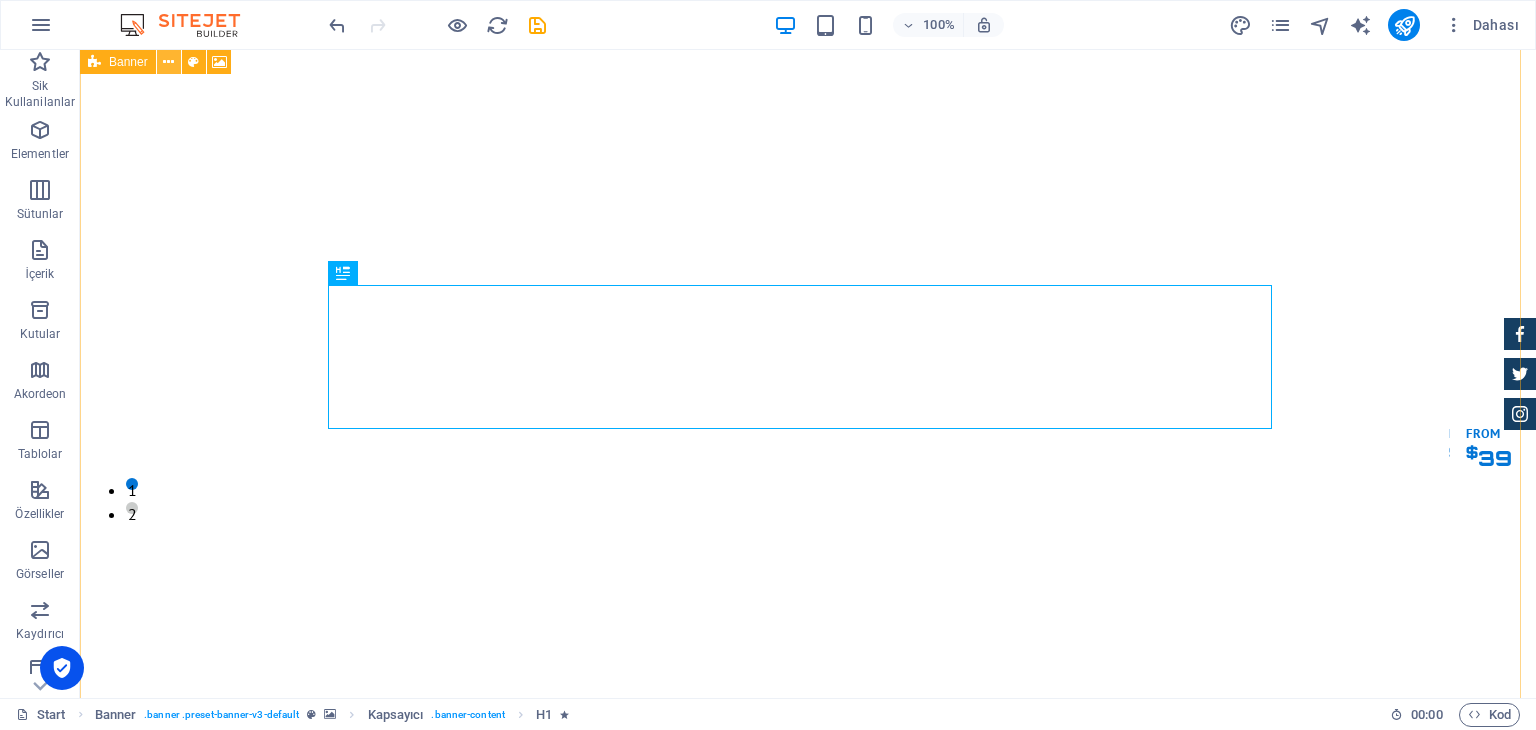 click at bounding box center (168, 62) 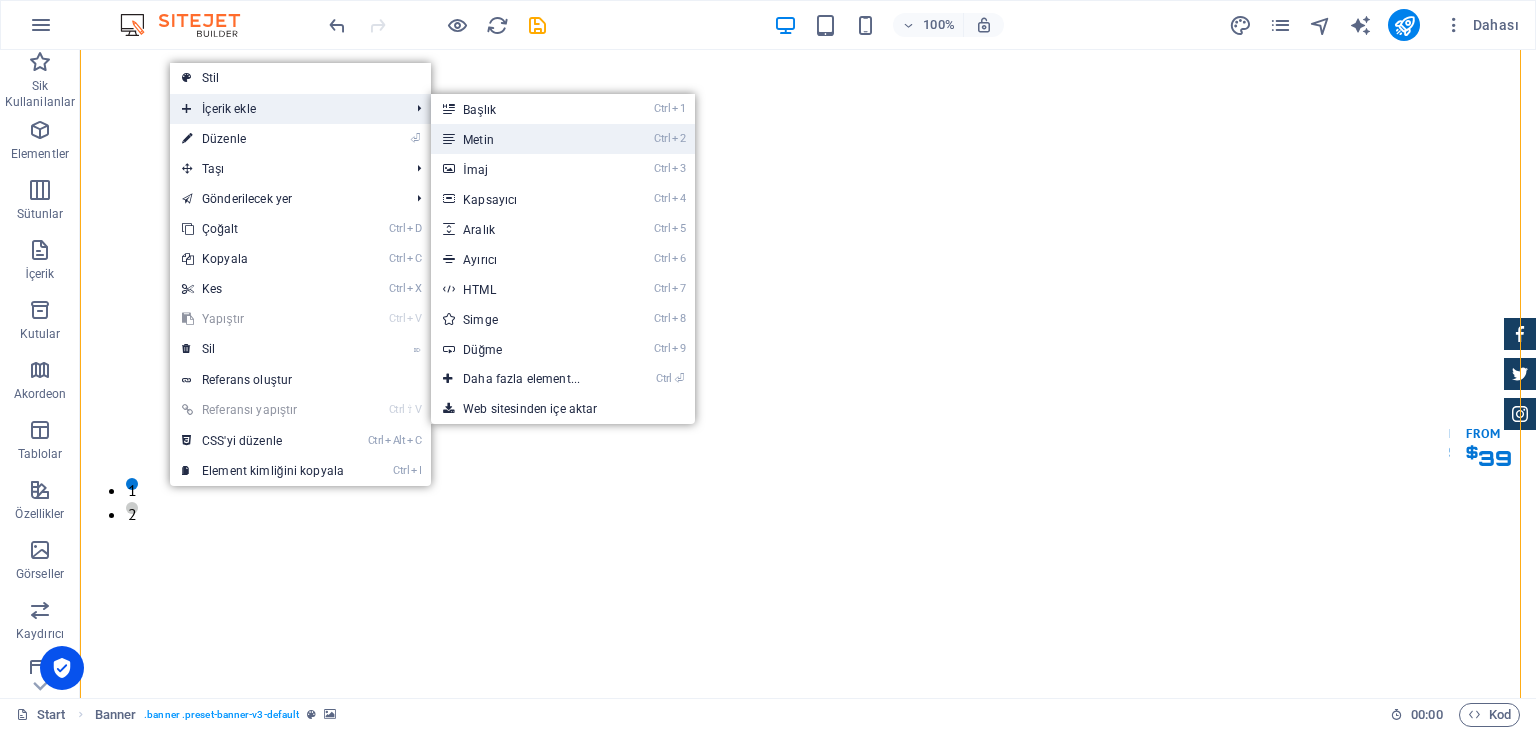 click on "Ctrl 2  Metin" at bounding box center (525, 139) 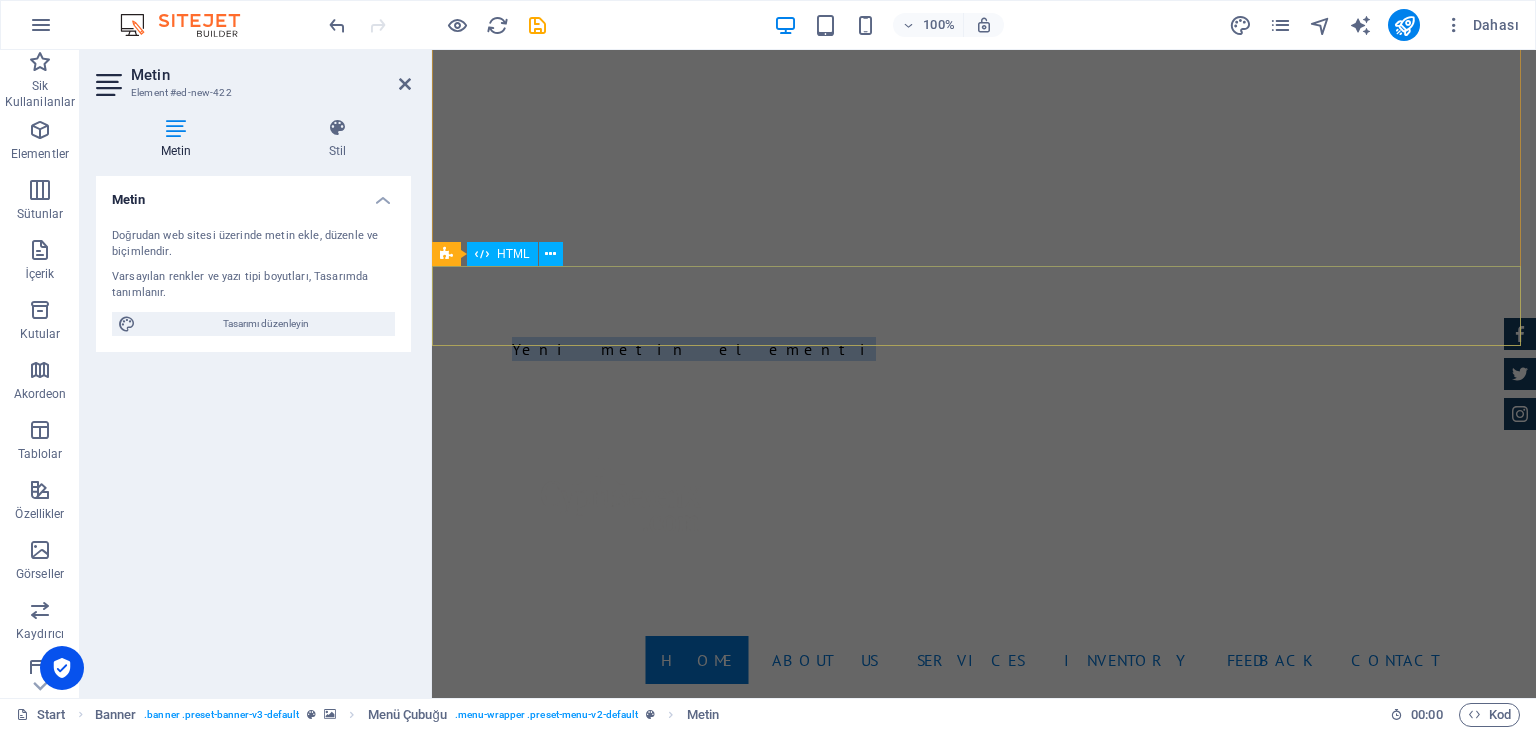 scroll, scrollTop: 700, scrollLeft: 0, axis: vertical 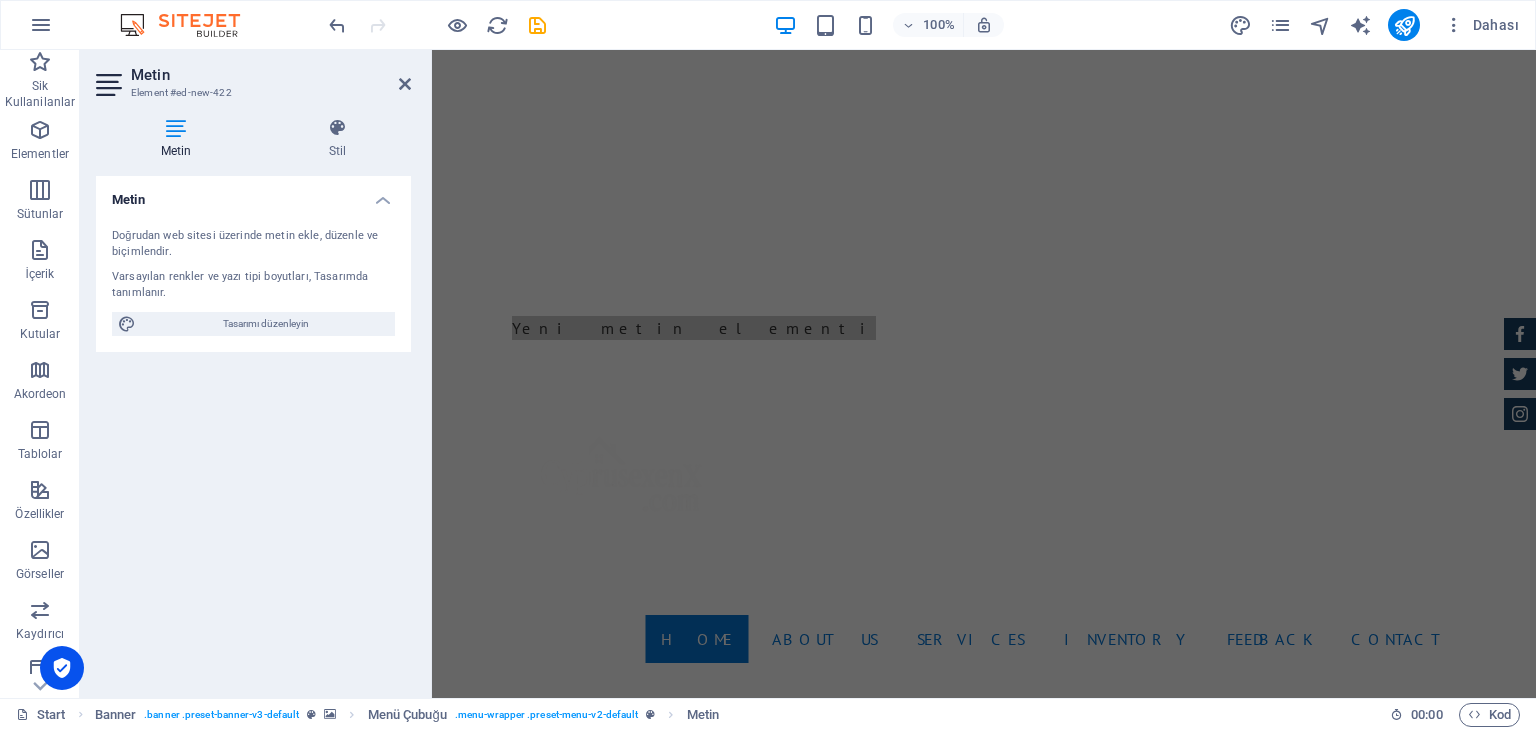 click on "Metin" at bounding box center [253, 194] 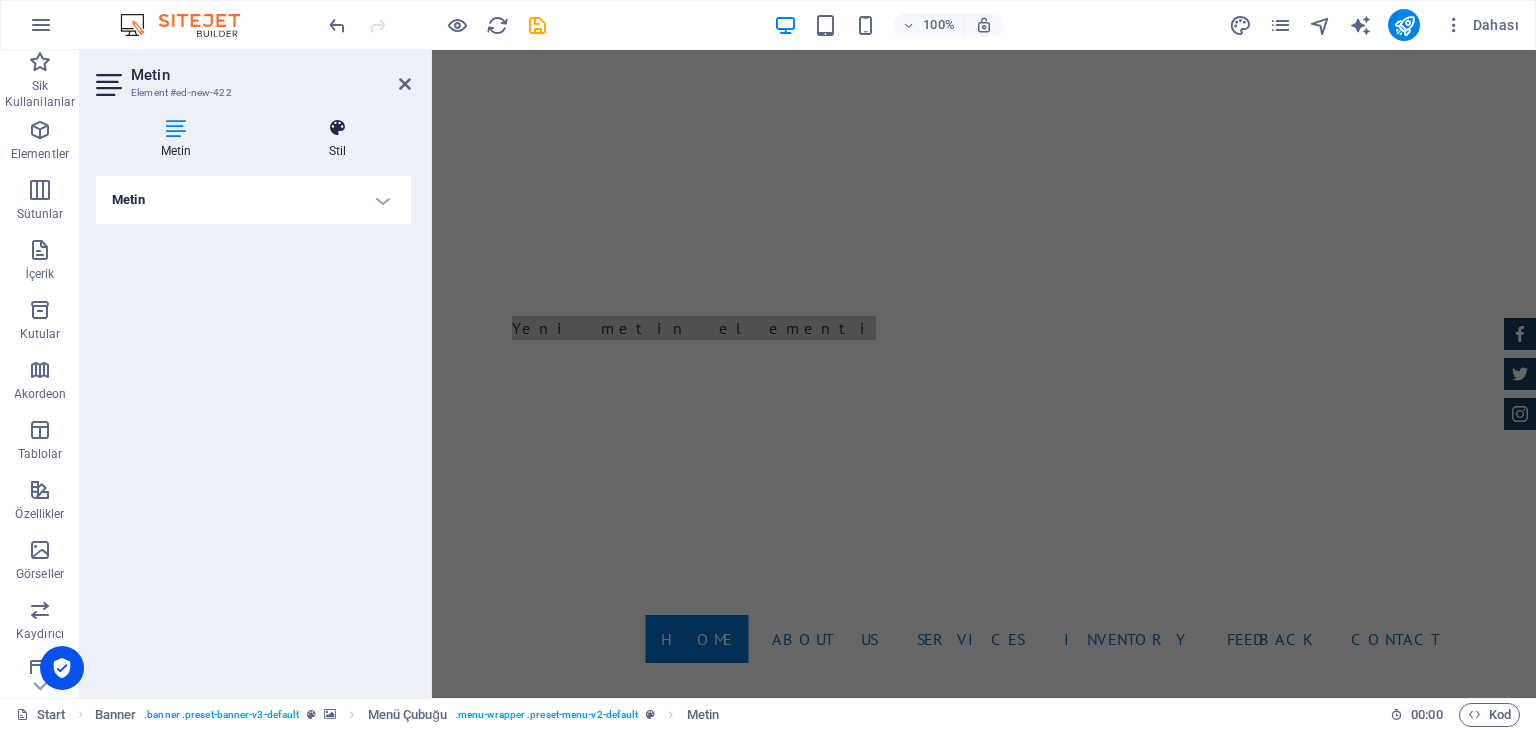 click at bounding box center (337, 128) 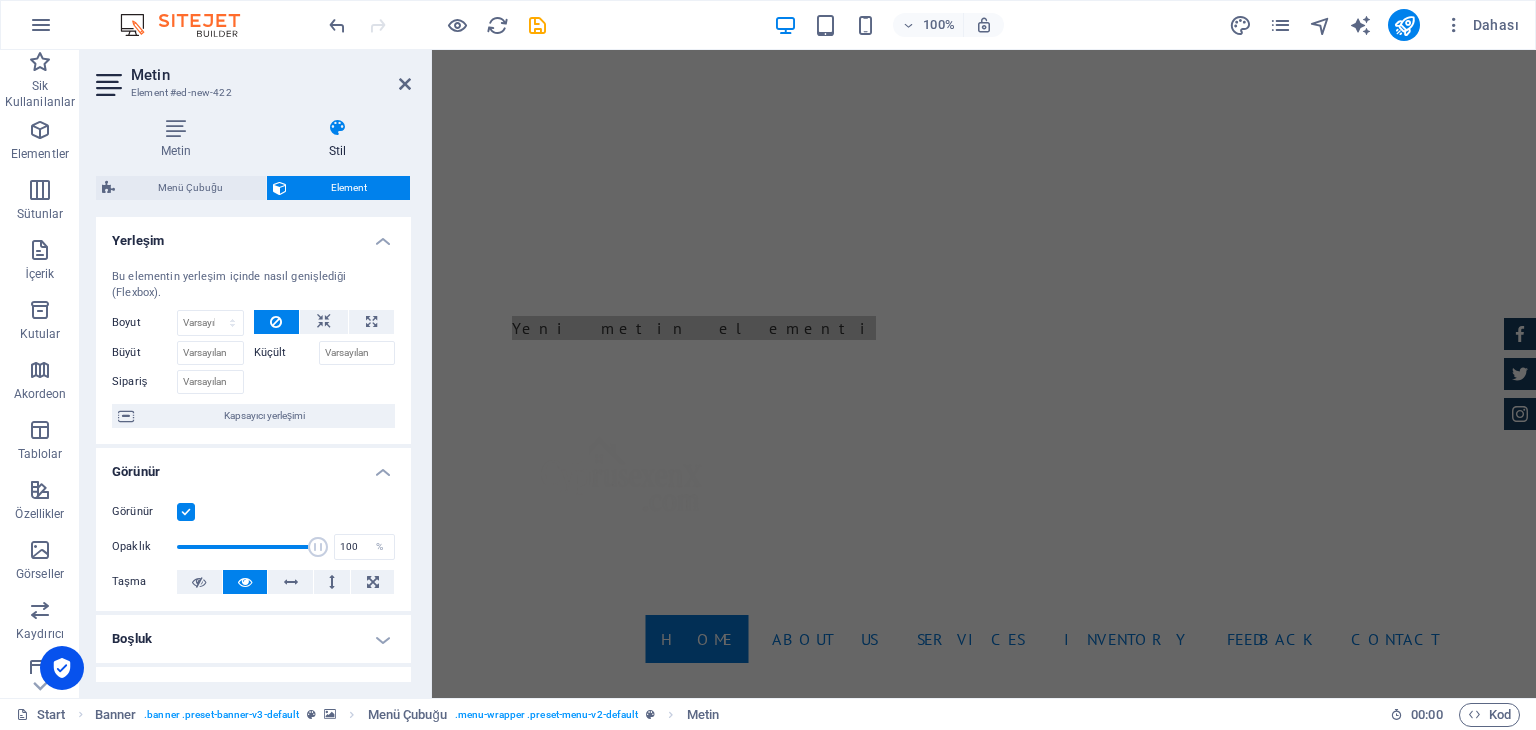 scroll, scrollTop: 0, scrollLeft: 0, axis: both 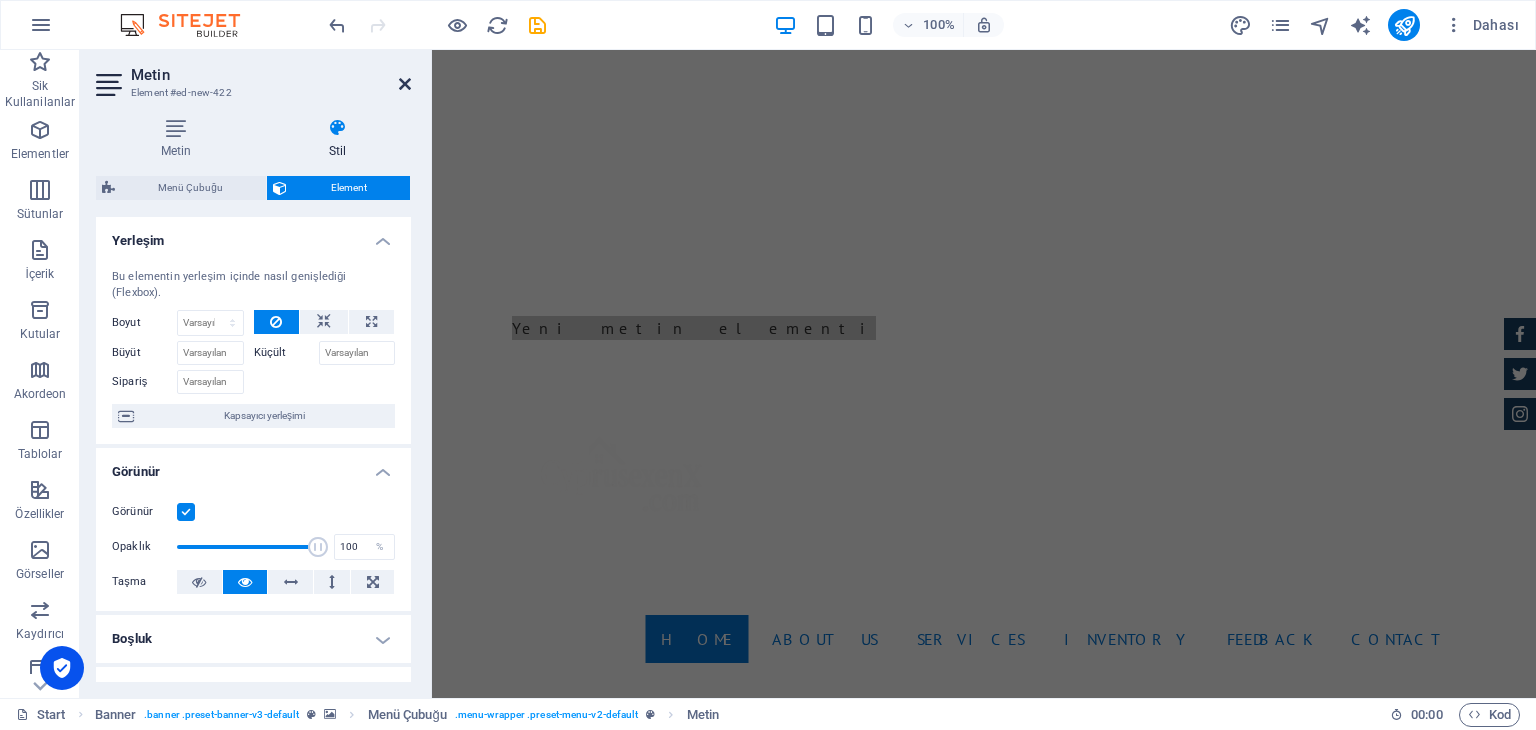 click at bounding box center (405, 84) 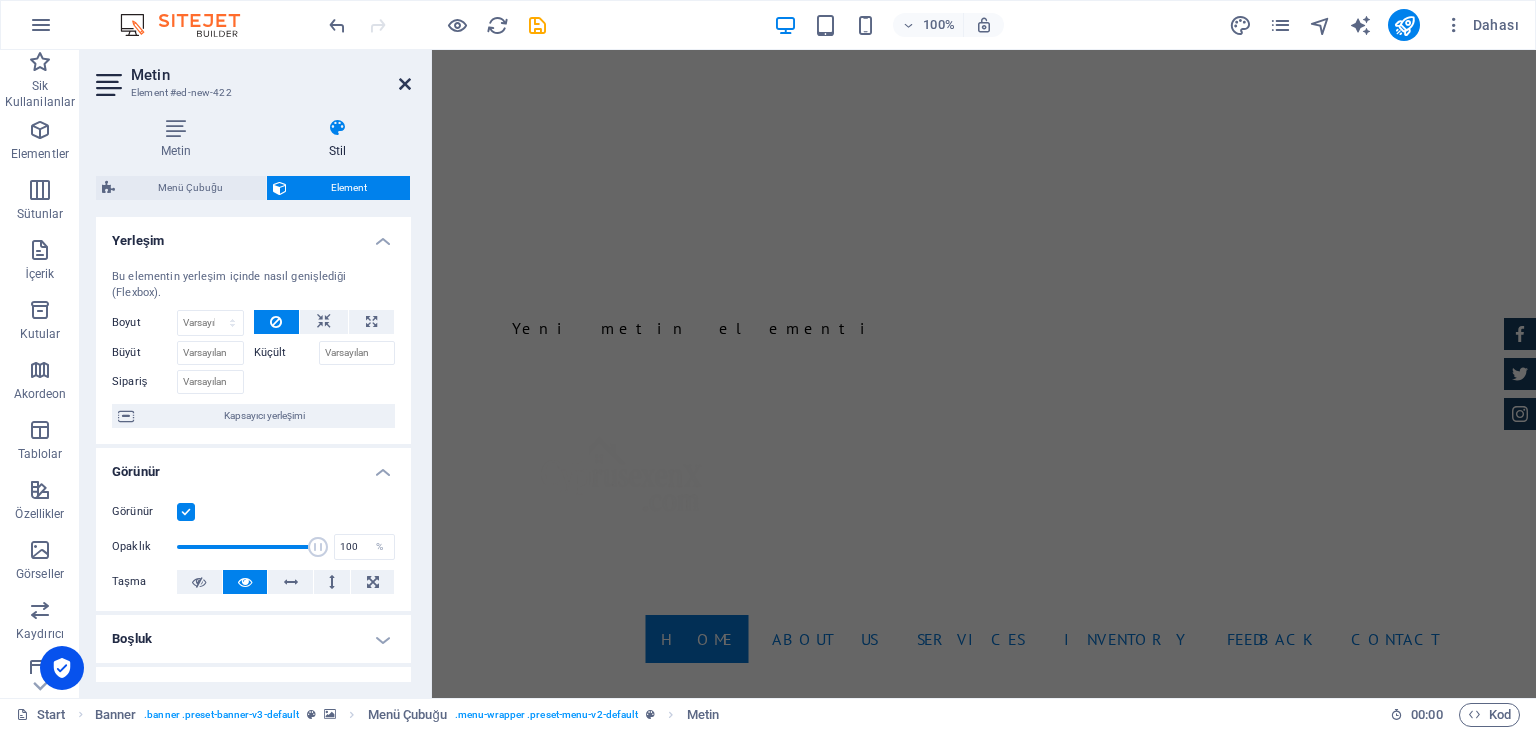 scroll, scrollTop: 0, scrollLeft: 0, axis: both 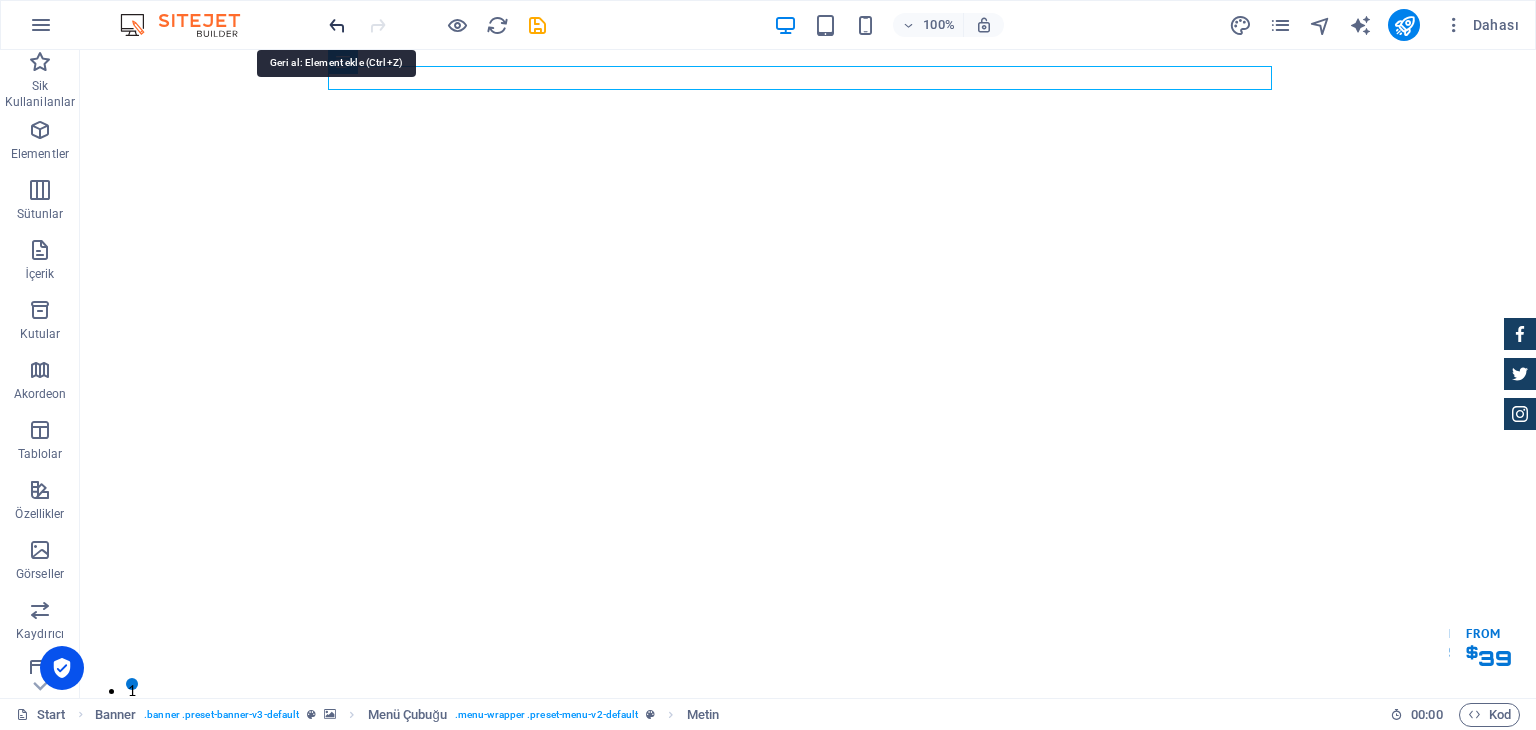 click at bounding box center [337, 25] 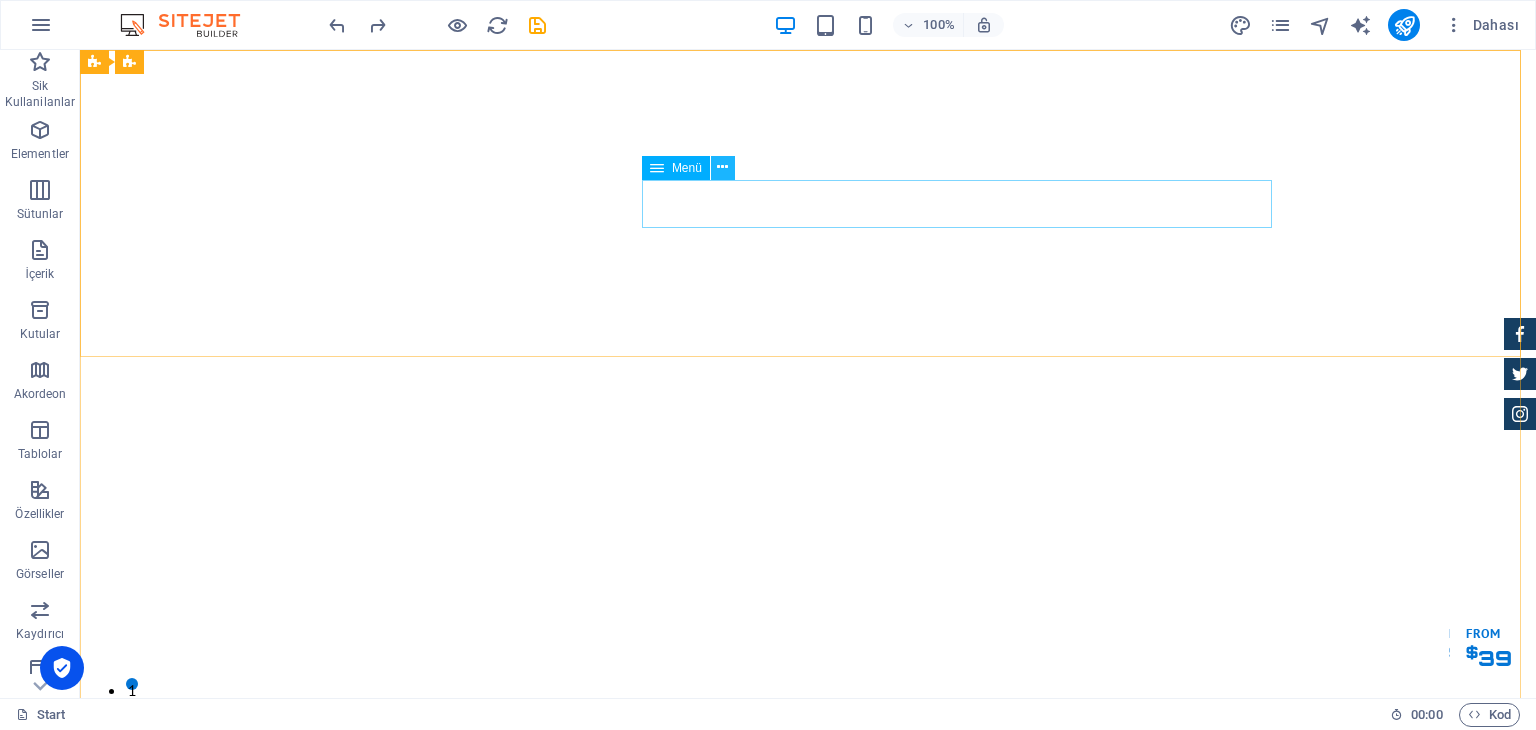 click at bounding box center (722, 167) 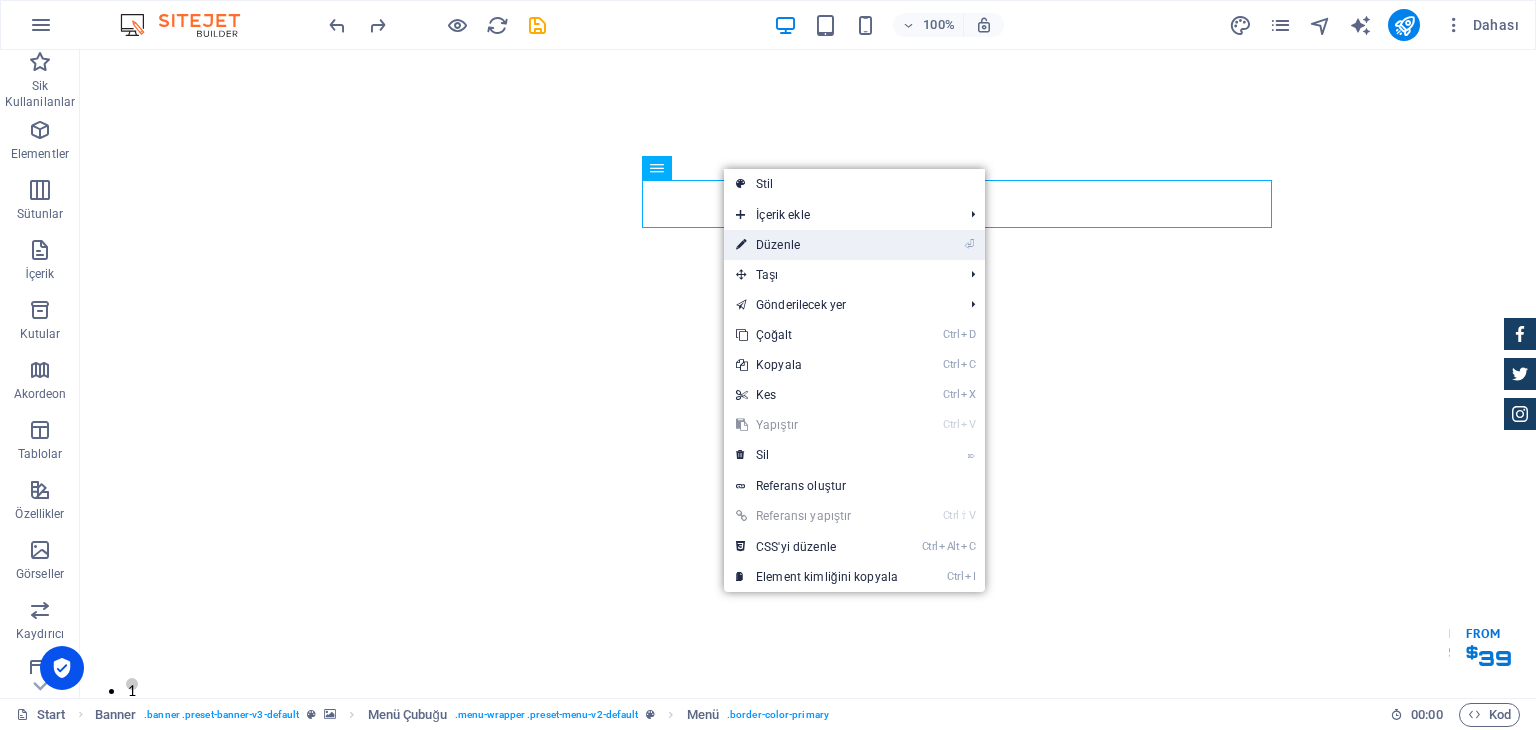 click on "⏎  Düzenle" at bounding box center (817, 245) 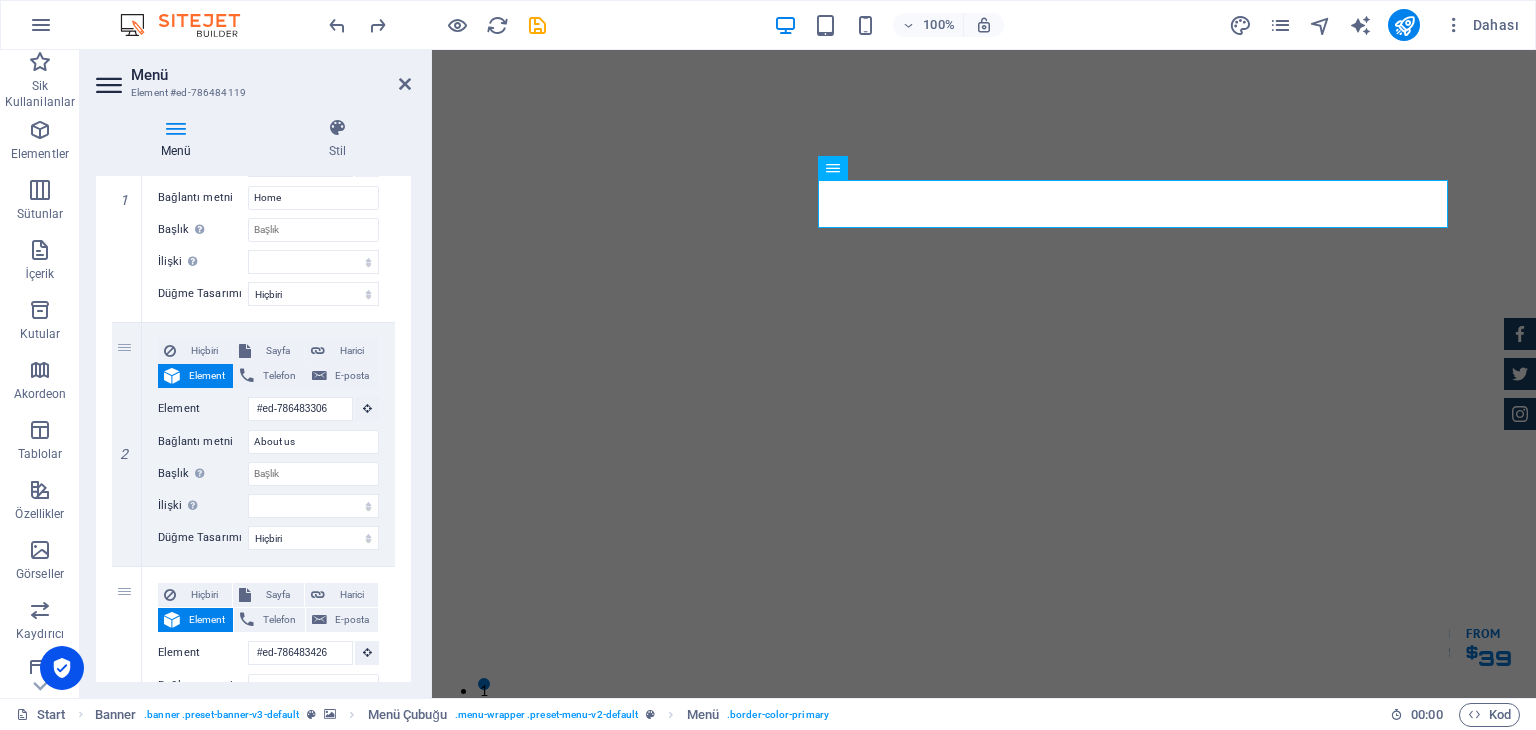 scroll, scrollTop: 300, scrollLeft: 0, axis: vertical 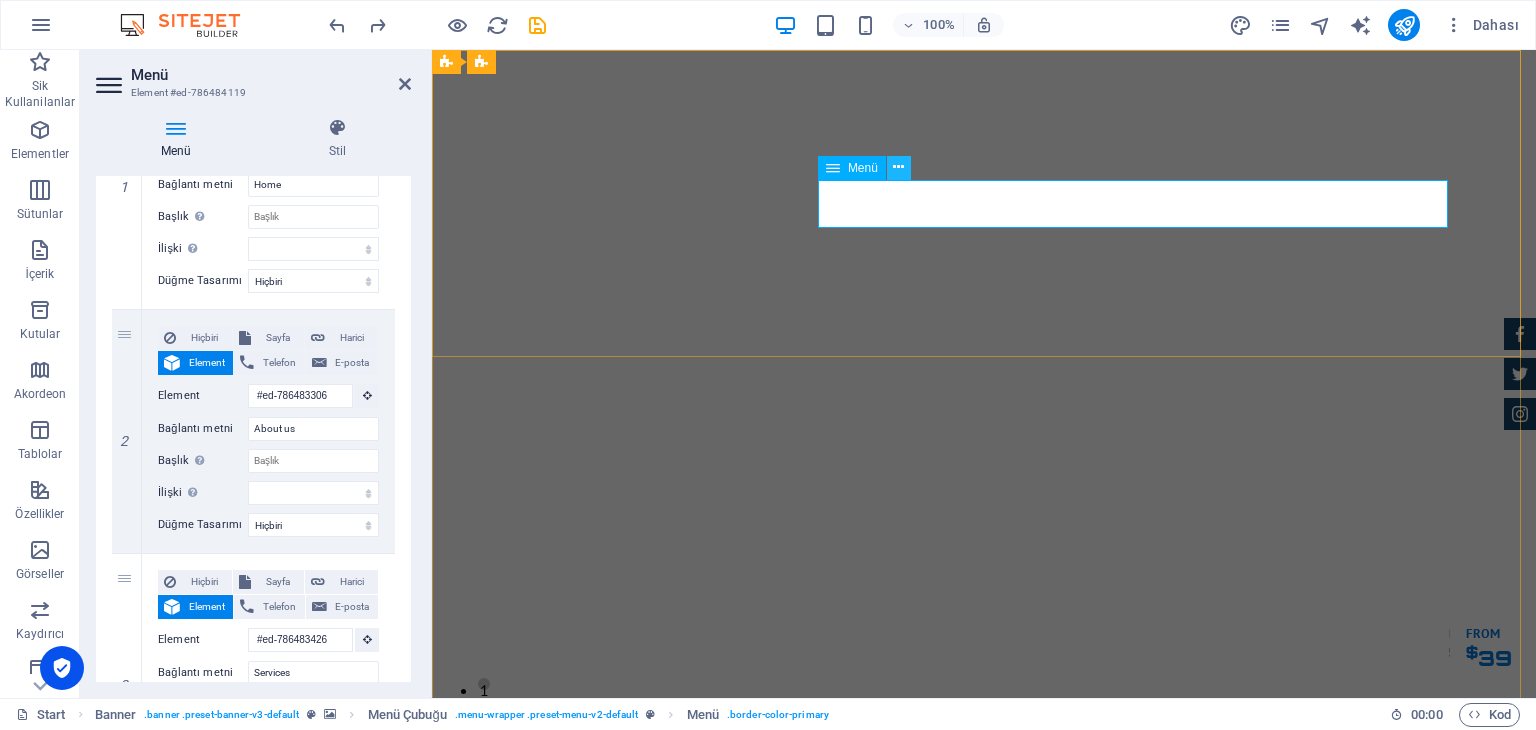 click at bounding box center (898, 167) 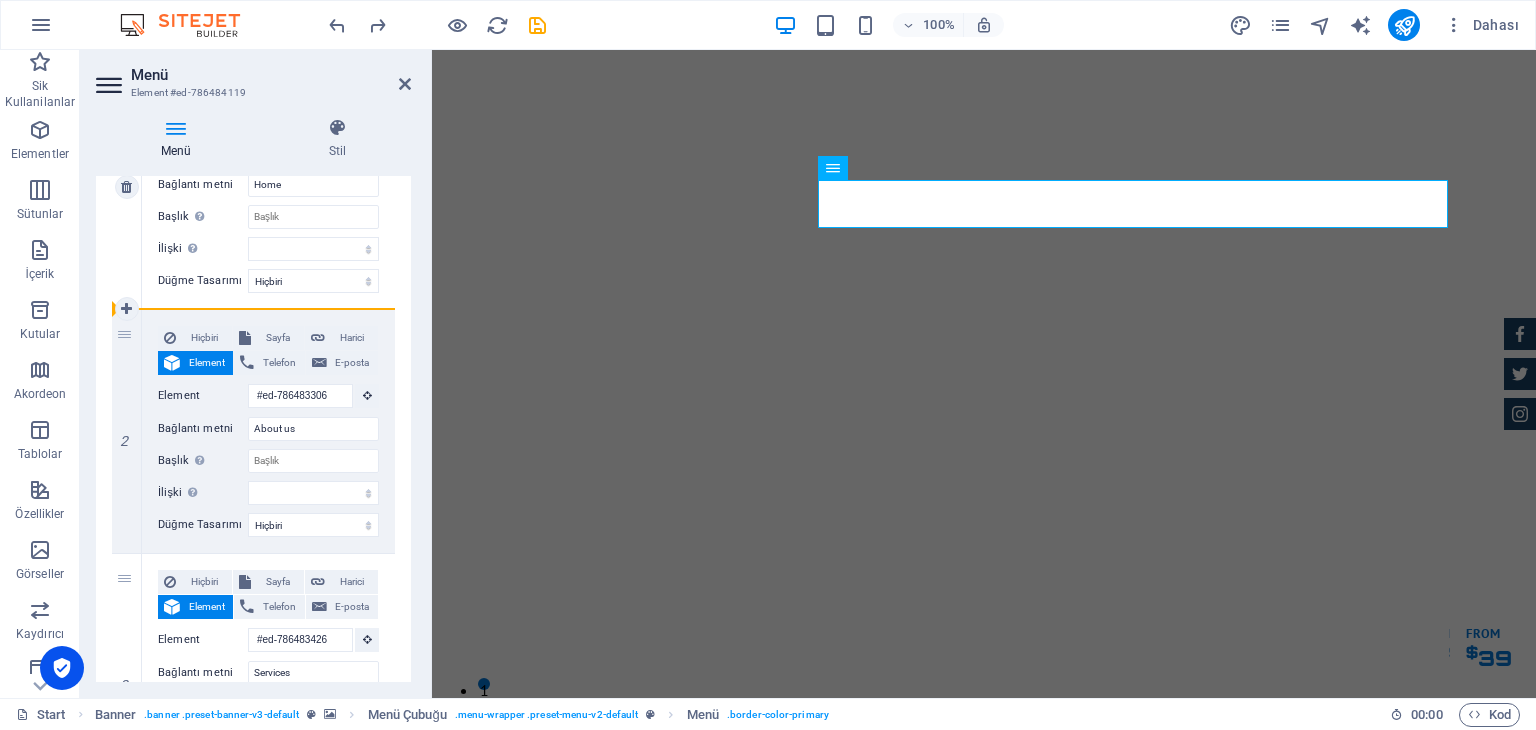 click on "1" at bounding box center [127, 187] 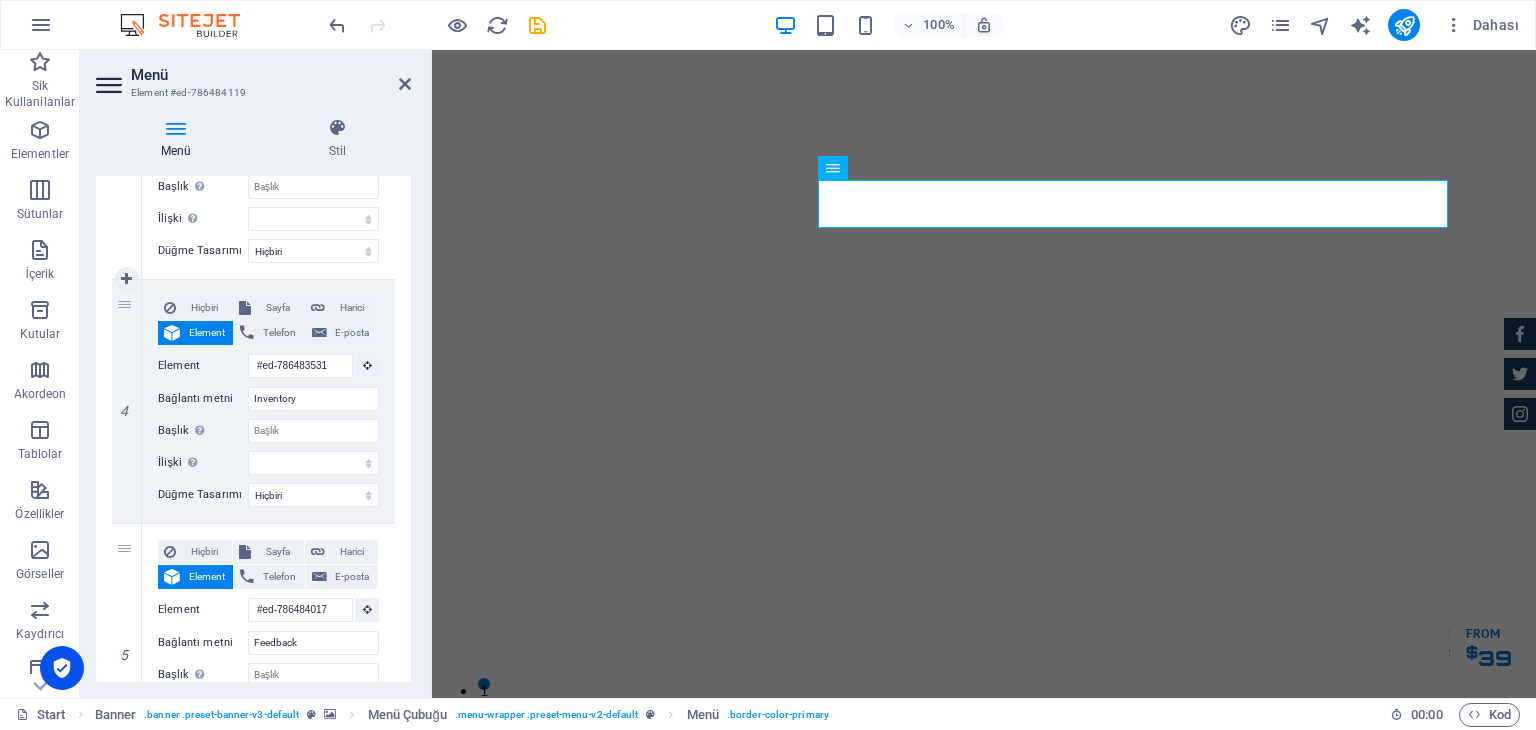 scroll, scrollTop: 900, scrollLeft: 0, axis: vertical 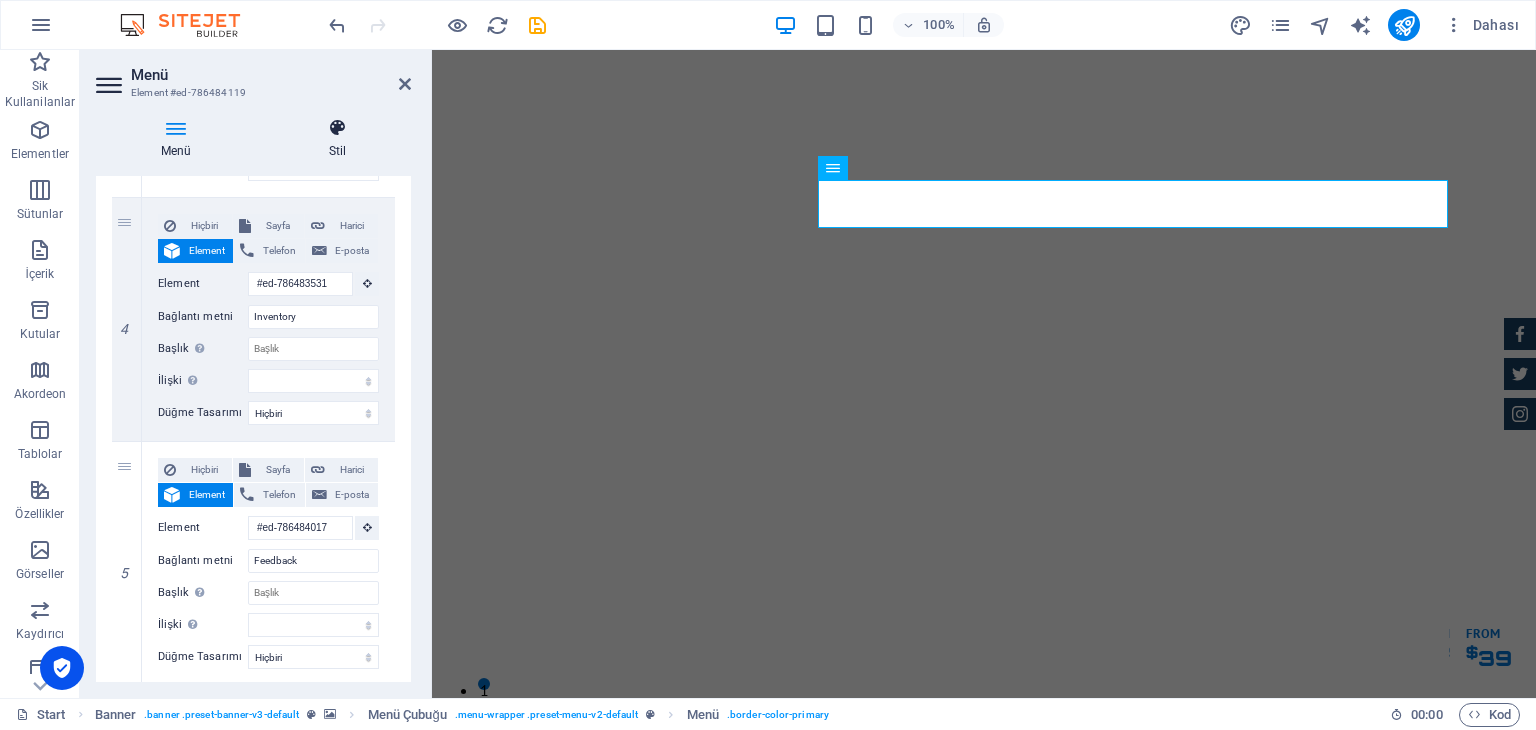 click at bounding box center [337, 128] 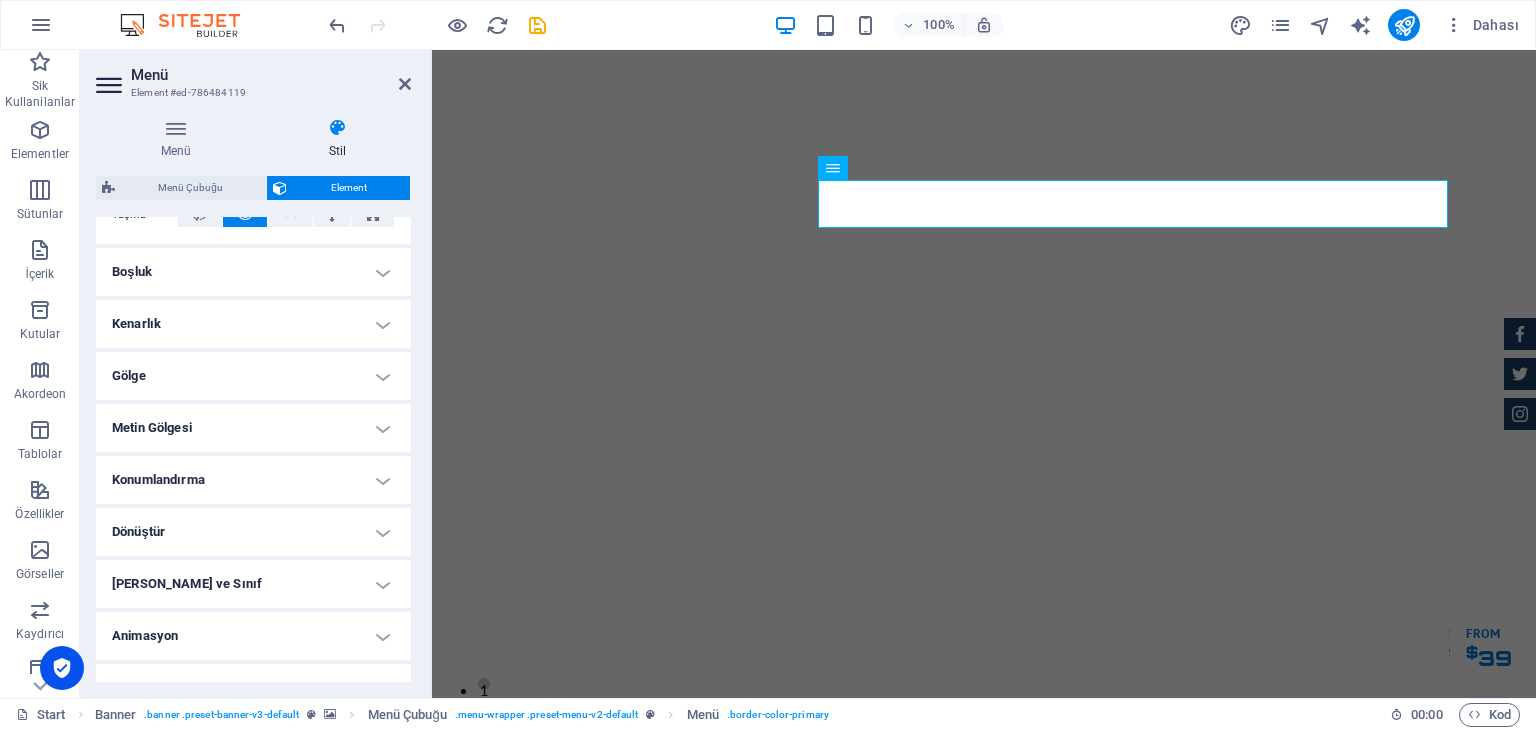 scroll, scrollTop: 396, scrollLeft: 0, axis: vertical 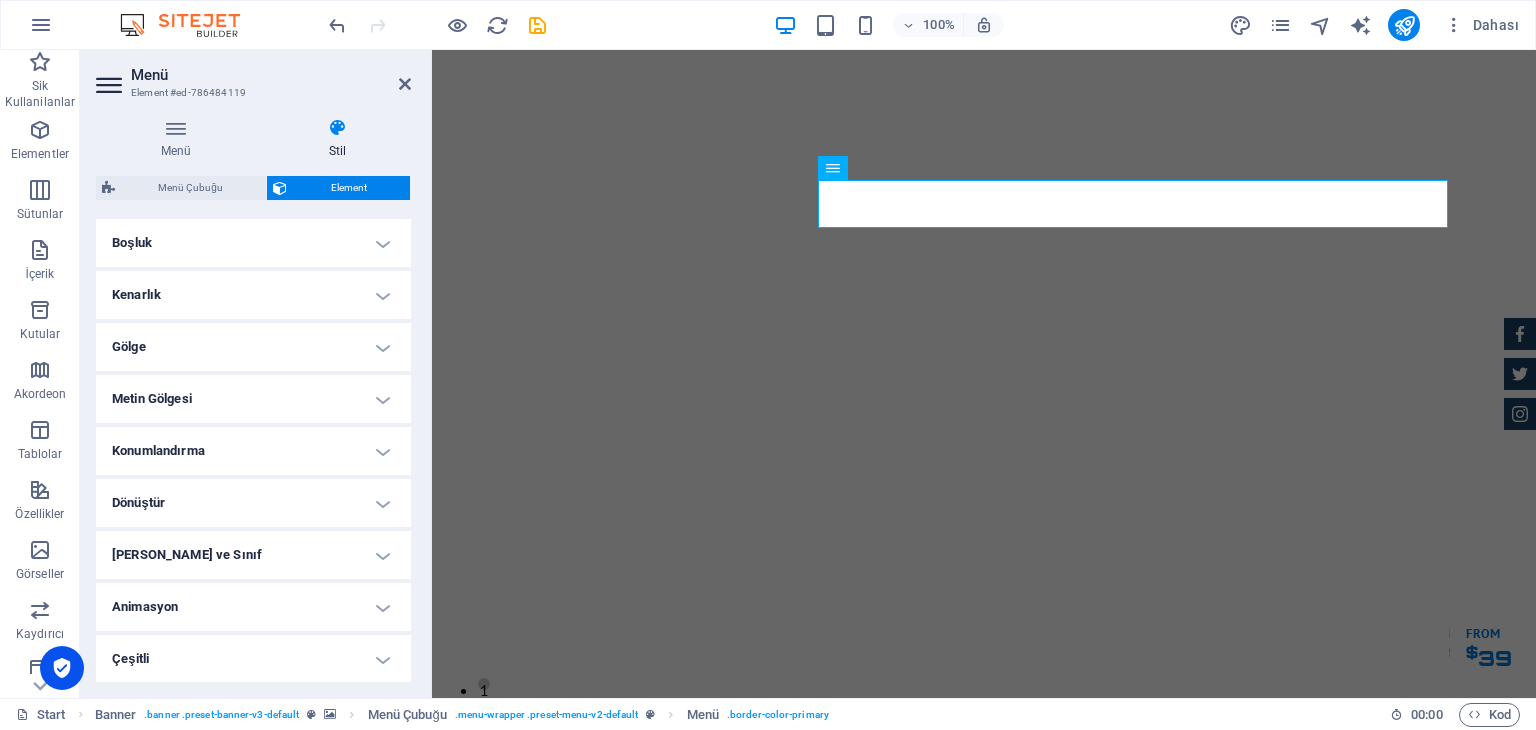 click on "Çeşitli" at bounding box center (253, 659) 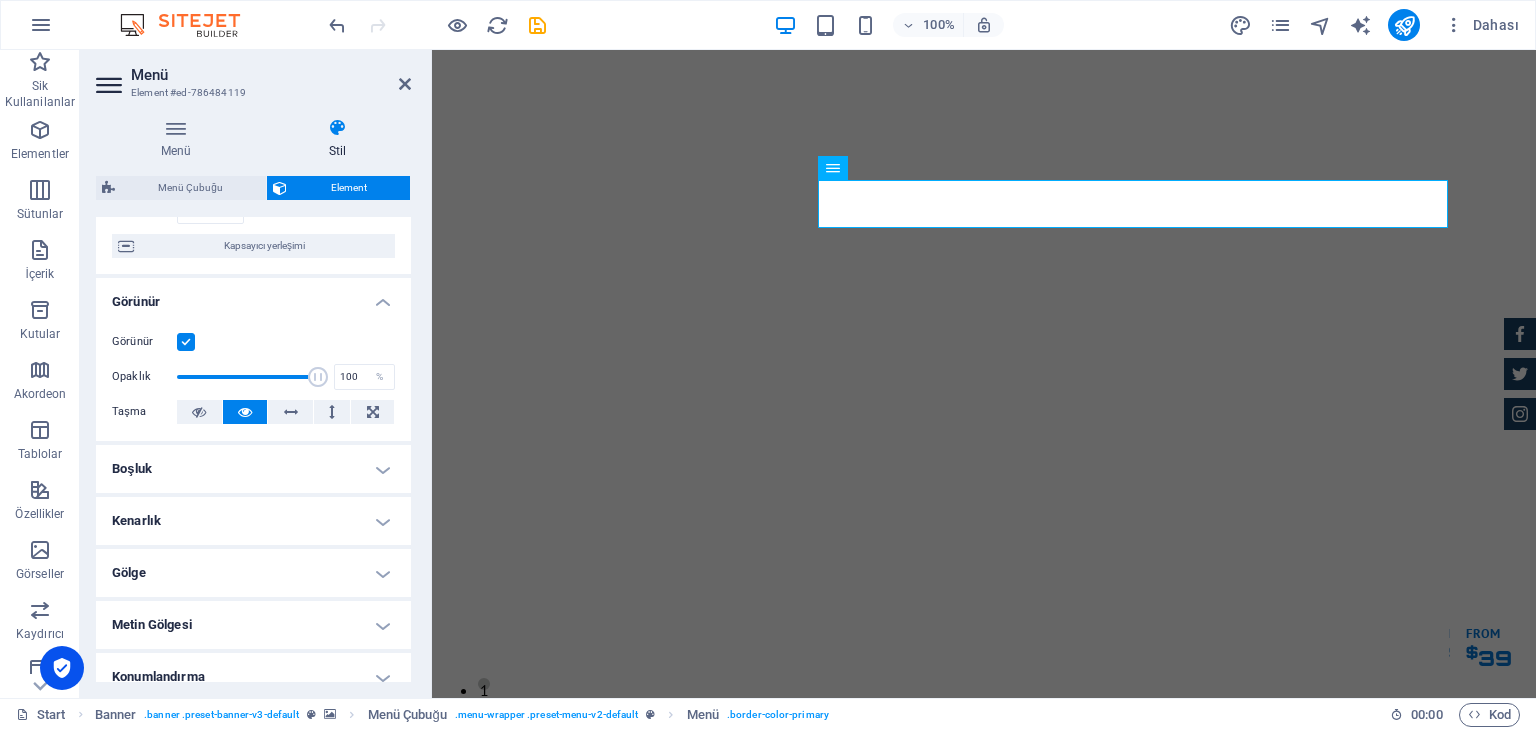 scroll, scrollTop: 200, scrollLeft: 0, axis: vertical 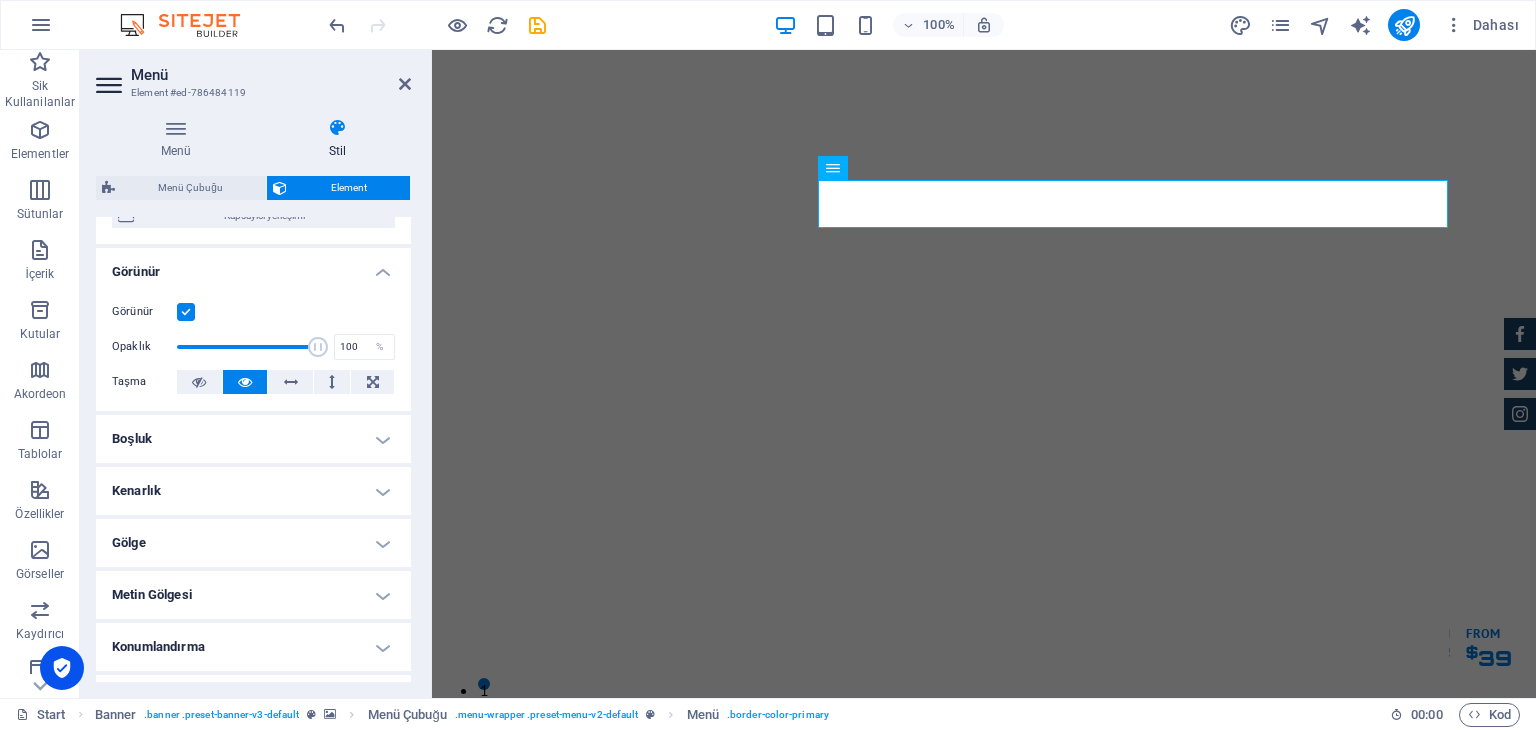 click on "Gölge" at bounding box center (253, 543) 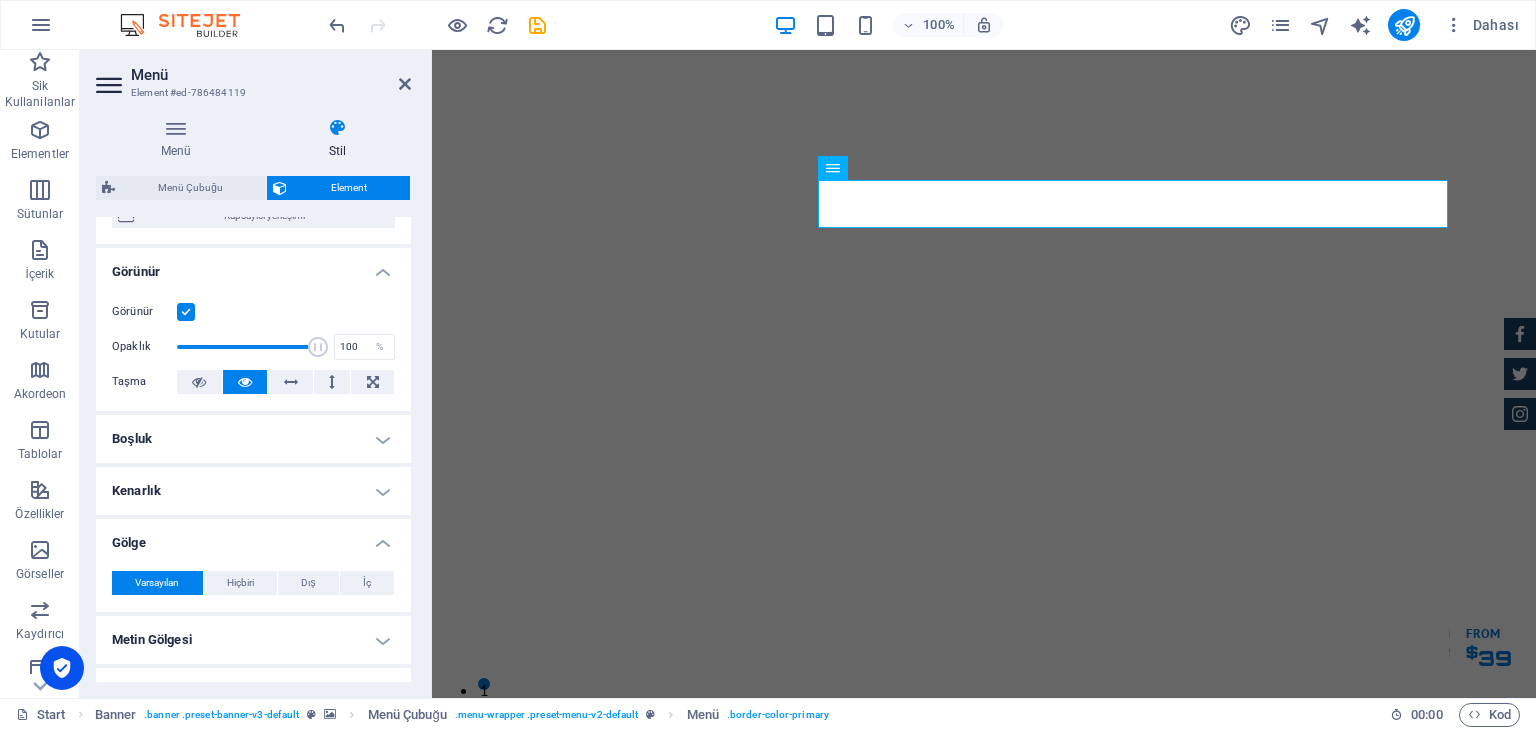 click on "Kenarlık" at bounding box center [253, 491] 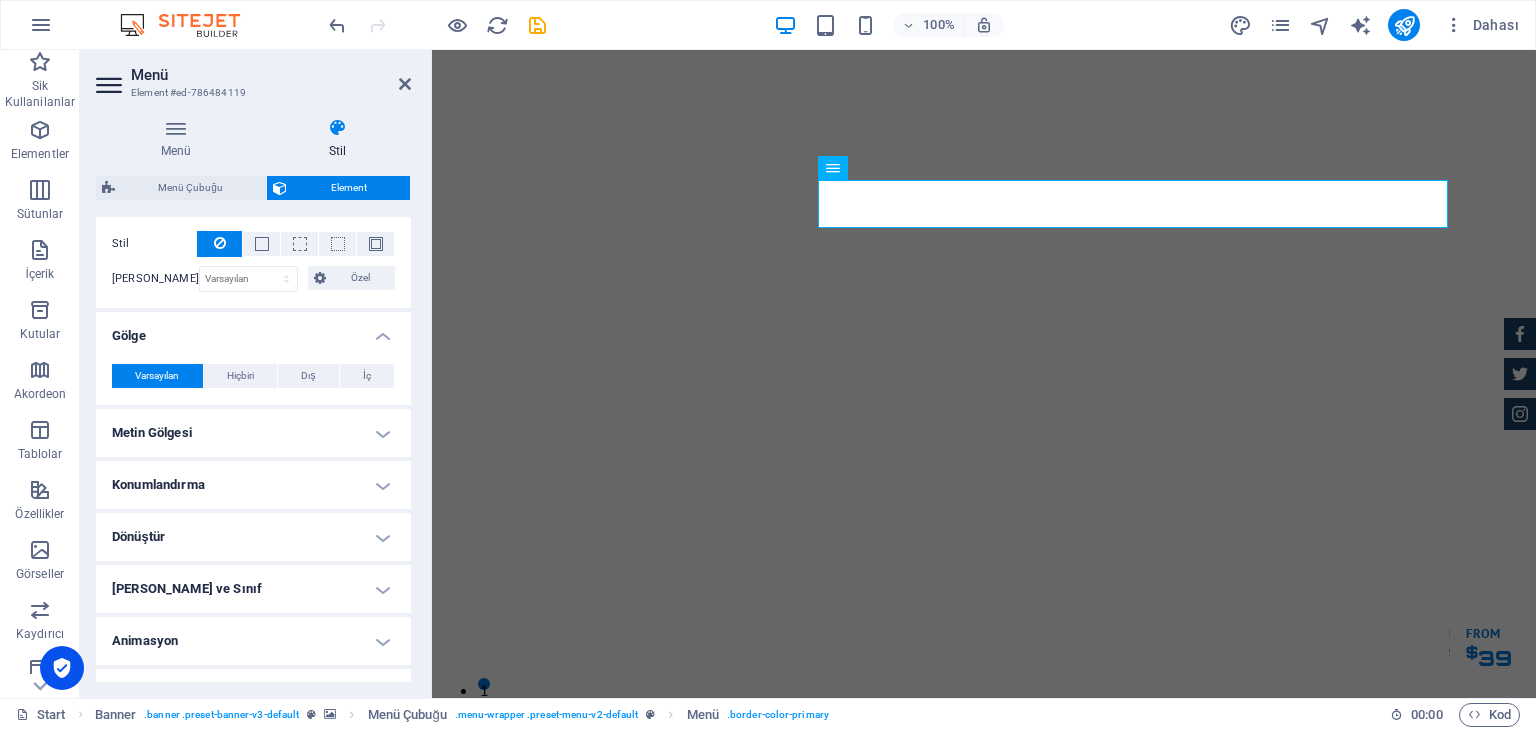 scroll, scrollTop: 500, scrollLeft: 0, axis: vertical 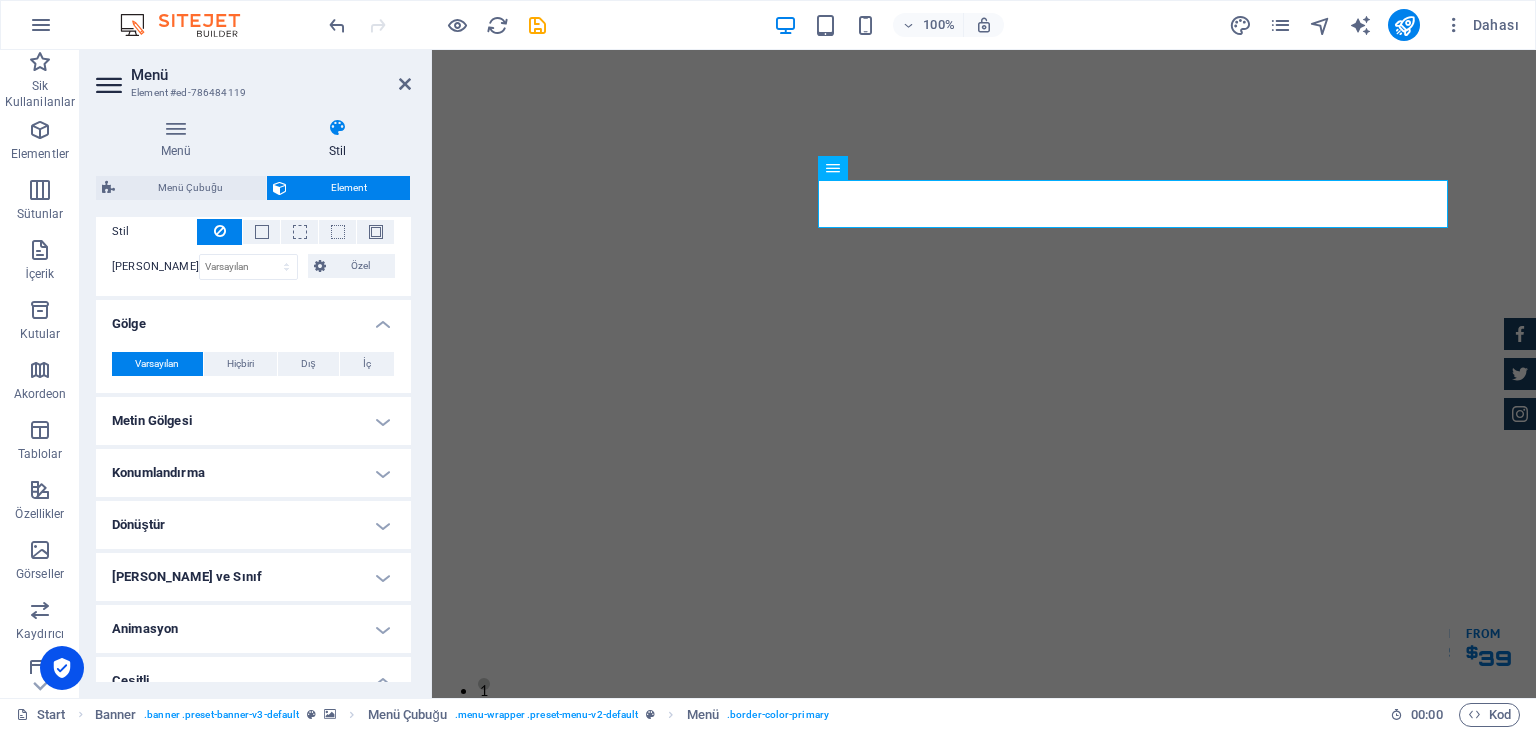 click on "Animasyon" at bounding box center [253, 629] 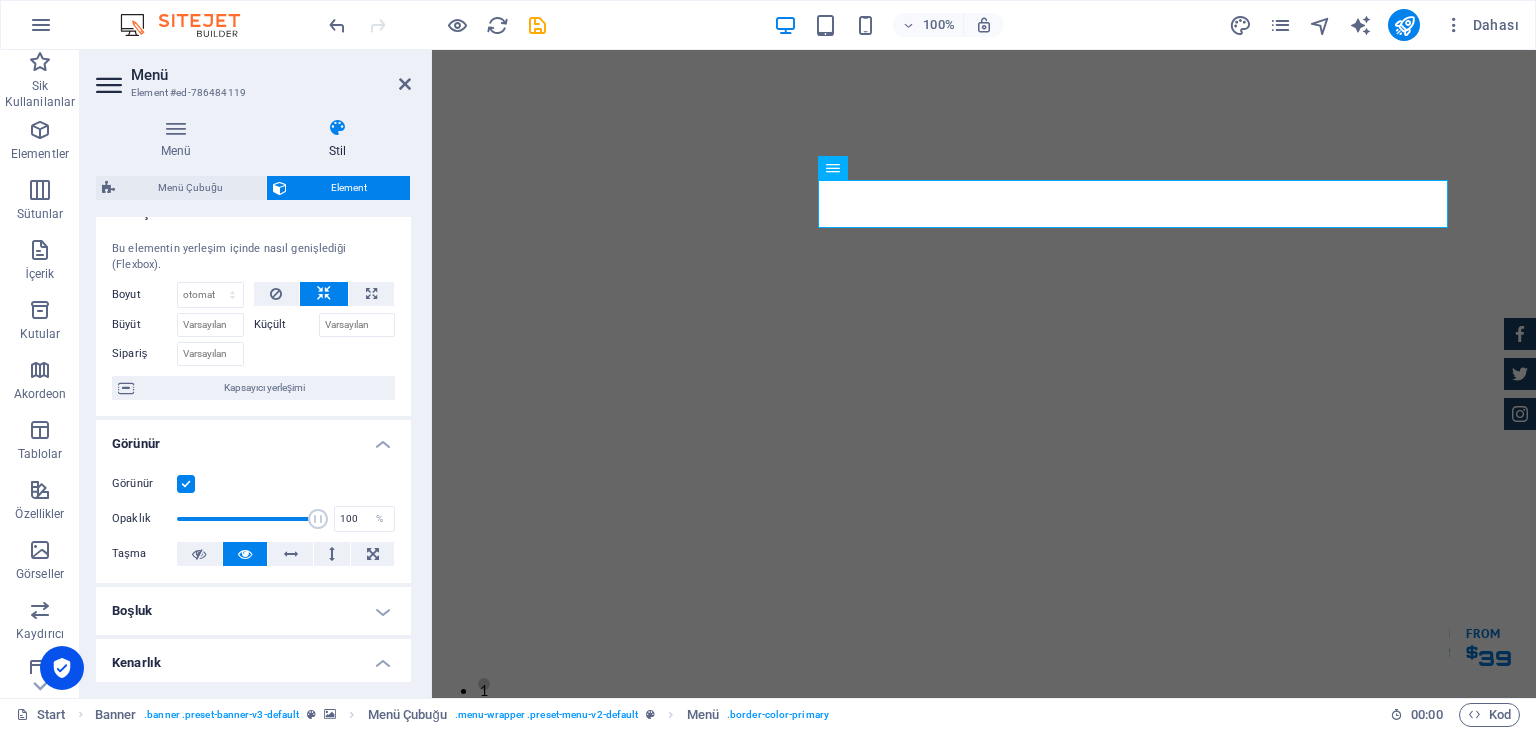 scroll, scrollTop: 0, scrollLeft: 0, axis: both 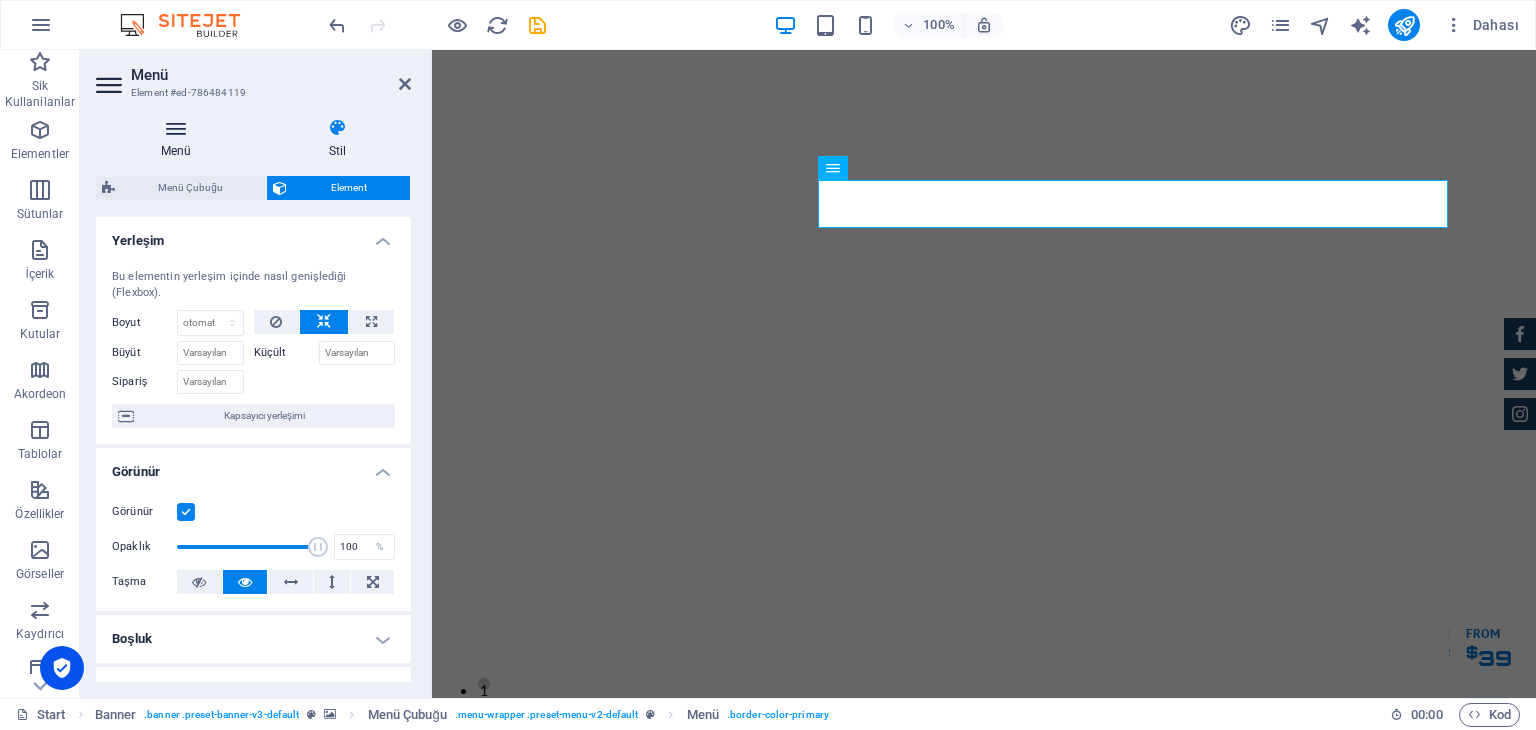 click on "Menü" at bounding box center [180, 139] 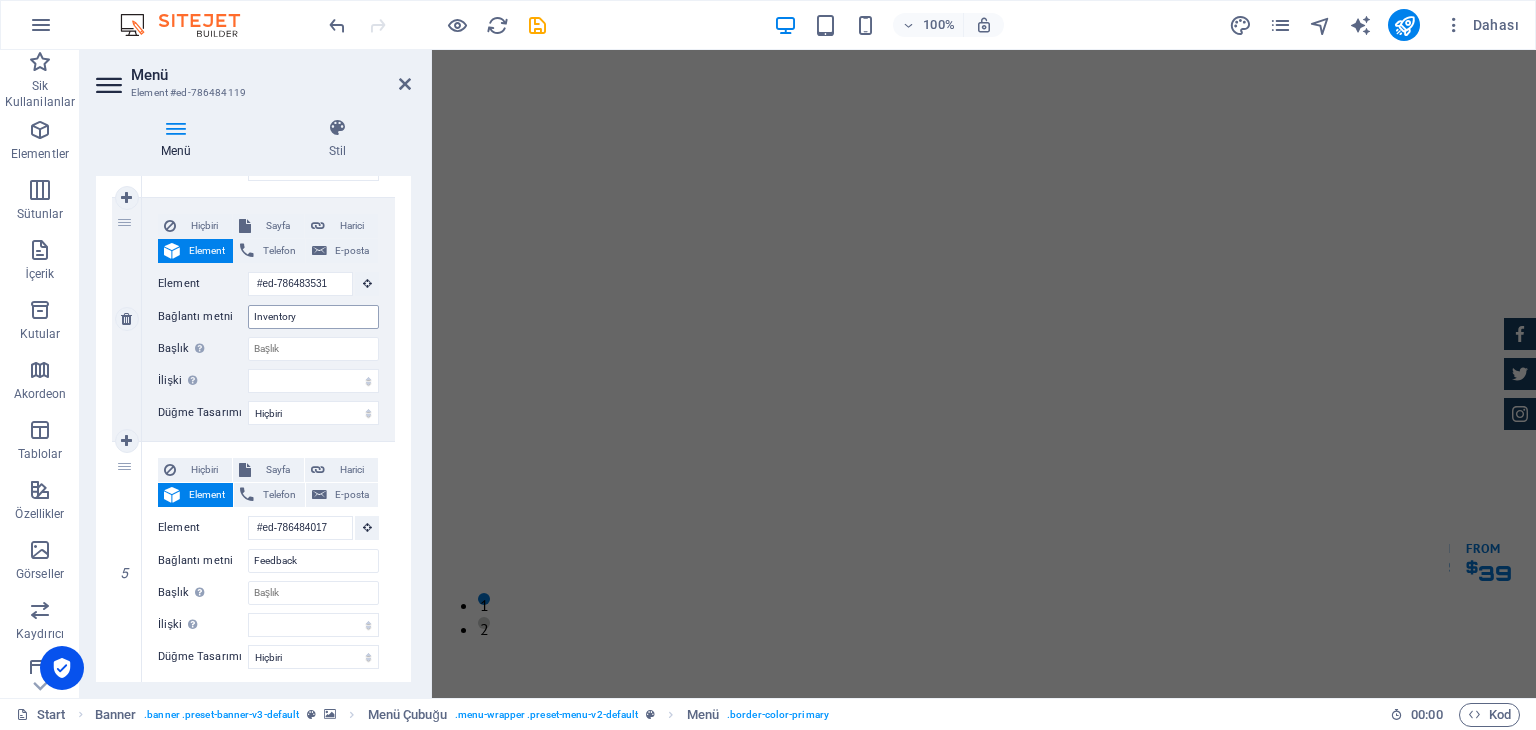 scroll, scrollTop: 0, scrollLeft: 0, axis: both 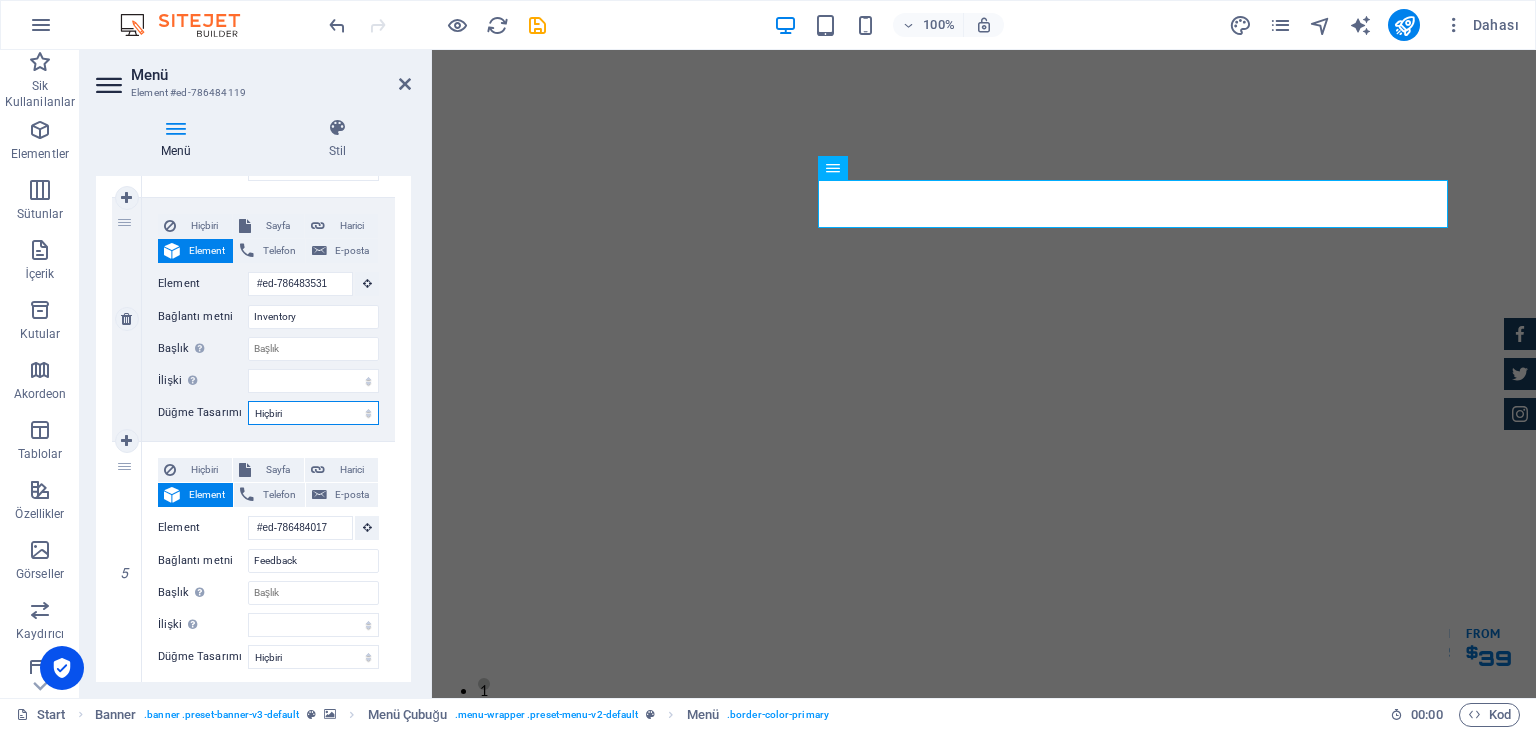 click on "Hiçbiri Varsayılan Birincil İkincil" at bounding box center (313, 413) 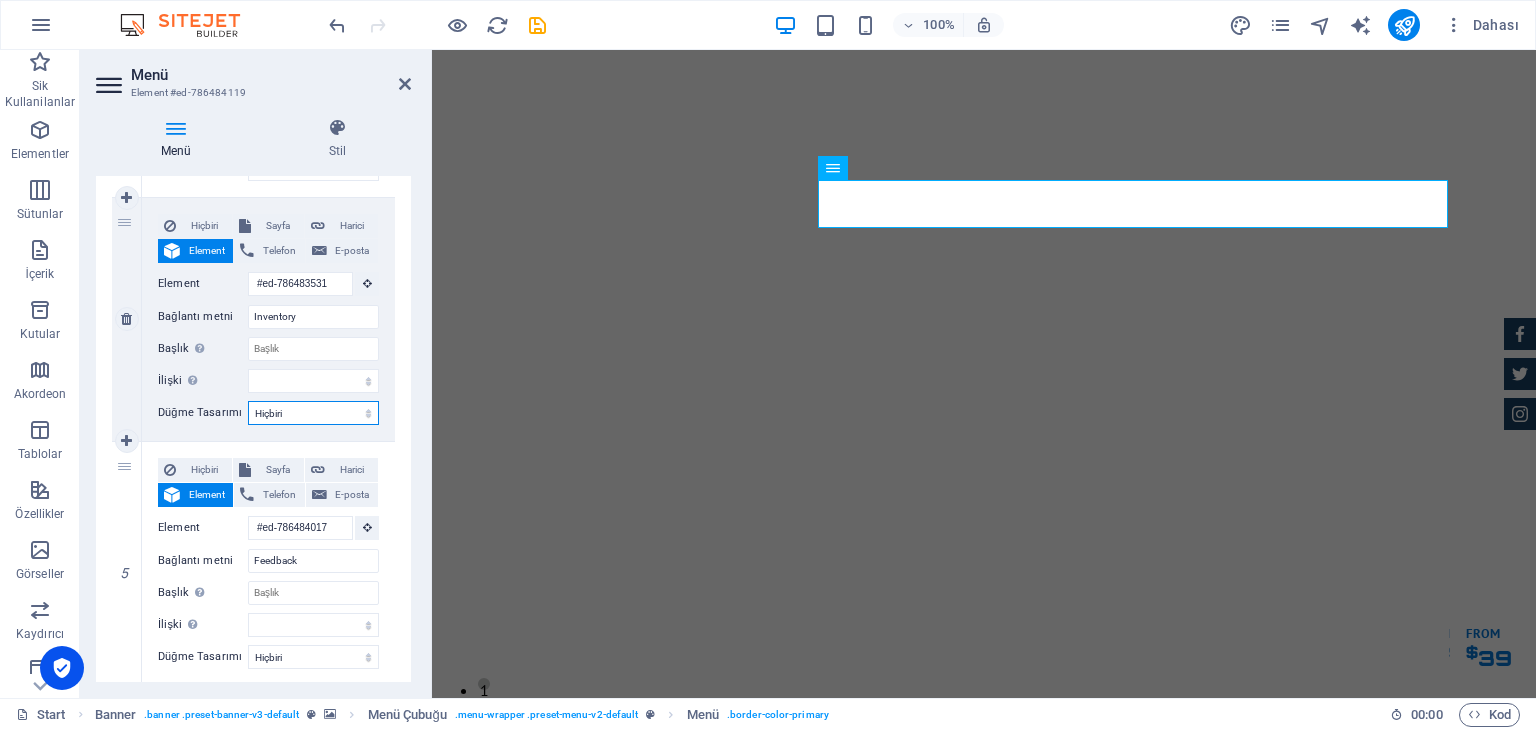 select on "default" 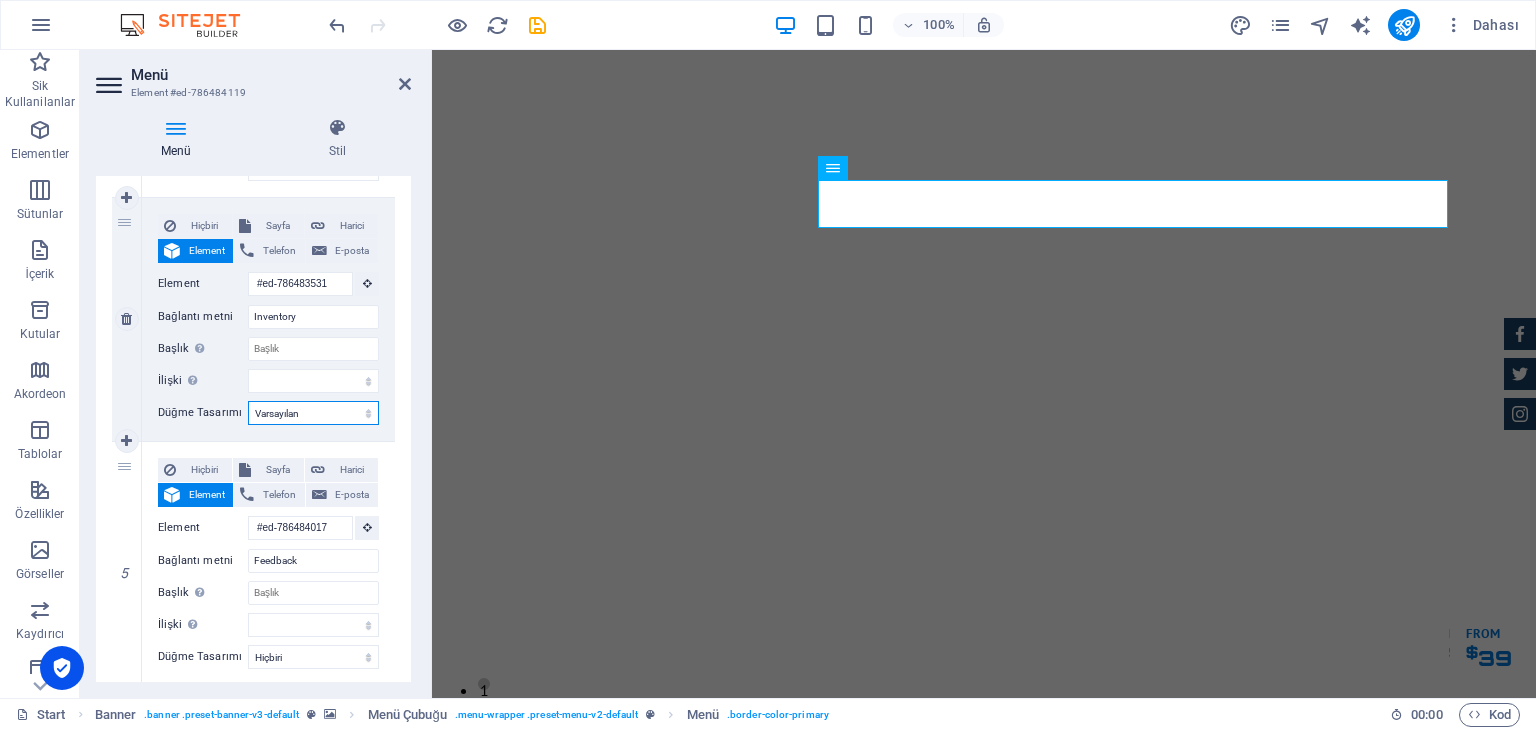 click on "Hiçbiri Varsayılan Birincil İkincil" at bounding box center [313, 413] 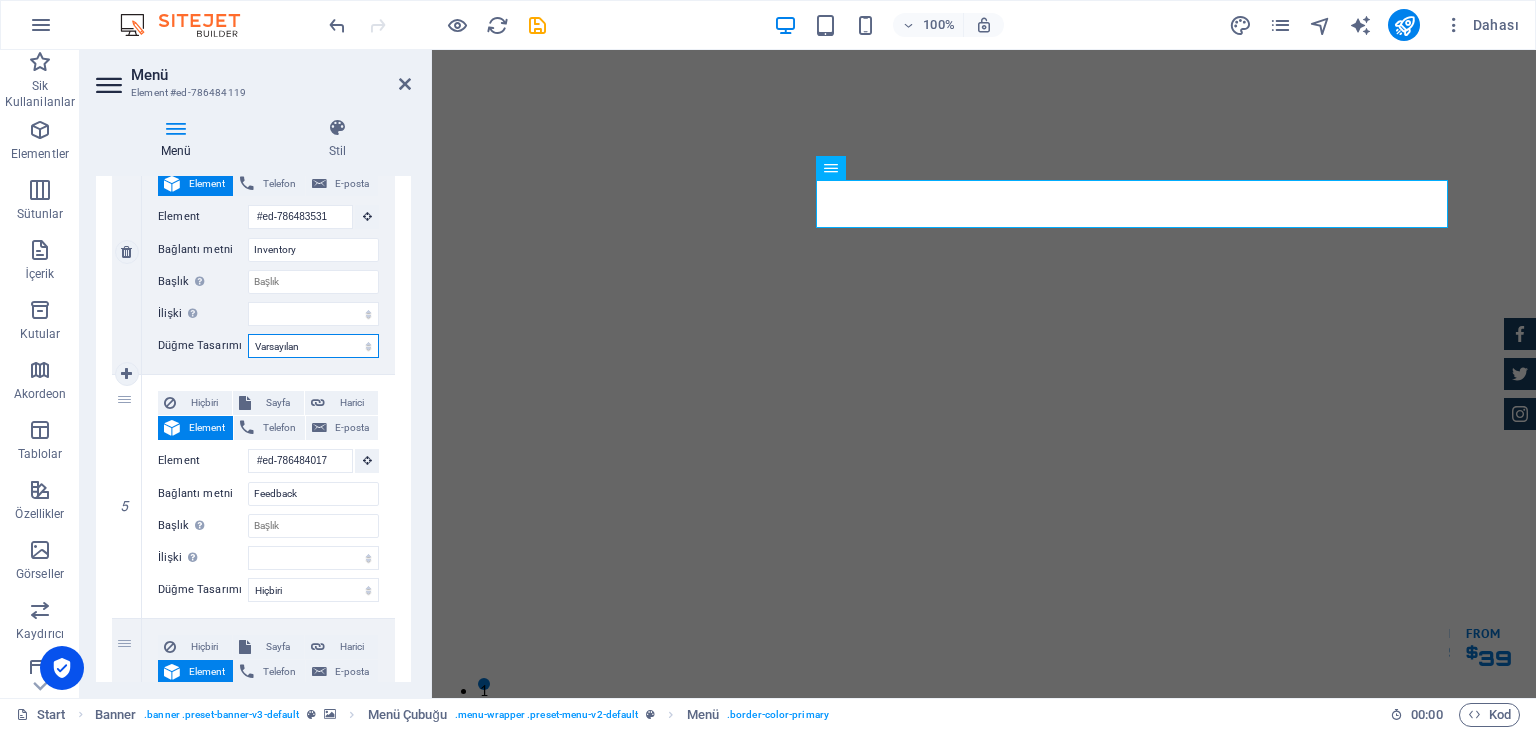 scroll, scrollTop: 1000, scrollLeft: 0, axis: vertical 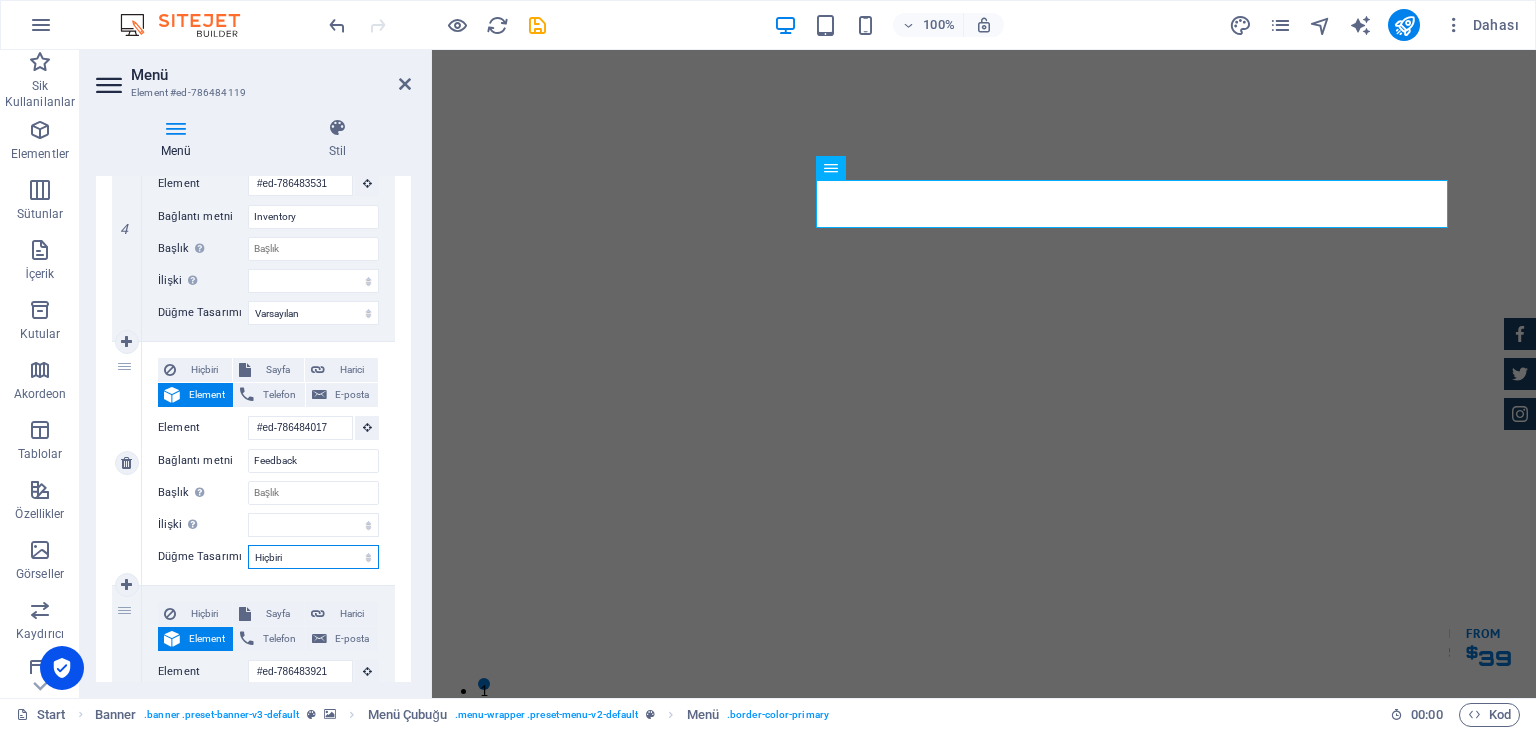 click on "Hiçbiri Varsayılan Birincil İkincil" at bounding box center (313, 557) 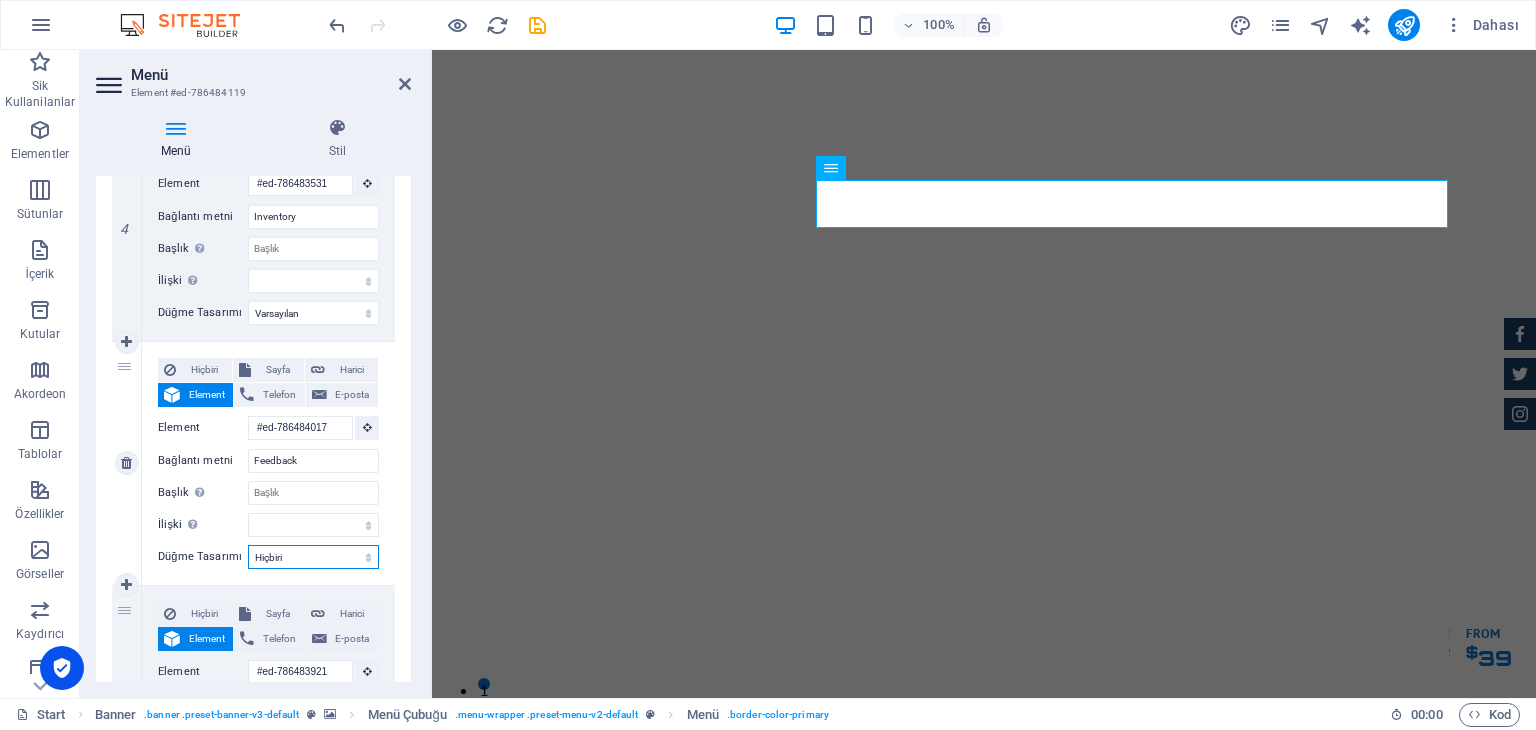 select on "default" 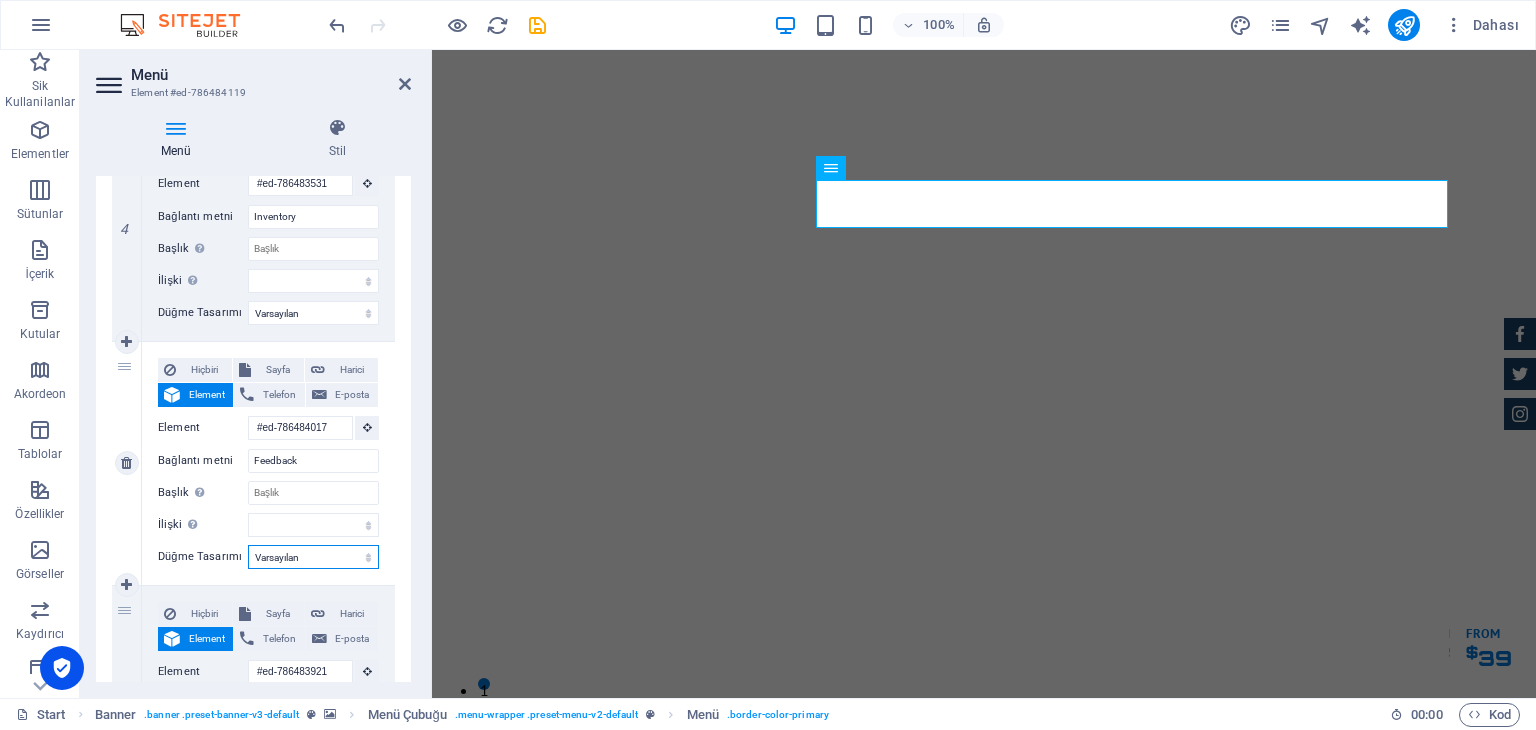 click on "Hiçbiri Varsayılan Birincil İkincil" at bounding box center [313, 557] 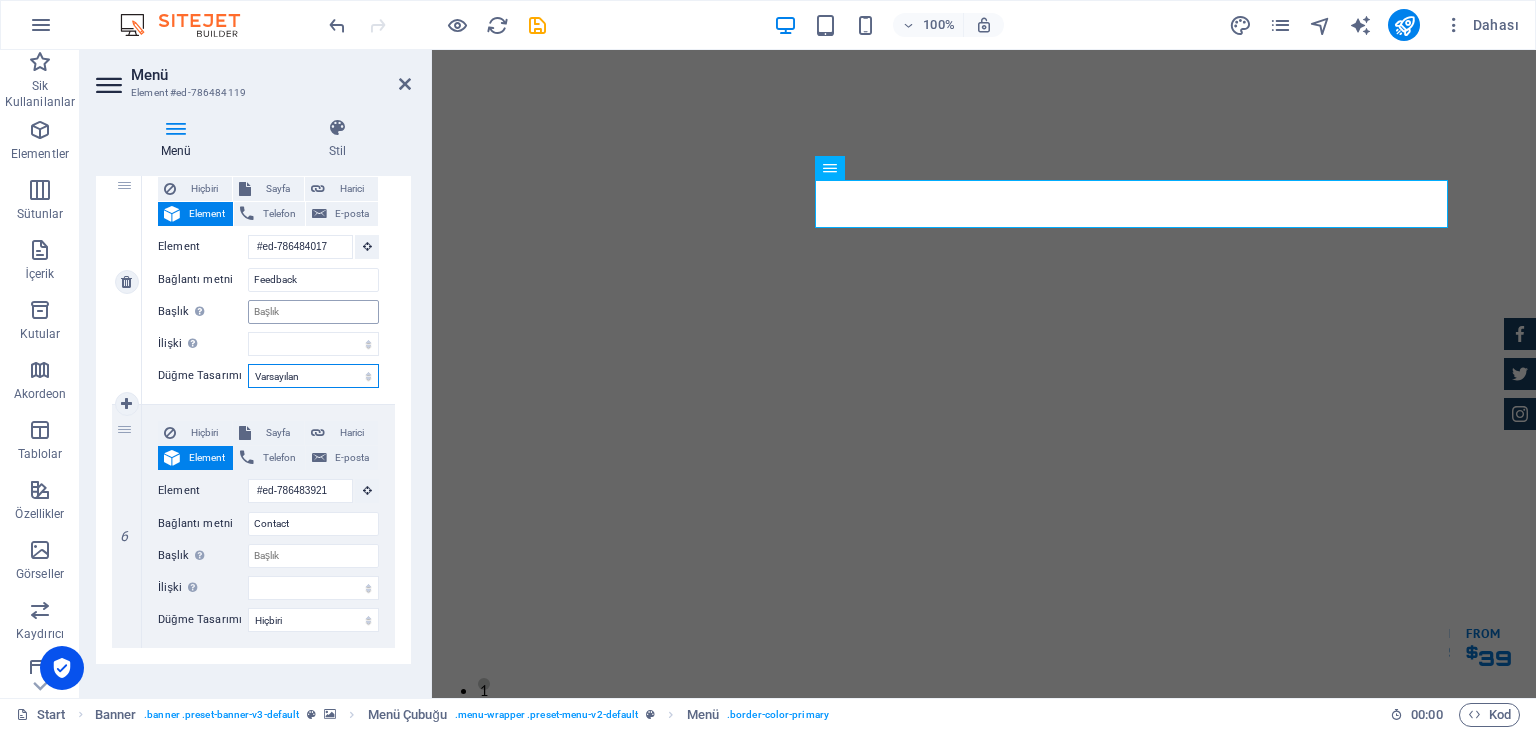 scroll, scrollTop: 1200, scrollLeft: 0, axis: vertical 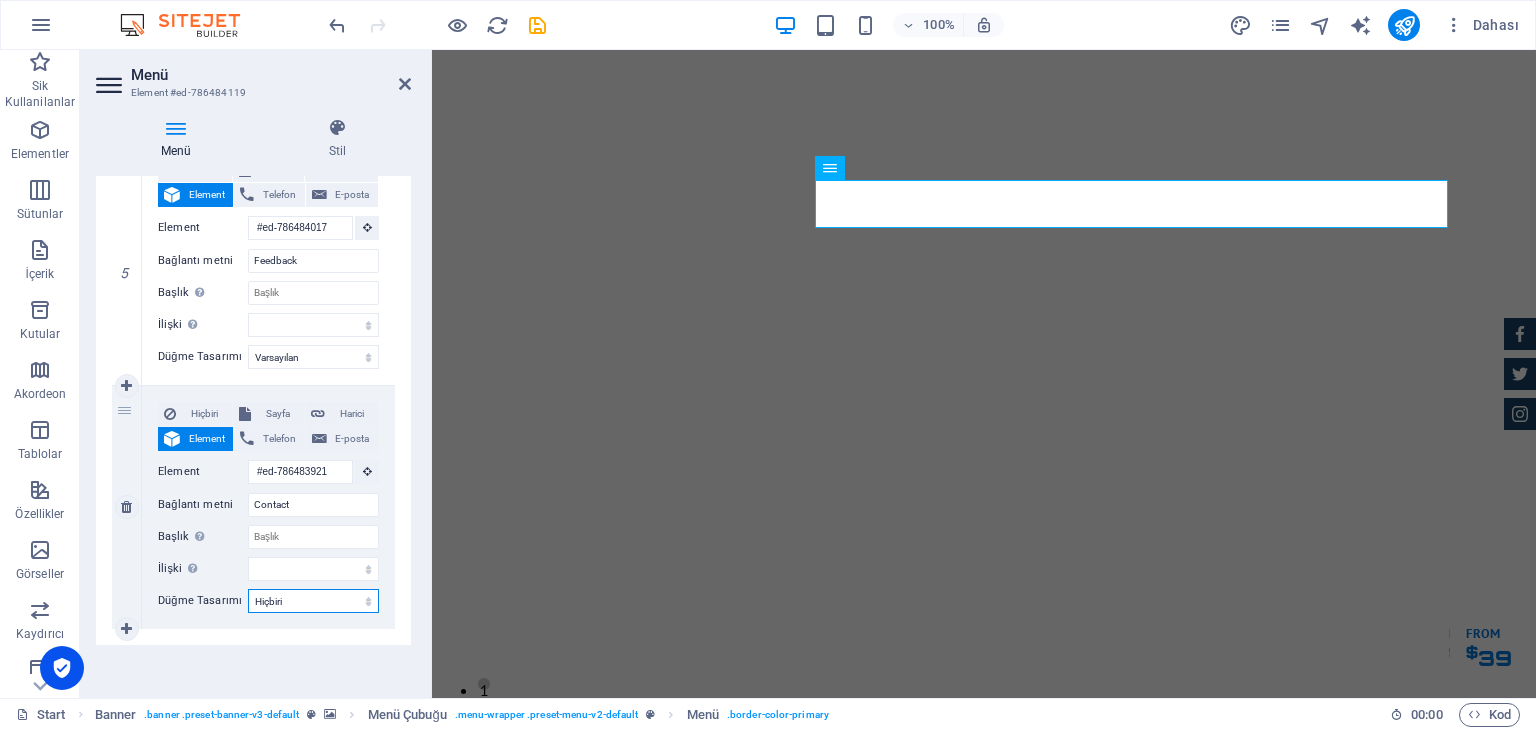 click on "Hiçbiri Varsayılan Birincil İkincil" at bounding box center [313, 601] 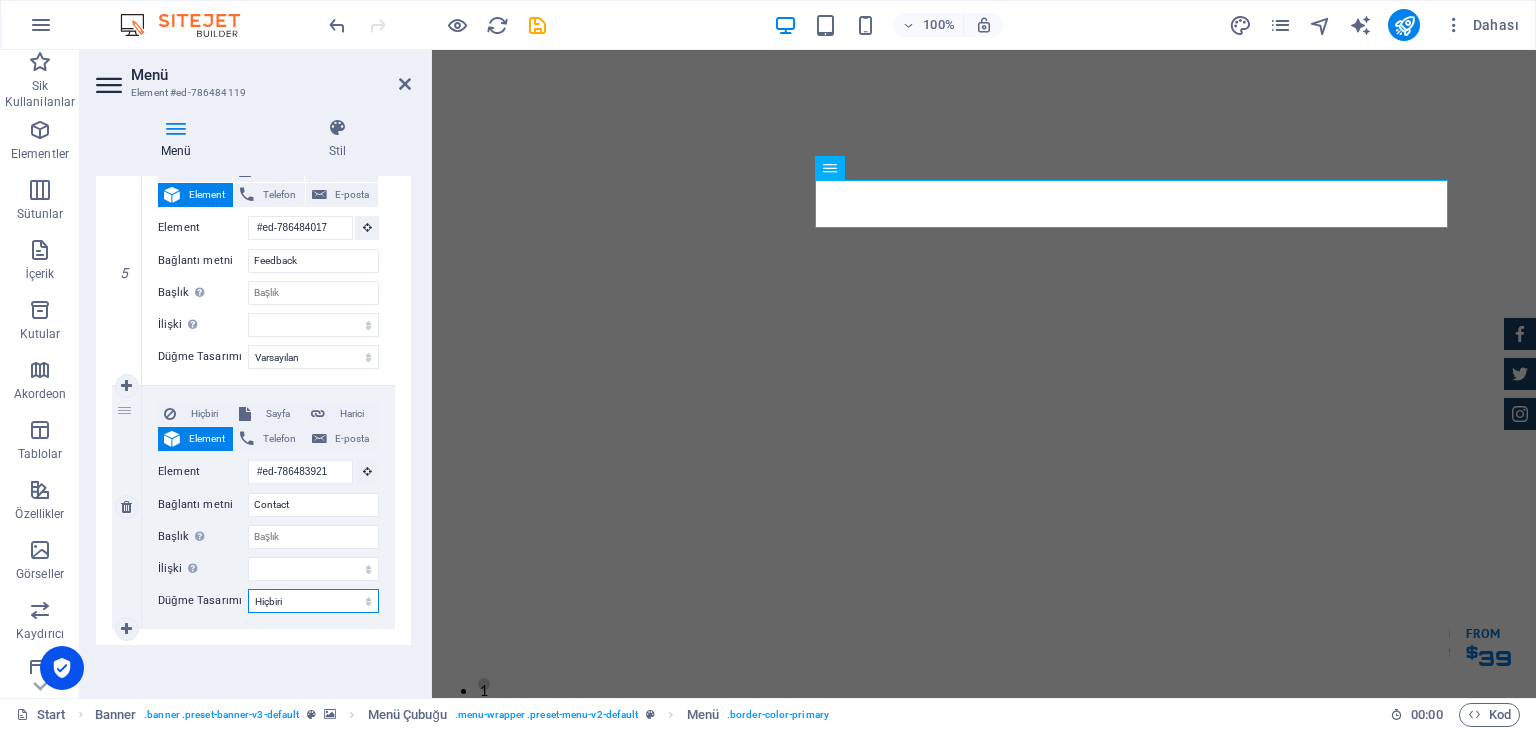 select on "default" 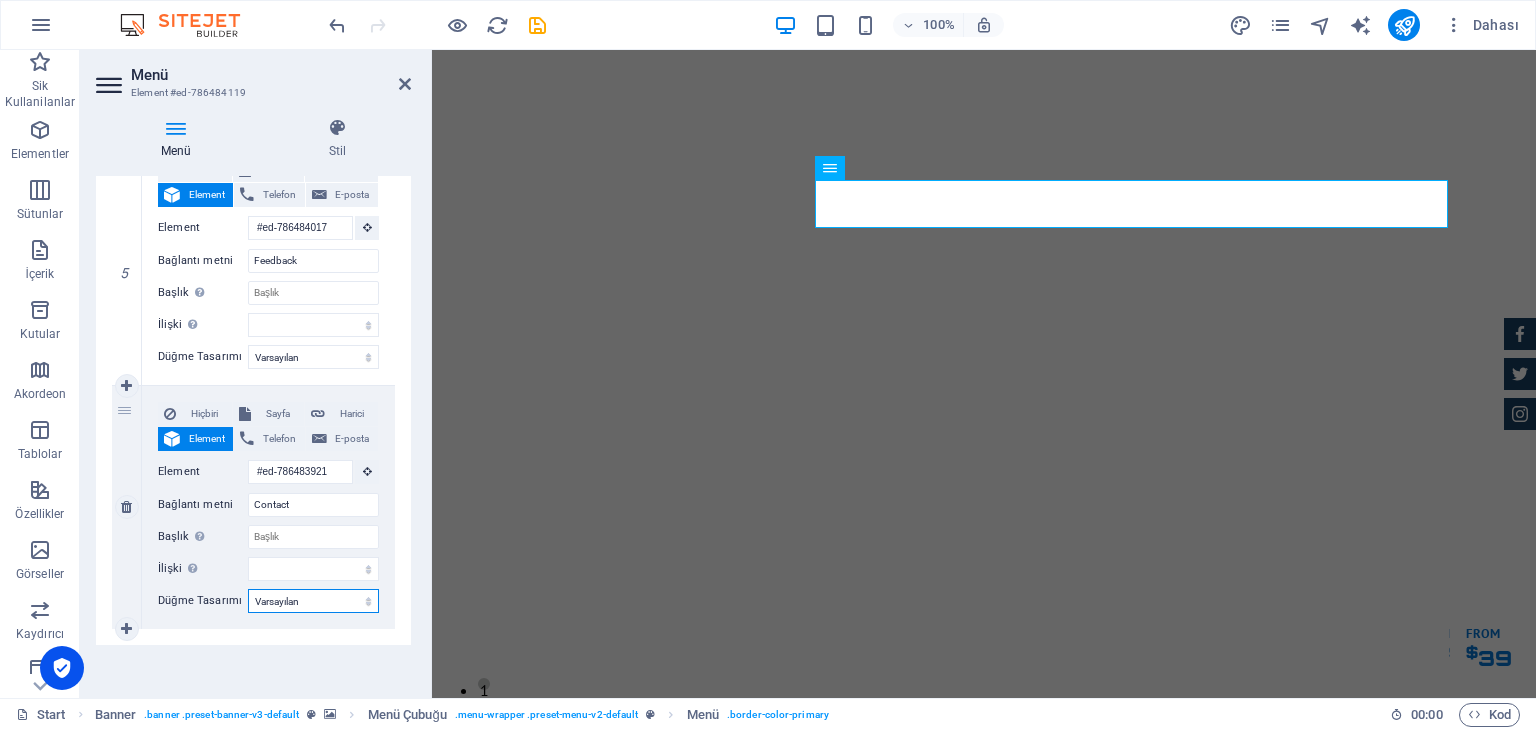 click on "Hiçbiri Varsayılan Birincil İkincil" at bounding box center [313, 601] 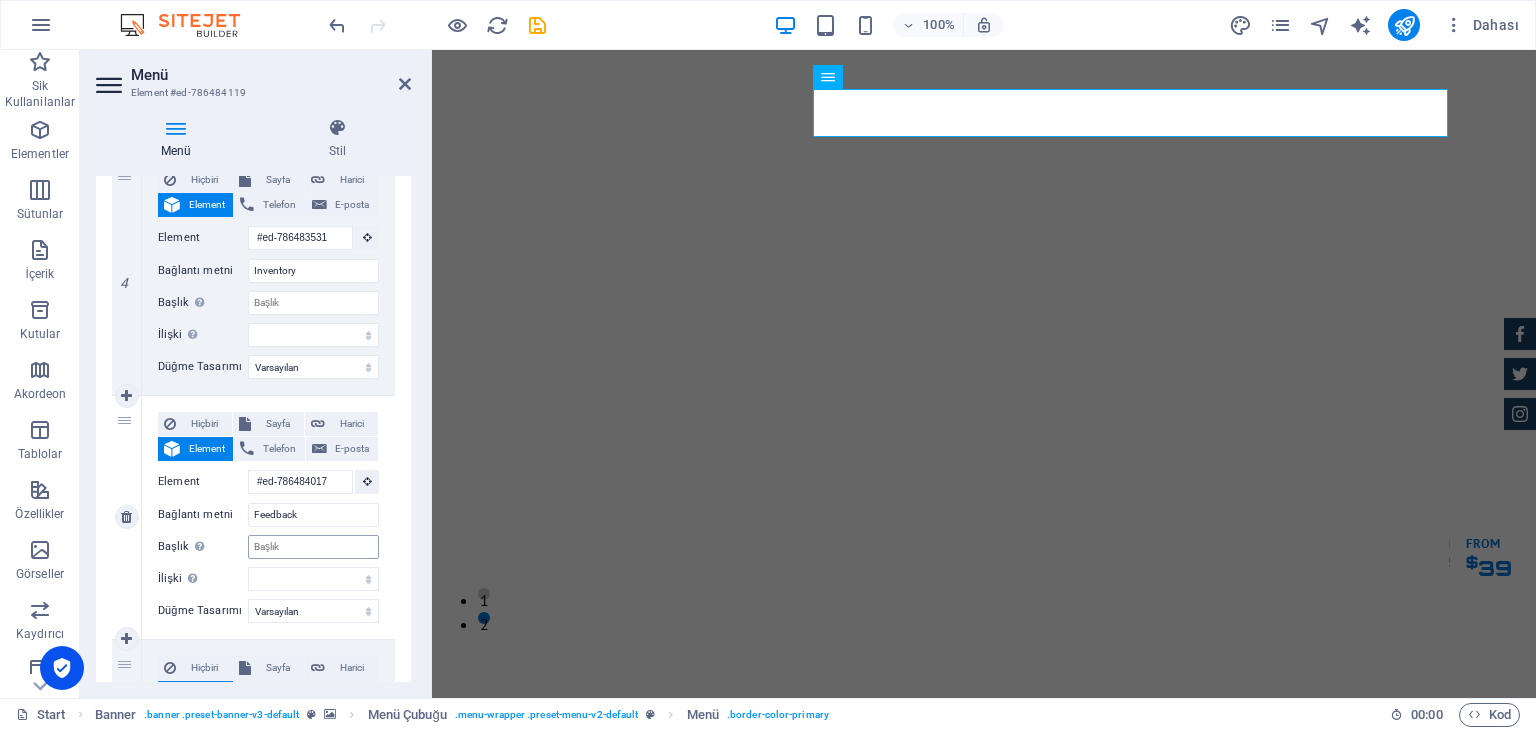 scroll, scrollTop: 770, scrollLeft: 0, axis: vertical 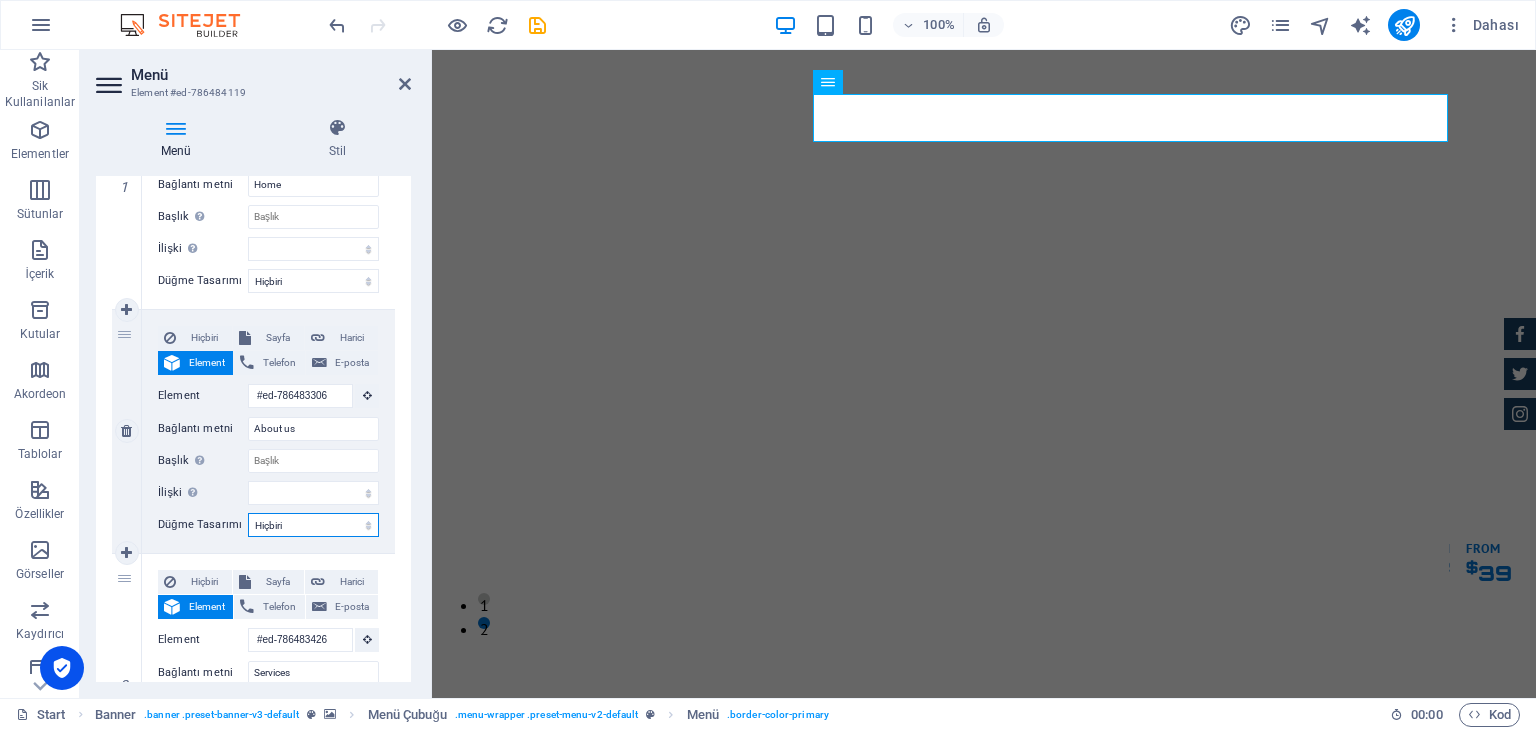 click on "Hiçbiri Varsayılan Birincil İkincil" at bounding box center (313, 525) 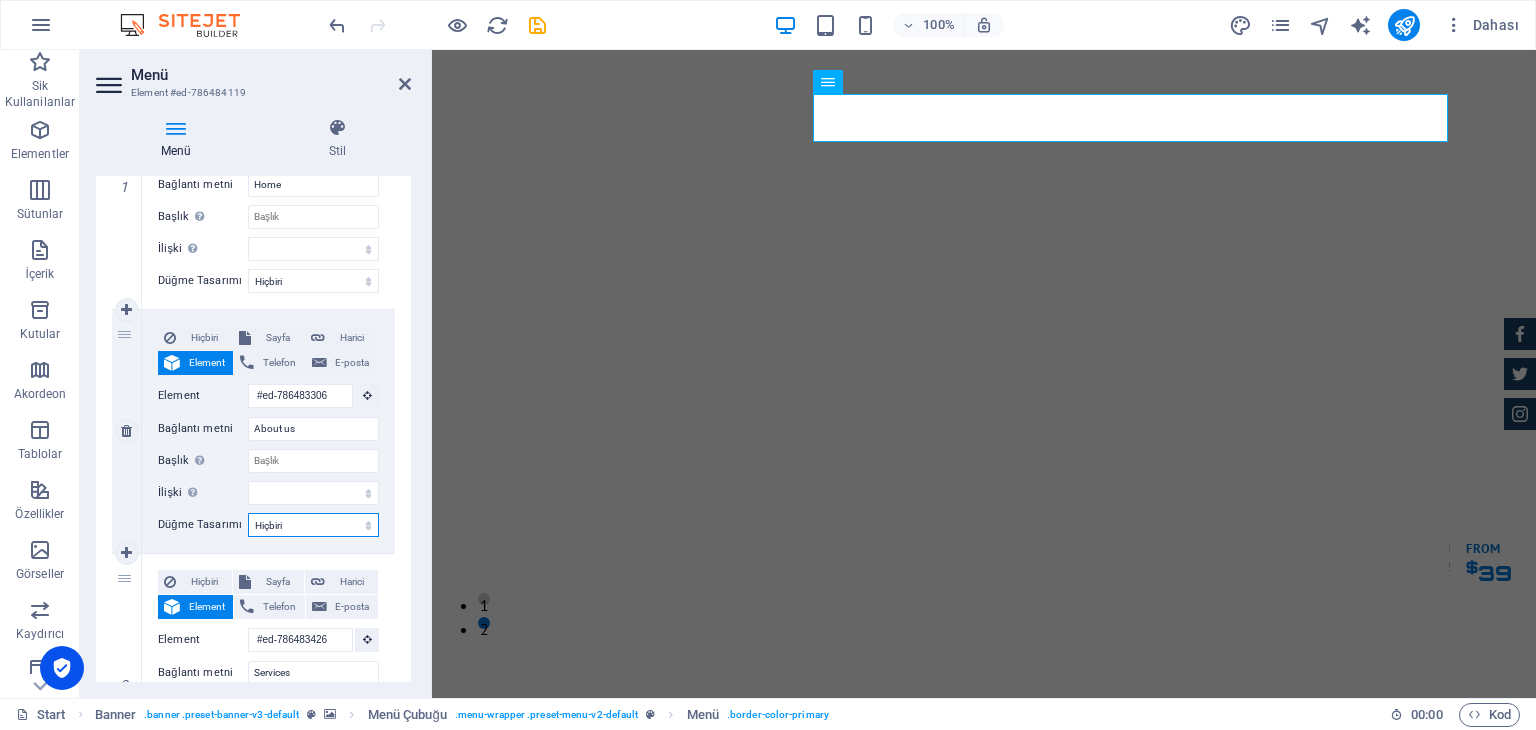 select on "default" 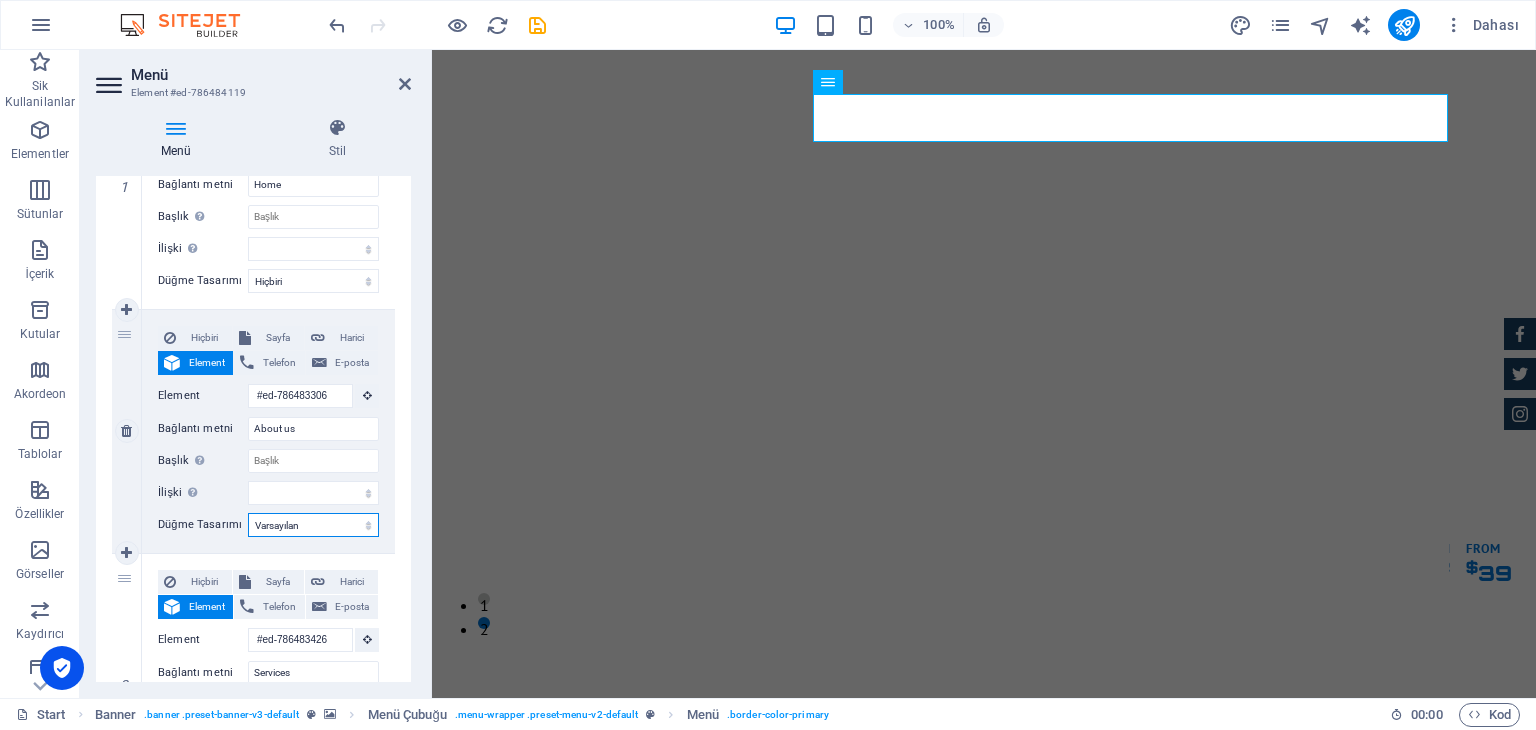 click on "Hiçbiri Varsayılan Birincil İkincil" at bounding box center (313, 525) 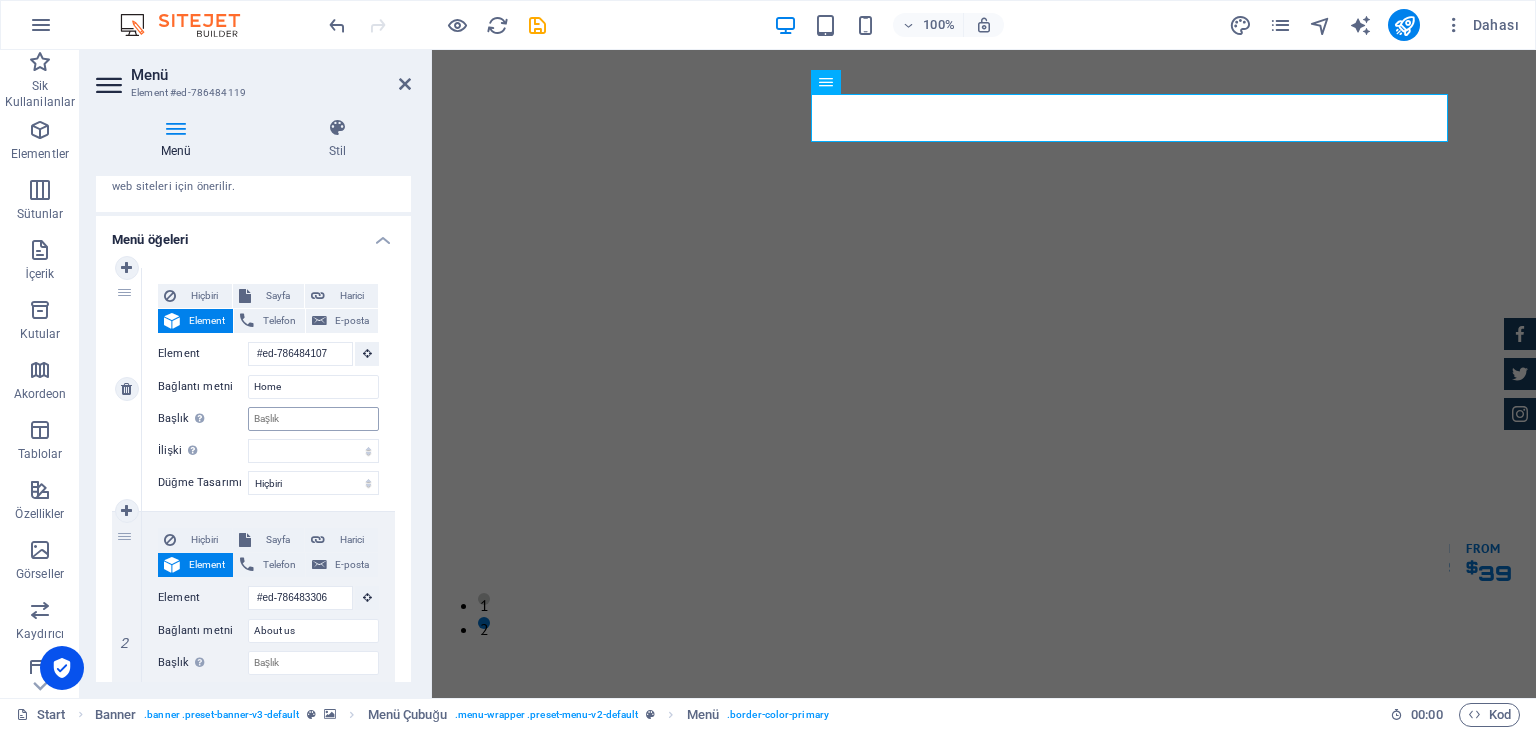 scroll, scrollTop: 22, scrollLeft: 0, axis: vertical 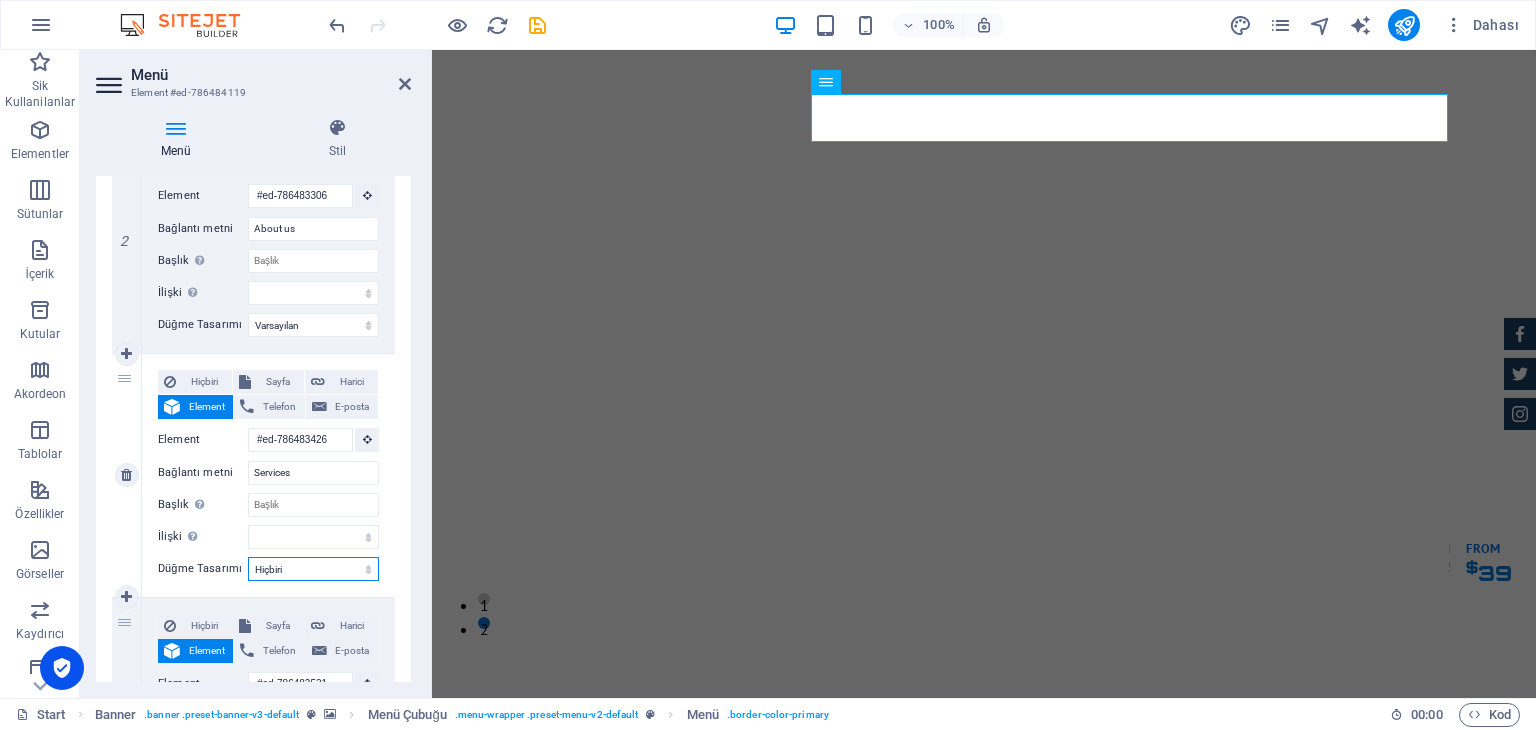 click on "Hiçbiri Varsayılan Birincil İkincil" at bounding box center [313, 569] 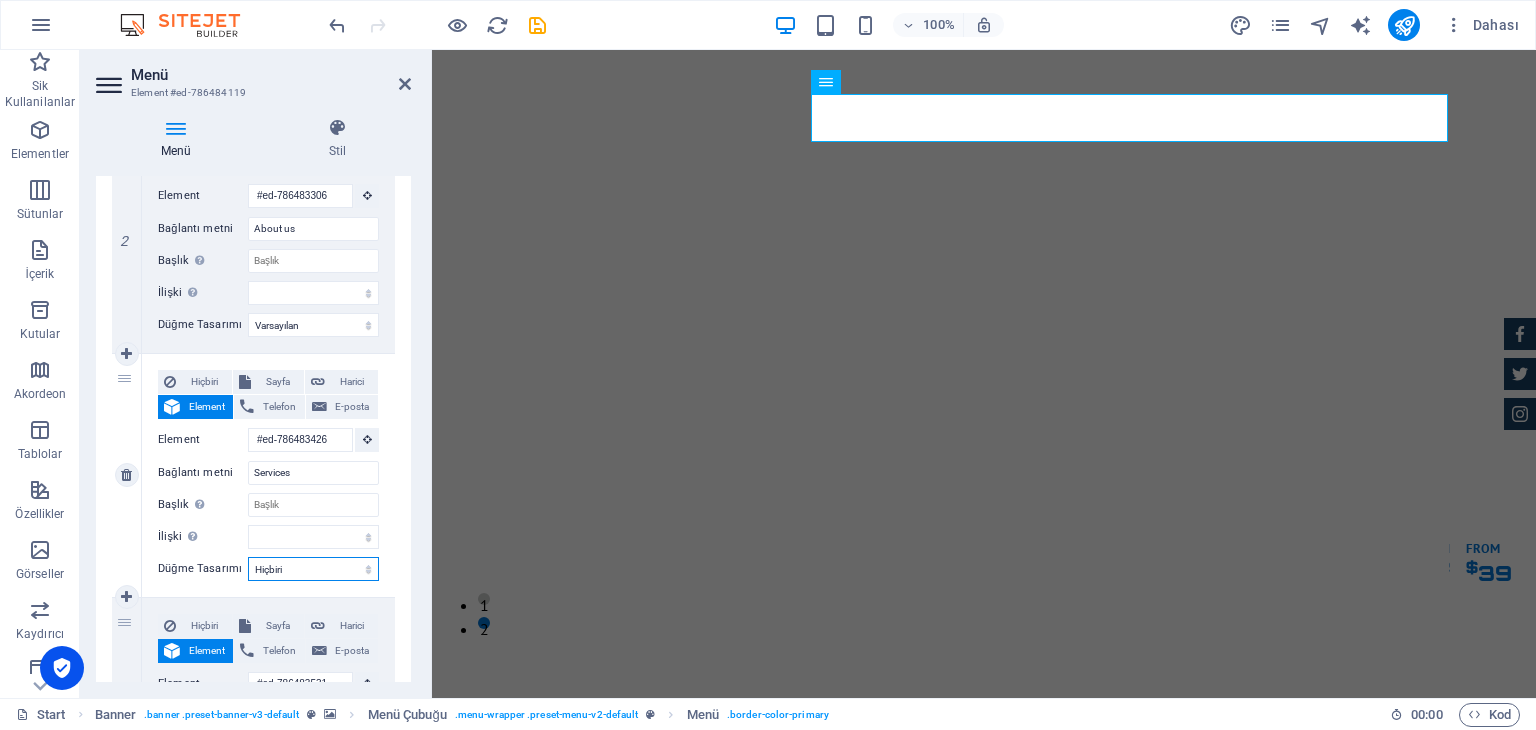 select on "default" 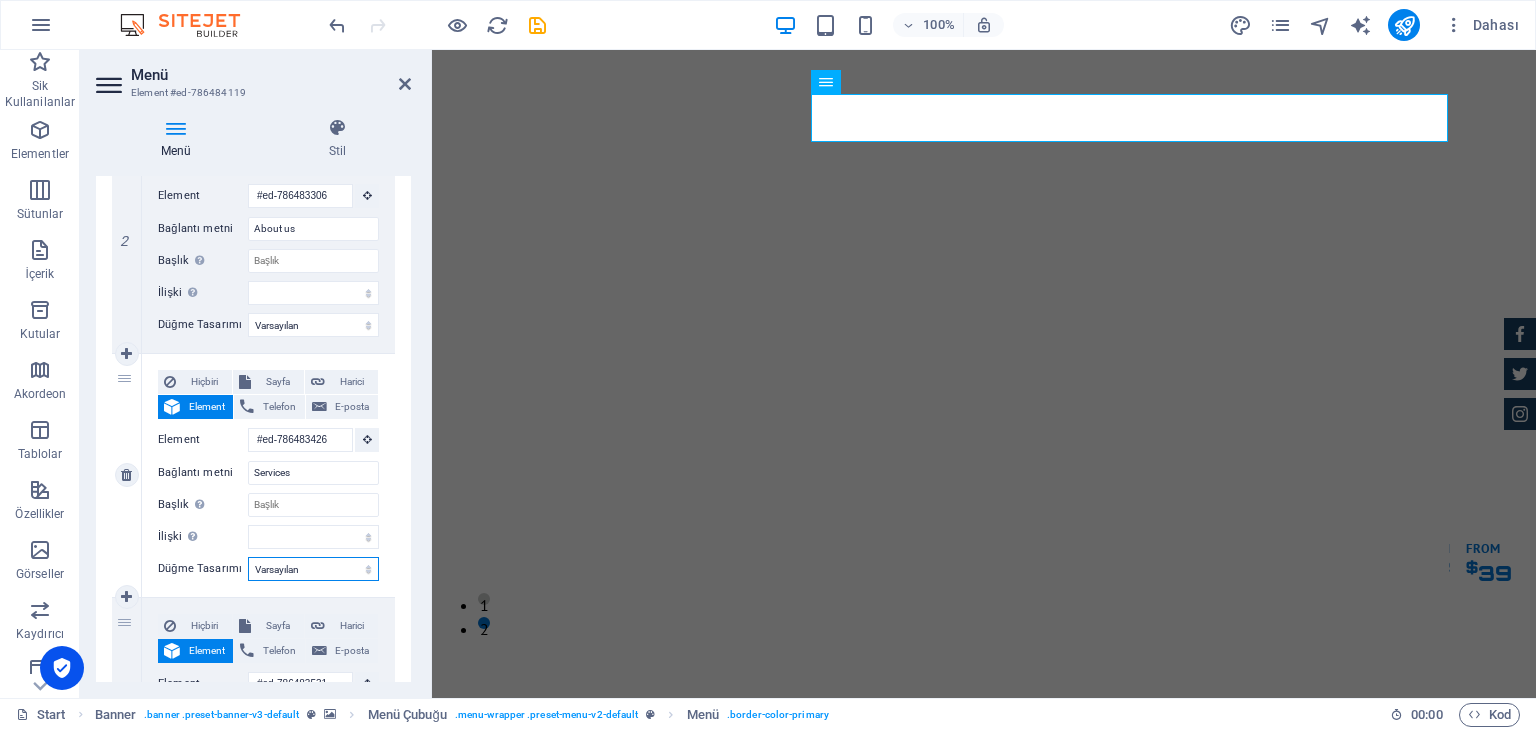 click on "Hiçbiri Varsayılan Birincil İkincil" at bounding box center [313, 569] 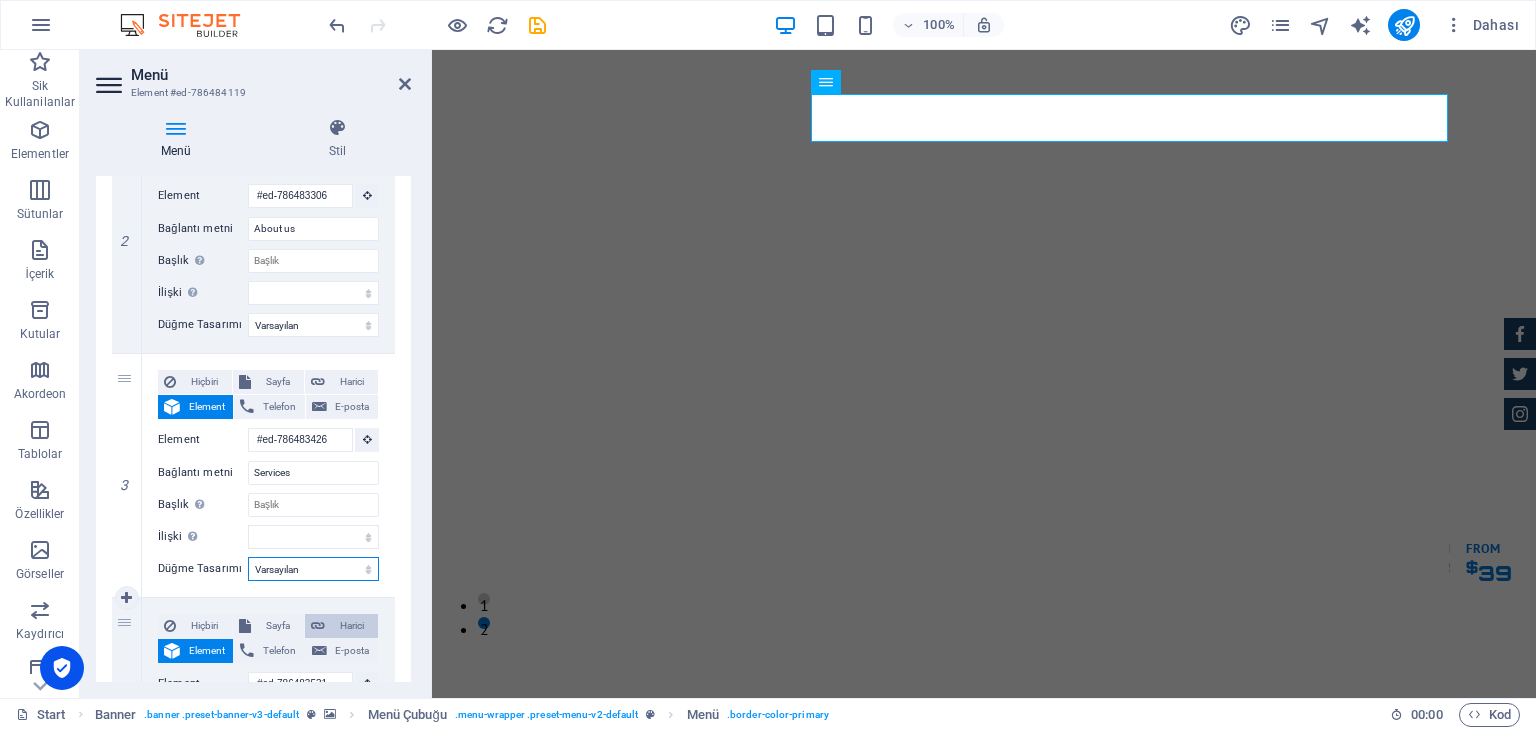 select 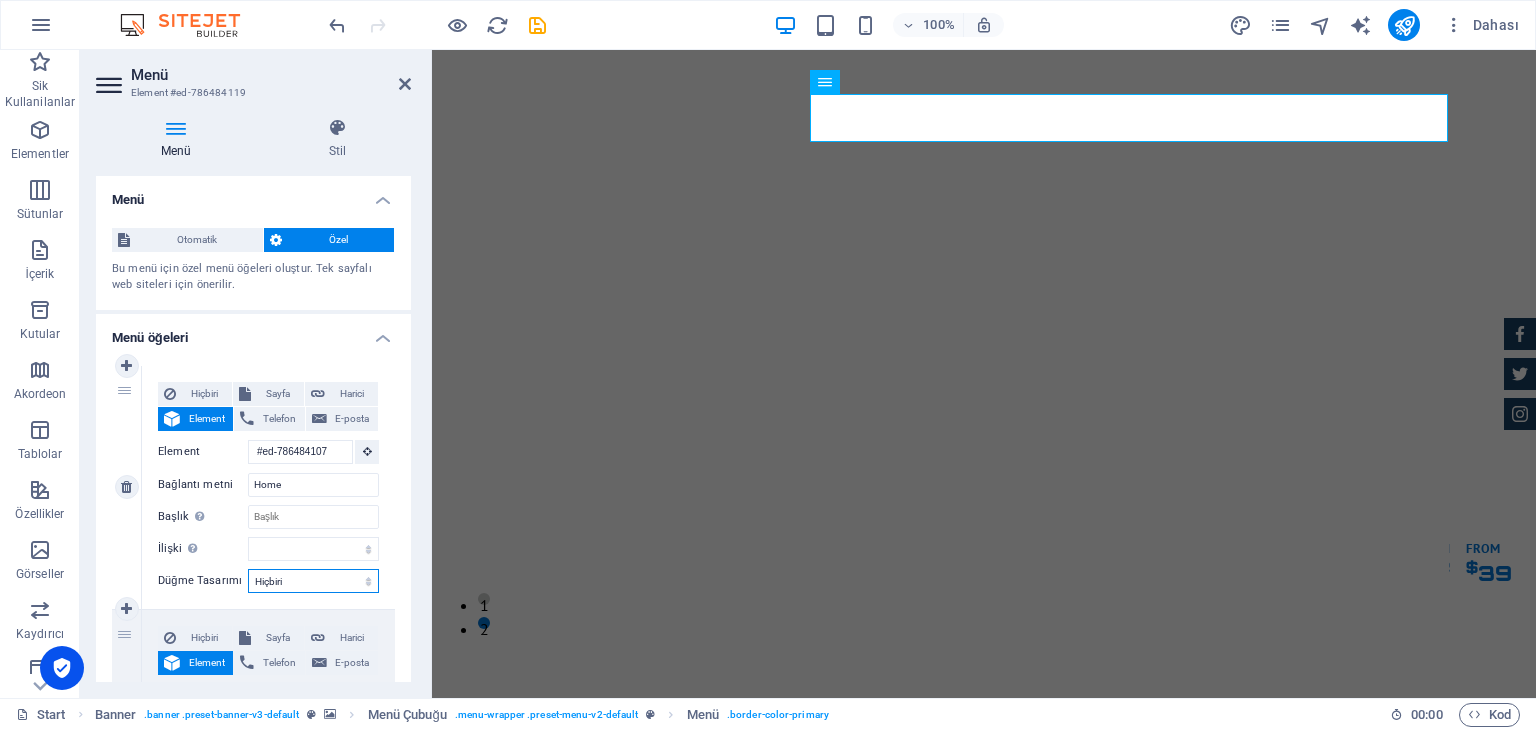 click on "Hiçbiri Varsayılan Birincil İkincil" at bounding box center [313, 581] 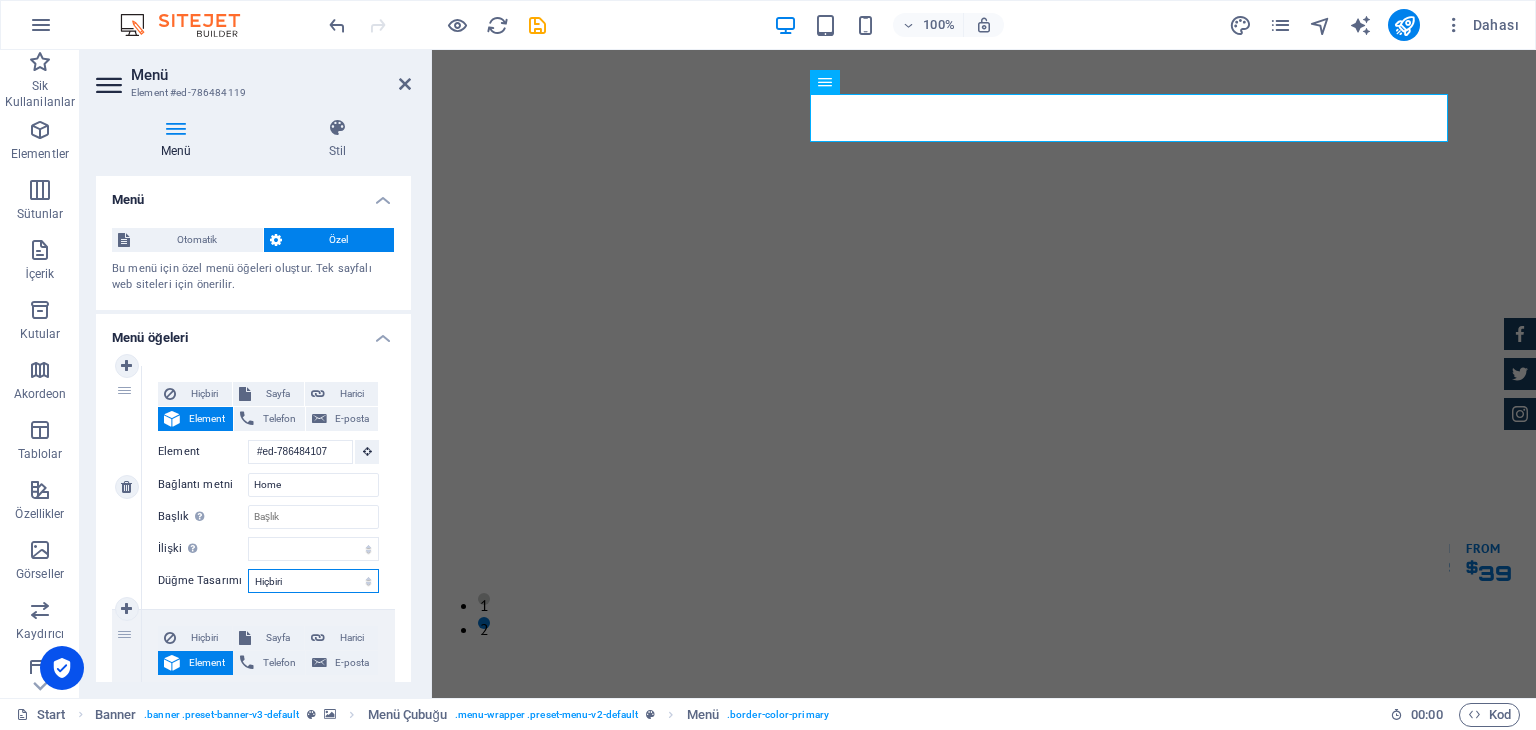 select on "default" 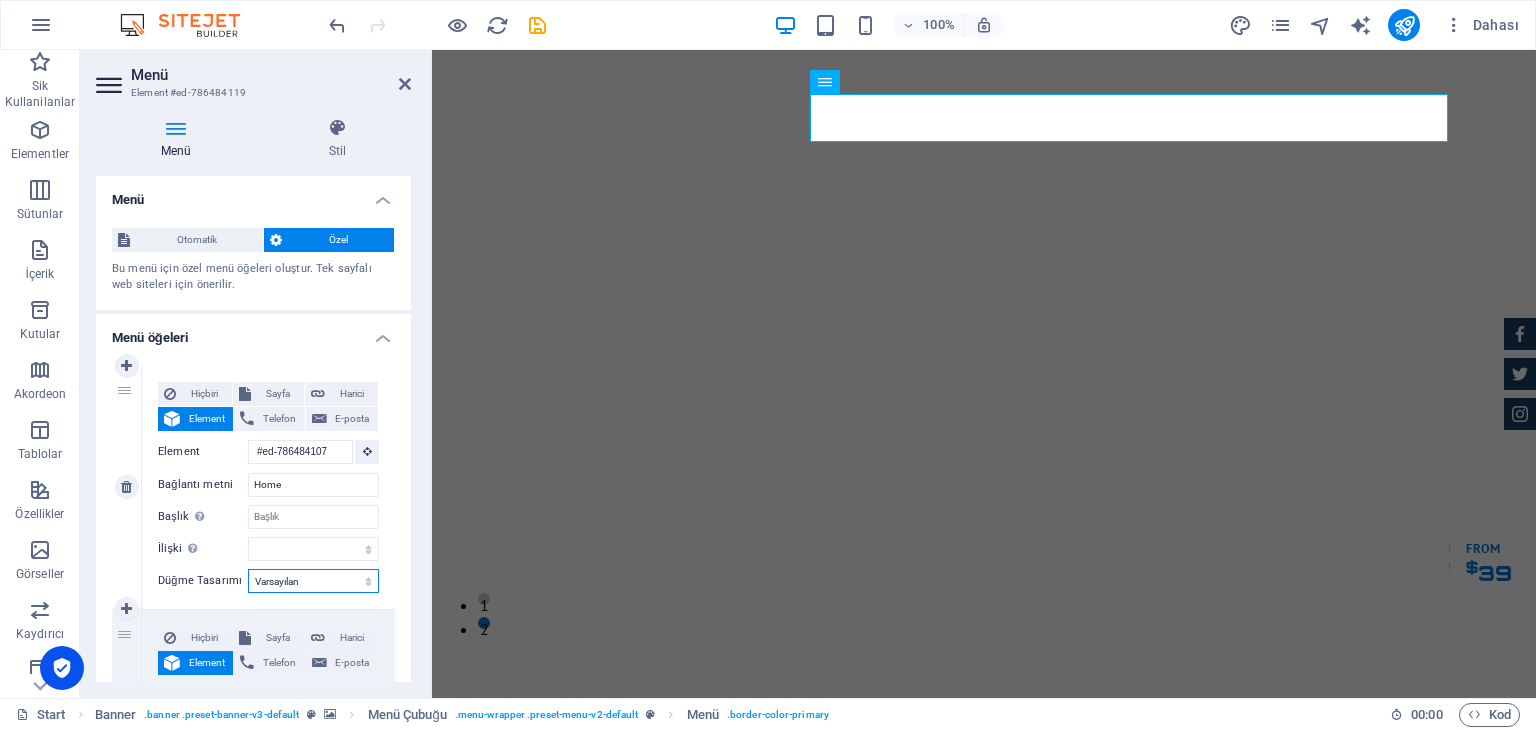 click on "Hiçbiri Varsayılan Birincil İkincil" at bounding box center [313, 581] 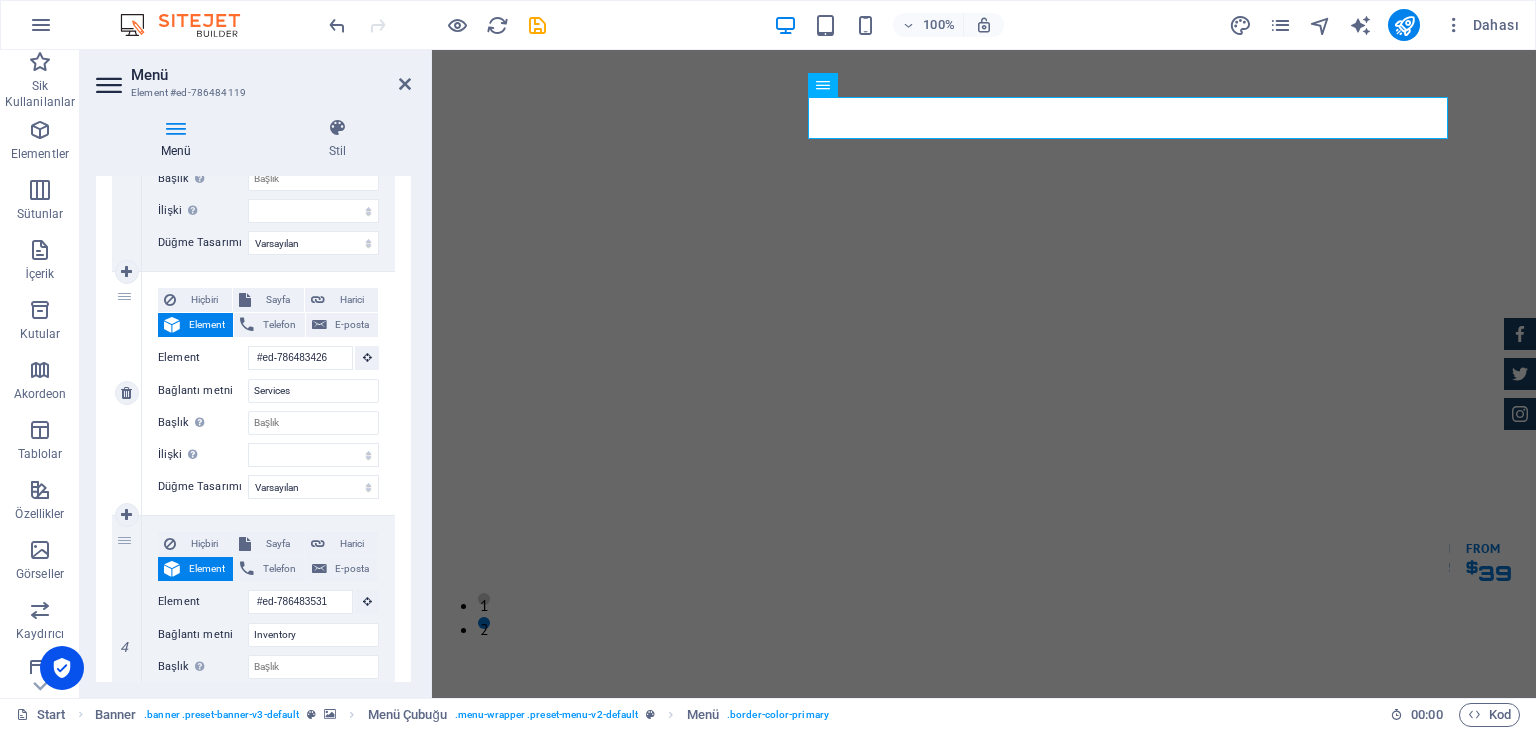 scroll, scrollTop: 700, scrollLeft: 0, axis: vertical 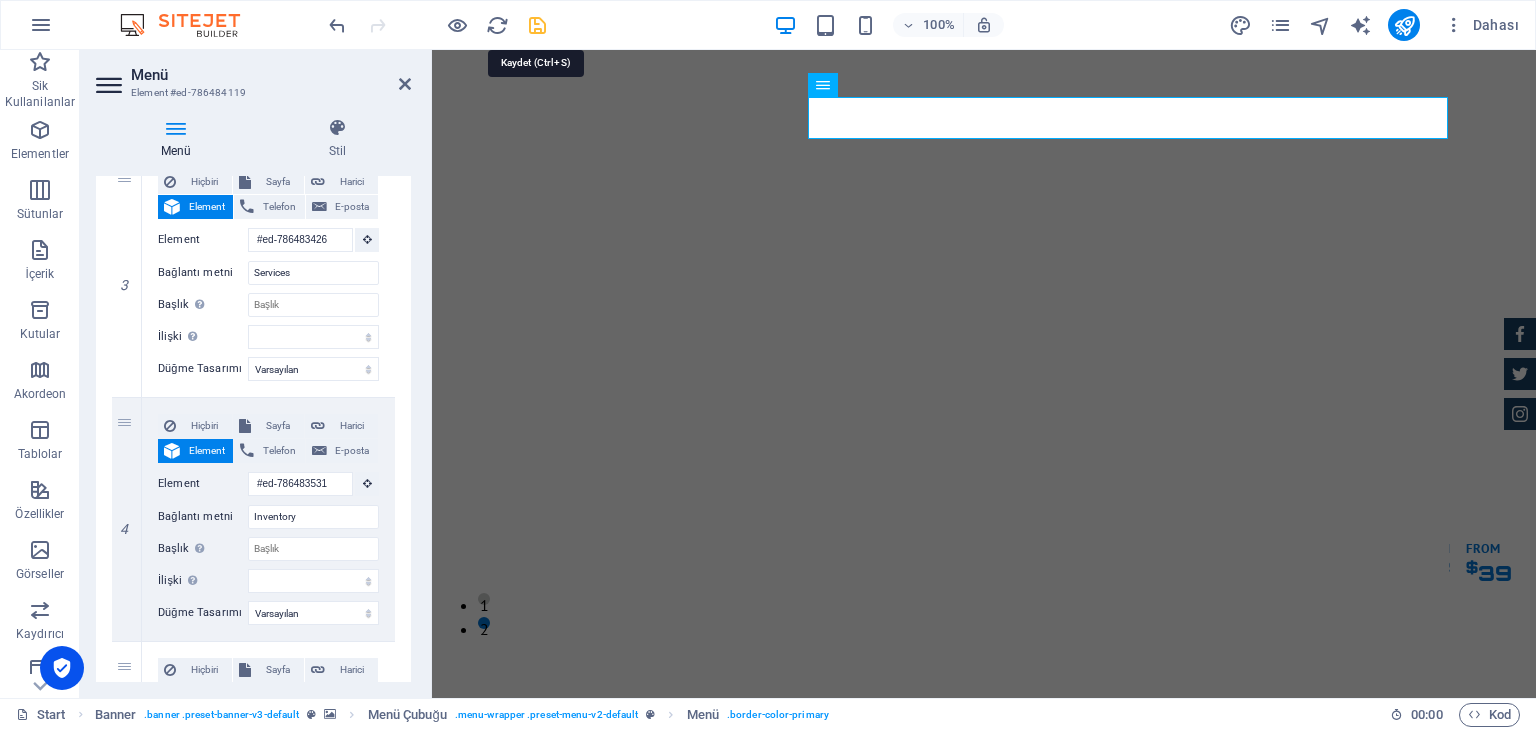 click at bounding box center [537, 25] 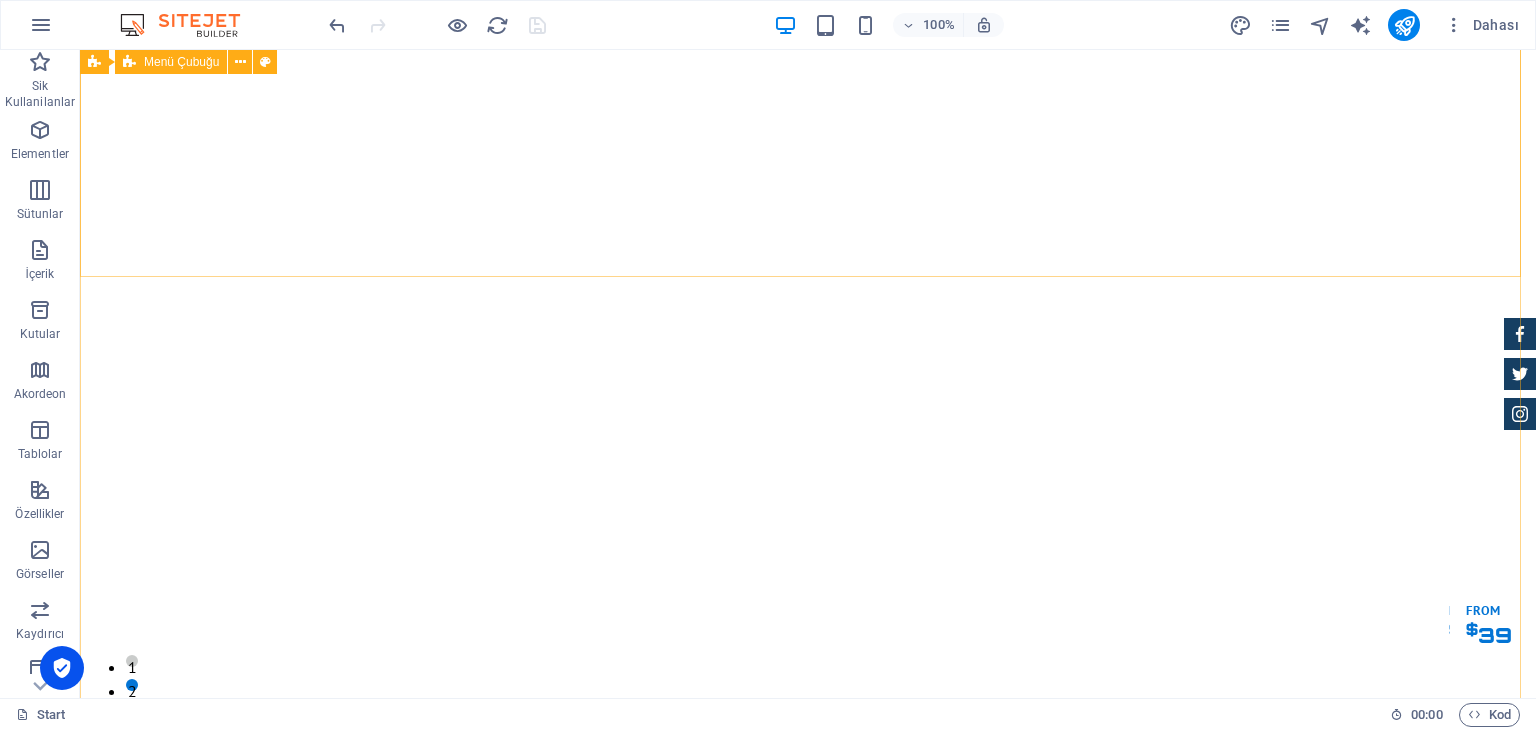 scroll, scrollTop: 0, scrollLeft: 0, axis: both 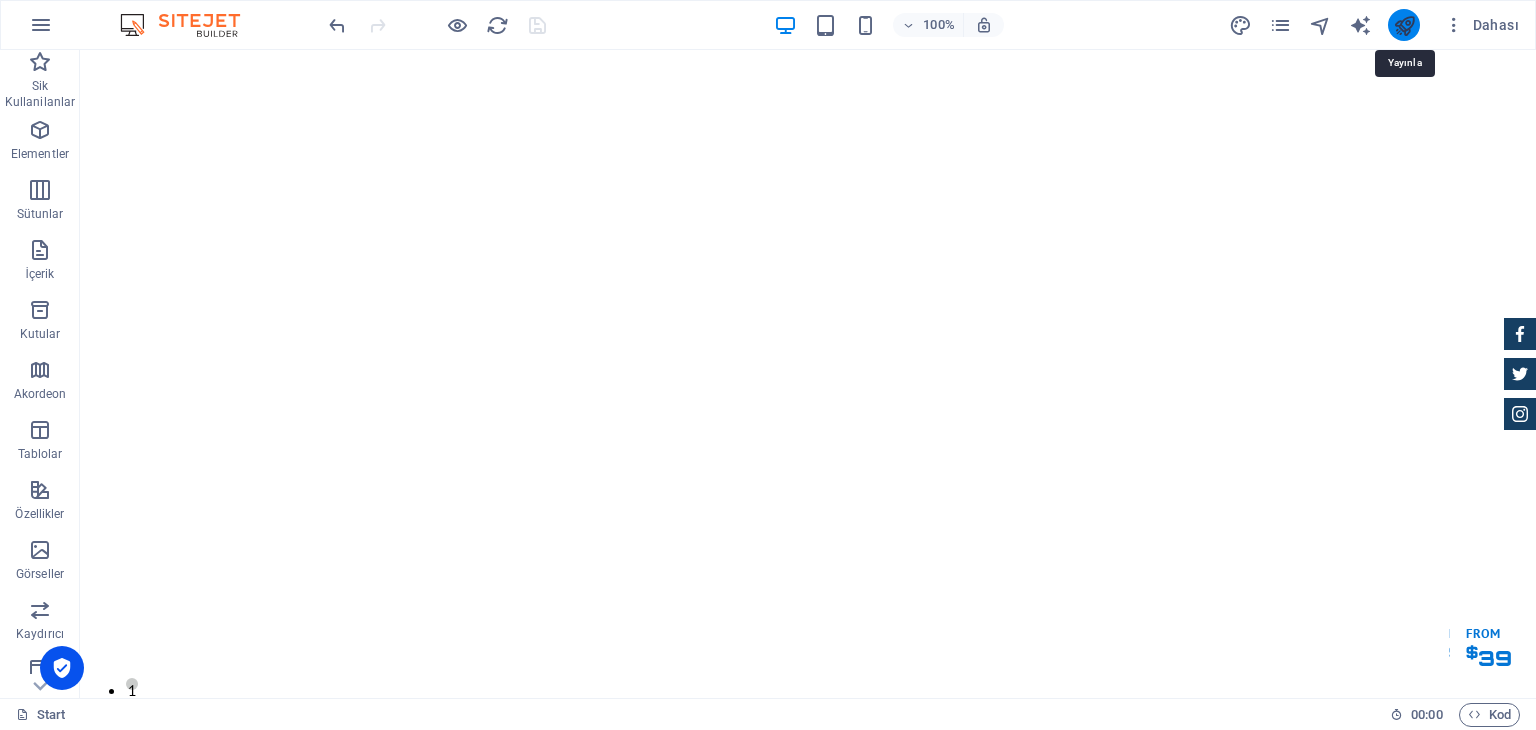 click at bounding box center [1404, 25] 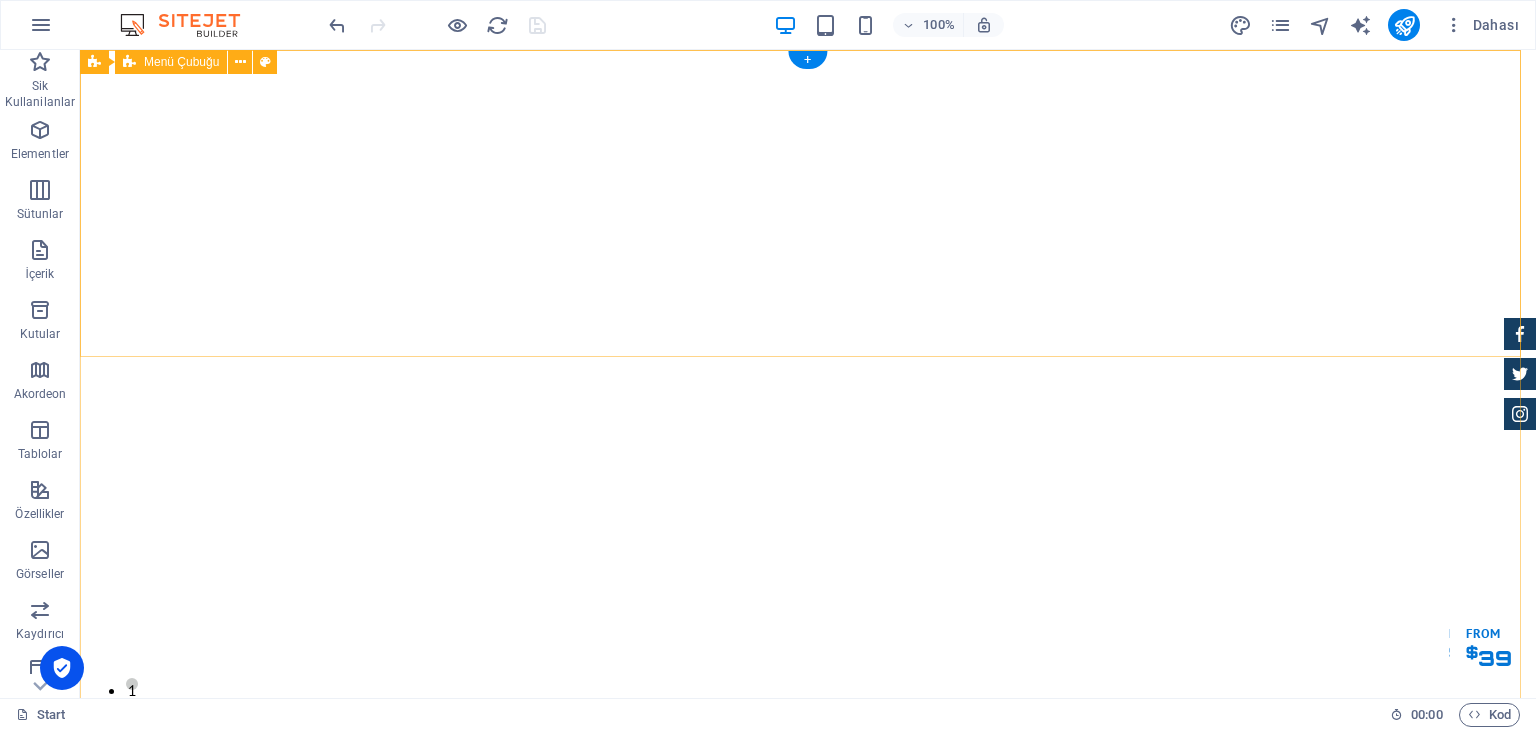 scroll, scrollTop: 6, scrollLeft: 0, axis: vertical 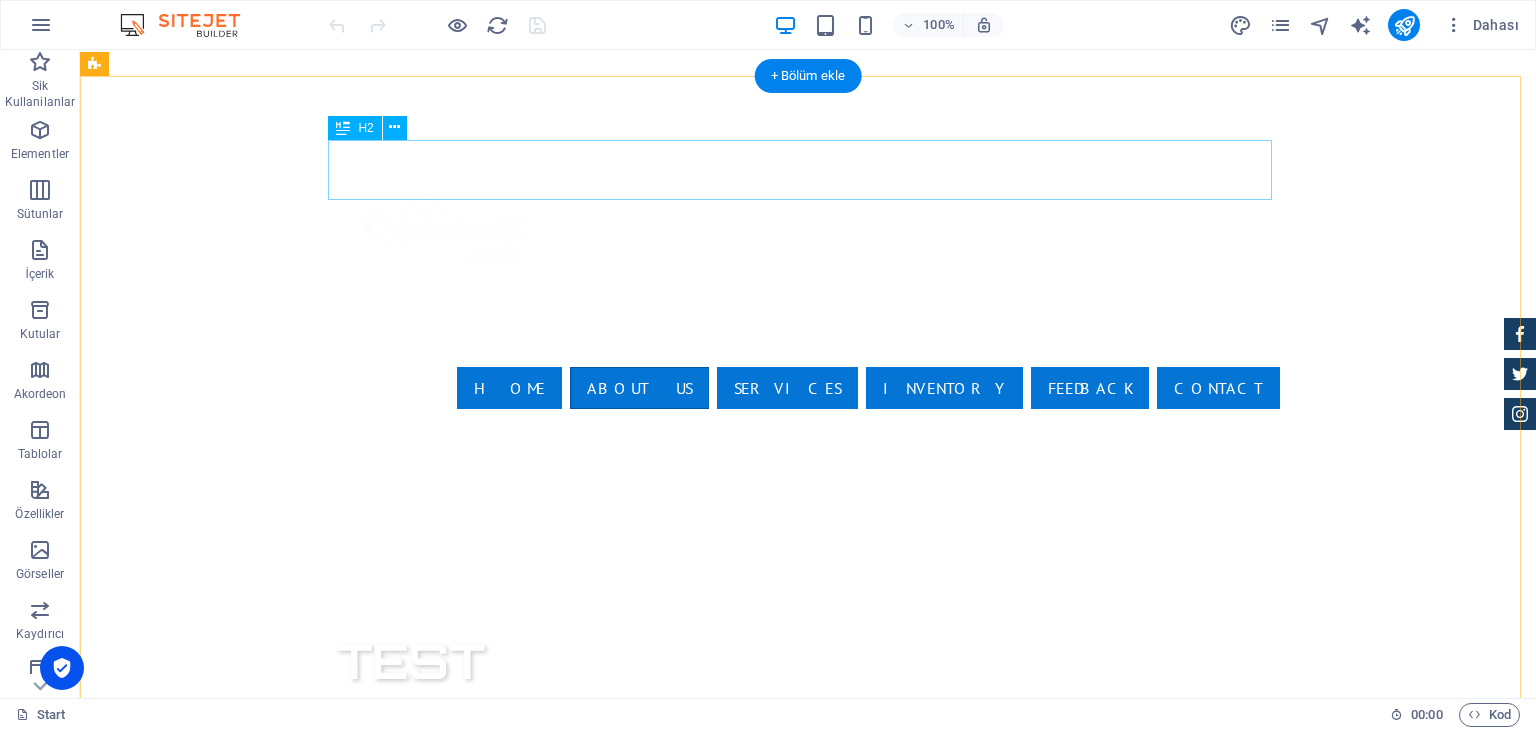 click on "About us" at bounding box center (808, 1192) 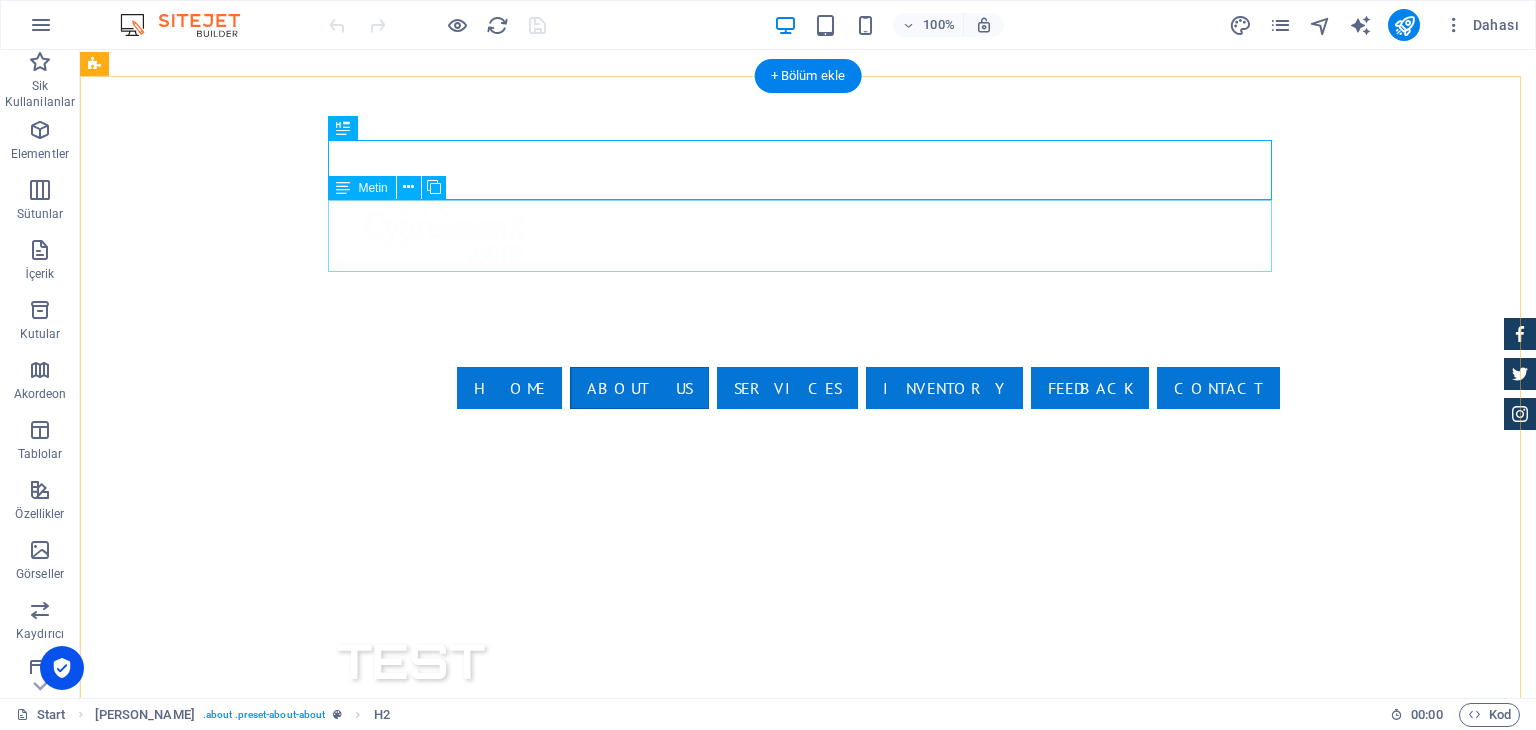 click on "Lorem ipsum dolor sit amet, consectetur adipisicing elit. Libero, assumenda, dolore, cum vel modi asperiores consequatur suscipit quidem ducimus eveniet iure expedita consectetur odio voluptatum similique fugit voluptates rem accusamus quae quas dolorem tenetur facere tempora maiores adipisci reiciendis accusantium voluptatibus id voluptate tempore dolor harum nisi amet! Nobis, eaque." at bounding box center [808, 1318] 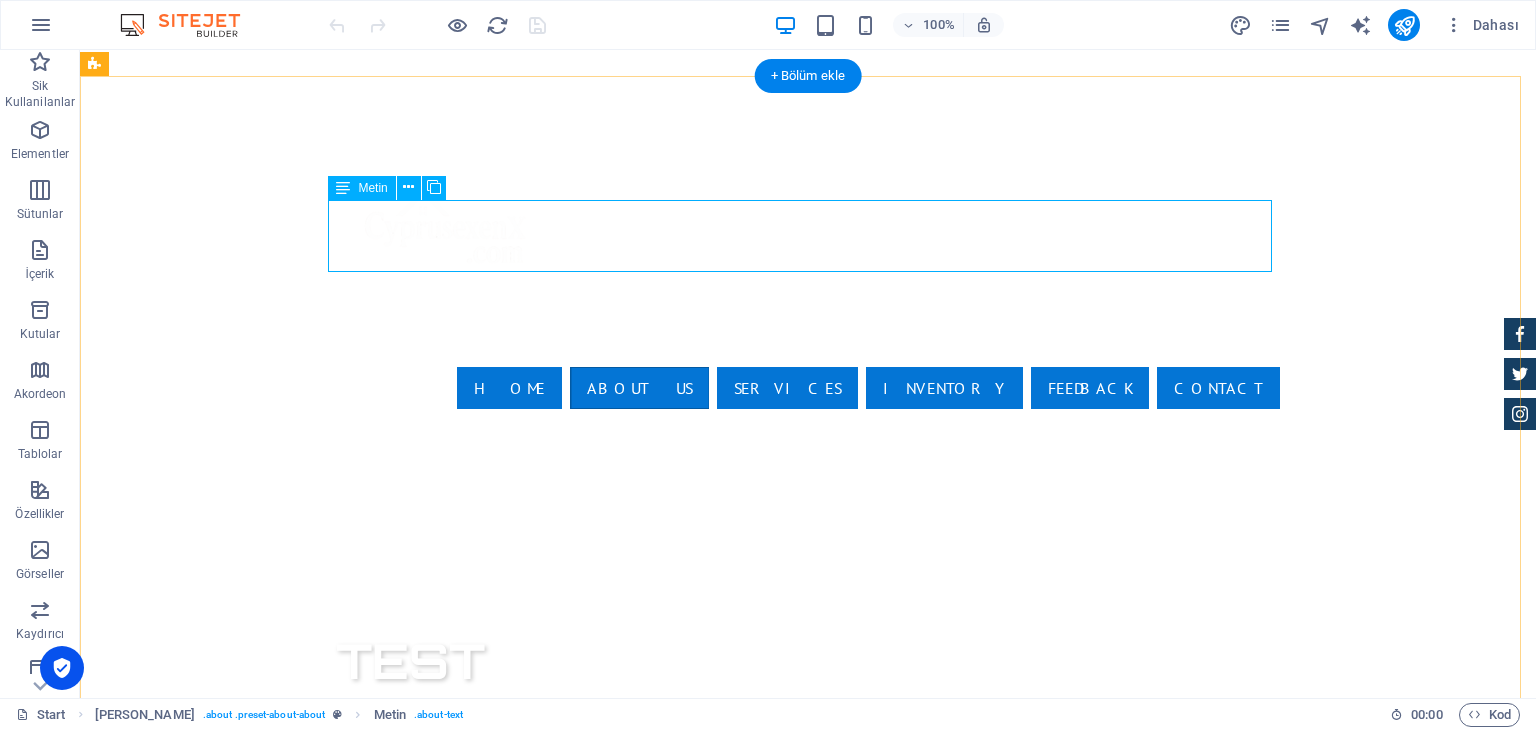 click on "Lorem ipsum dolor sit amet, consectetur adipisicing elit. Libero, assumenda, dolore, cum vel modi asperiores consequatur suscipit quidem ducimus eveniet iure expedita consectetur odio voluptatum similique fugit voluptates rem accusamus quae quas dolorem tenetur facere tempora maiores adipisci reiciendis accusantium voluptatibus id voluptate tempore dolor harum nisi amet! Nobis, eaque." at bounding box center (808, 1318) 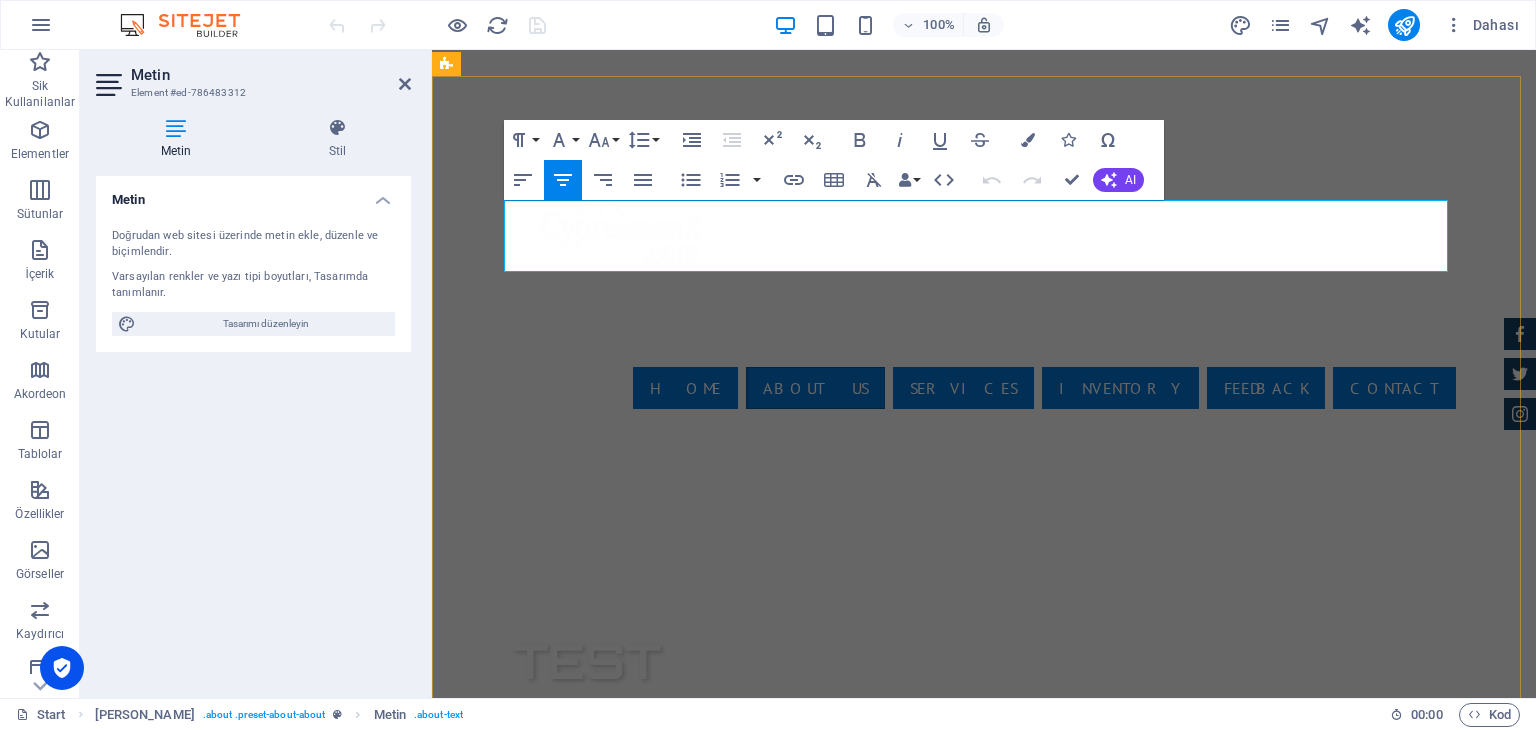drag, startPoint x: 508, startPoint y: 213, endPoint x: 1405, endPoint y: 269, distance: 898.74634 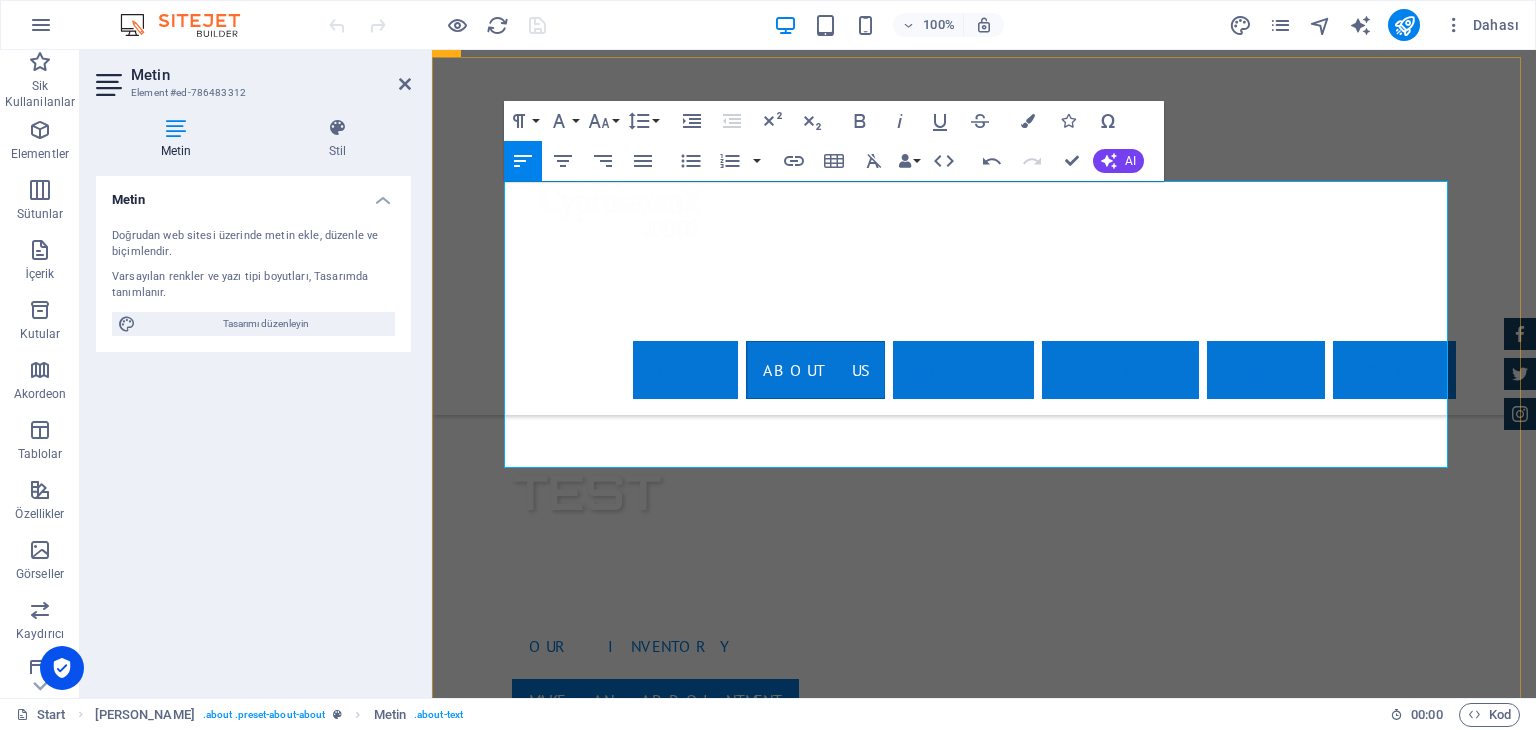 scroll, scrollTop: 1100, scrollLeft: 0, axis: vertical 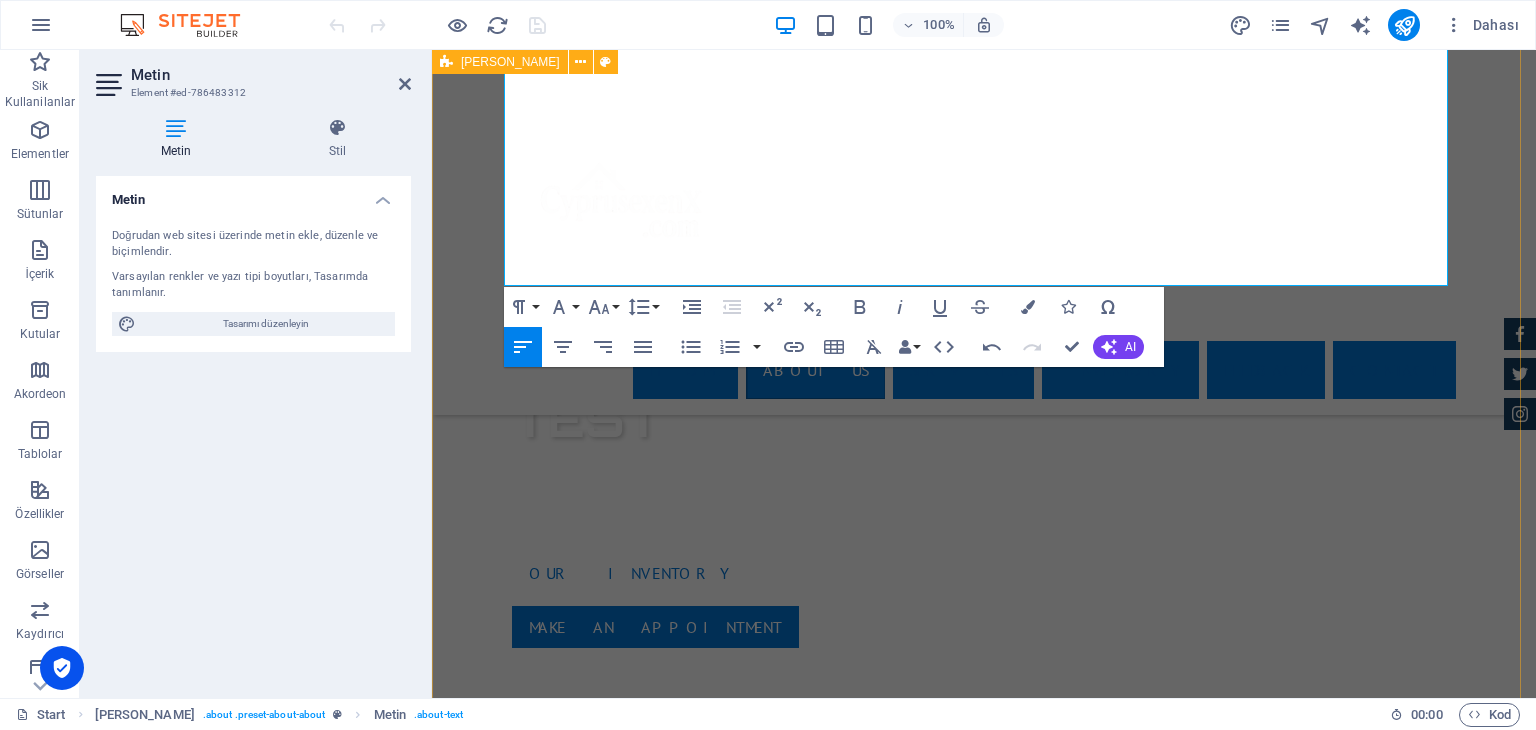 click on "About us Exen Invest Certified Dealership Lorem ipsum dolor sit amet, consectetur adipisicing elit. Veritatis, dolorem! Best Price Guarantee Lorem ipsum dolor sit amet, consectetur adipisicing elit. Veritatis, dolorem! 24 Month Warranty Lorem ipsum dolor sit amet, consectetur adipisicing elit. Veritatis, dolorem! Financing Program Lorem ipsum dolor sit amet, consectetur adipisicing elit. Veritatis, dolorem!" at bounding box center (984, 1598) 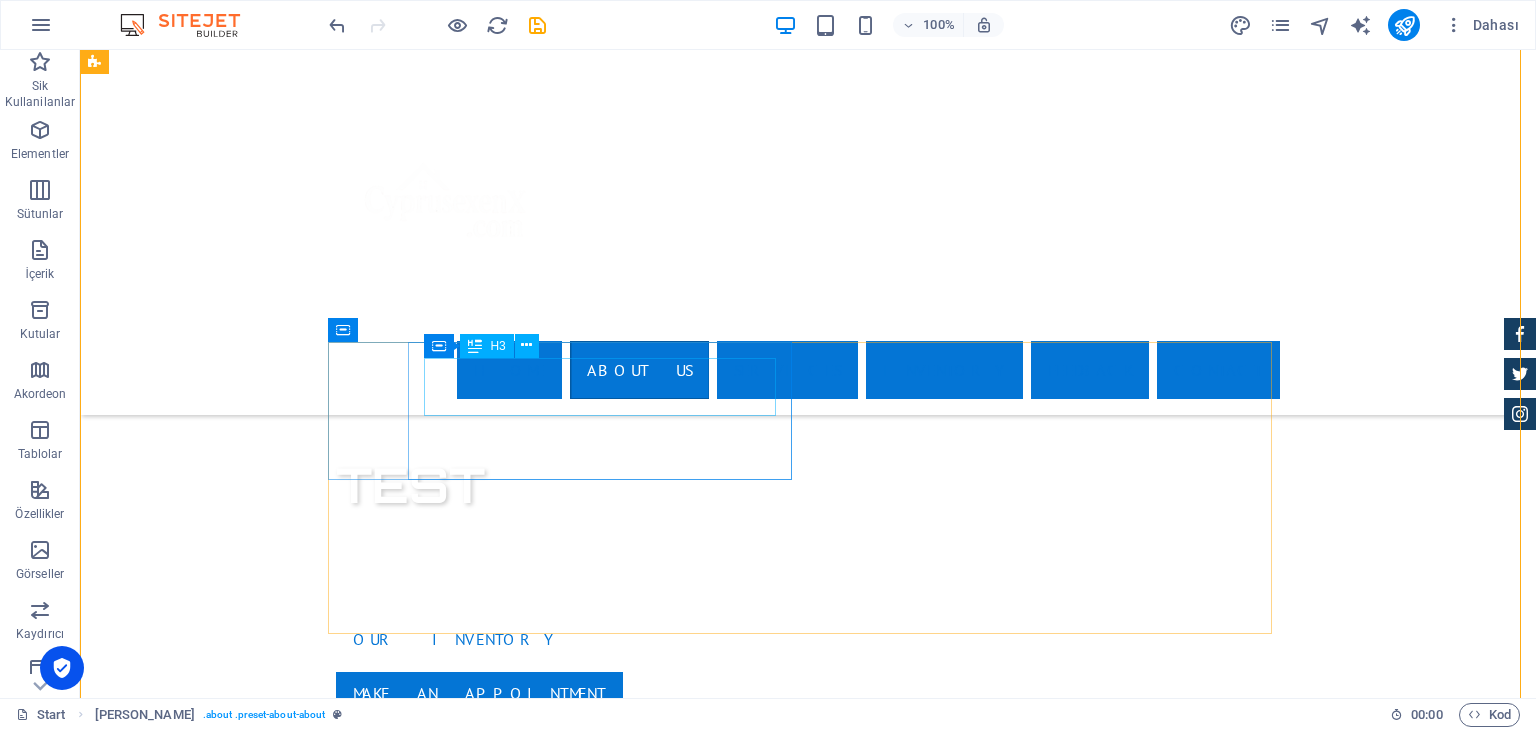 scroll, scrollTop: 1000, scrollLeft: 0, axis: vertical 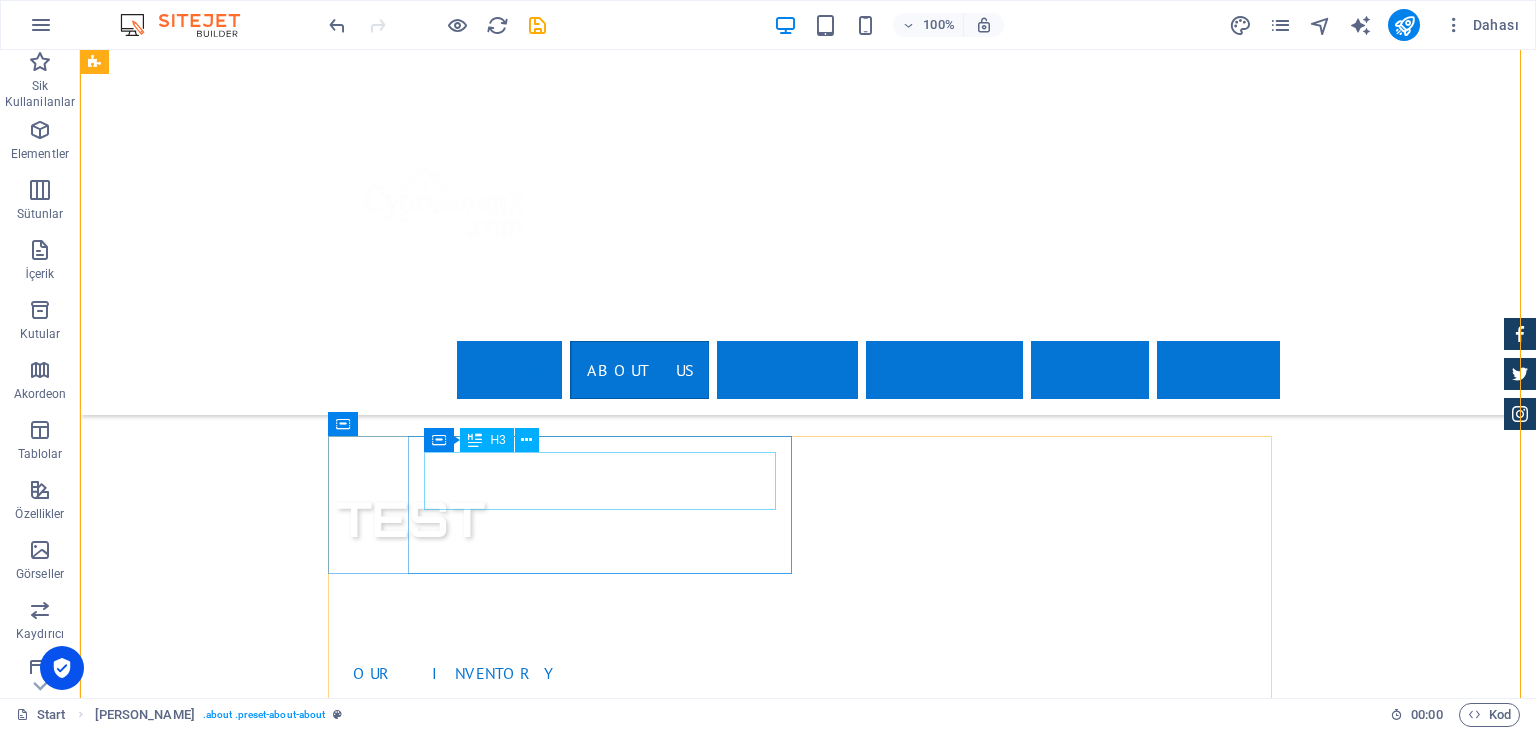click on "Certified Dealership" at bounding box center [808, 1542] 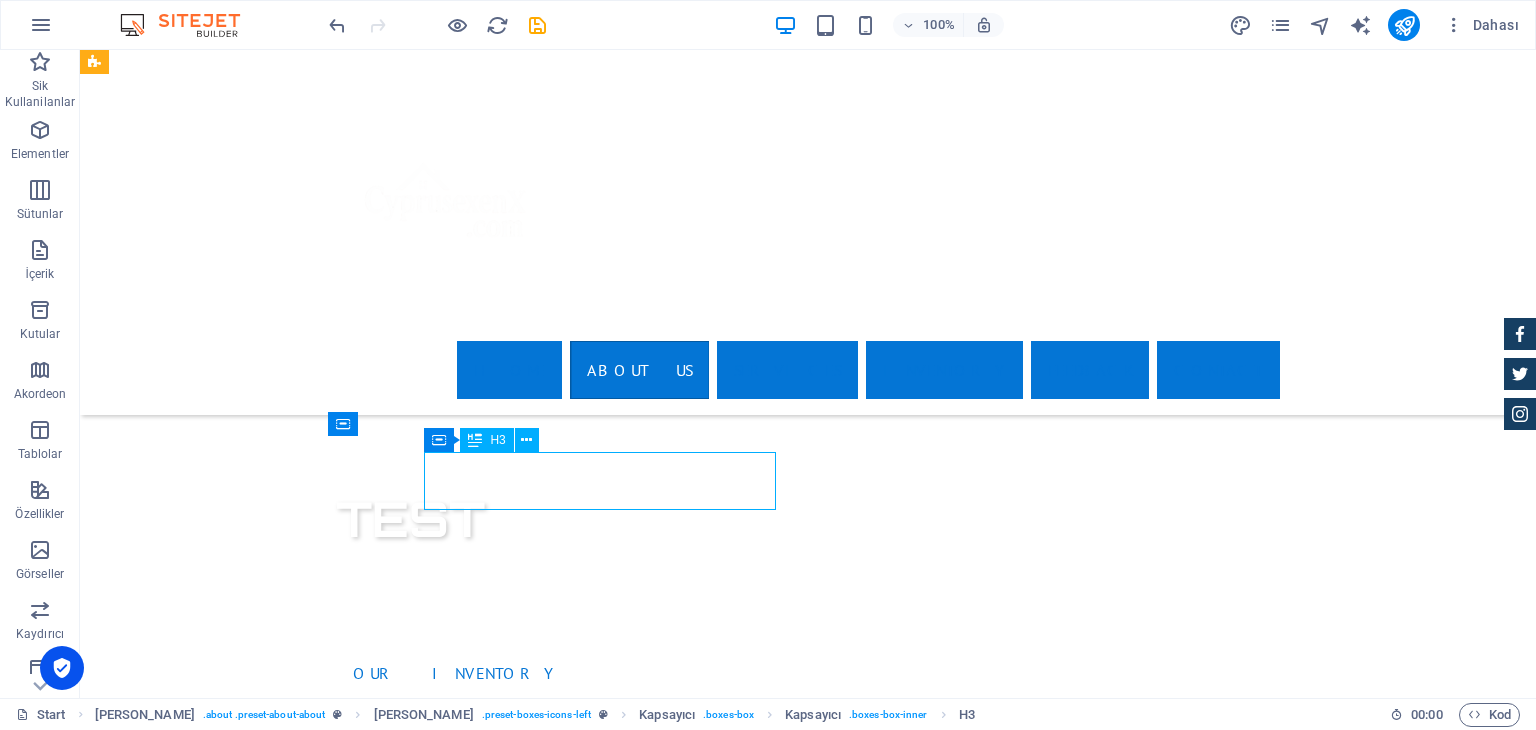 click on "Certified Dealership" at bounding box center [808, 1542] 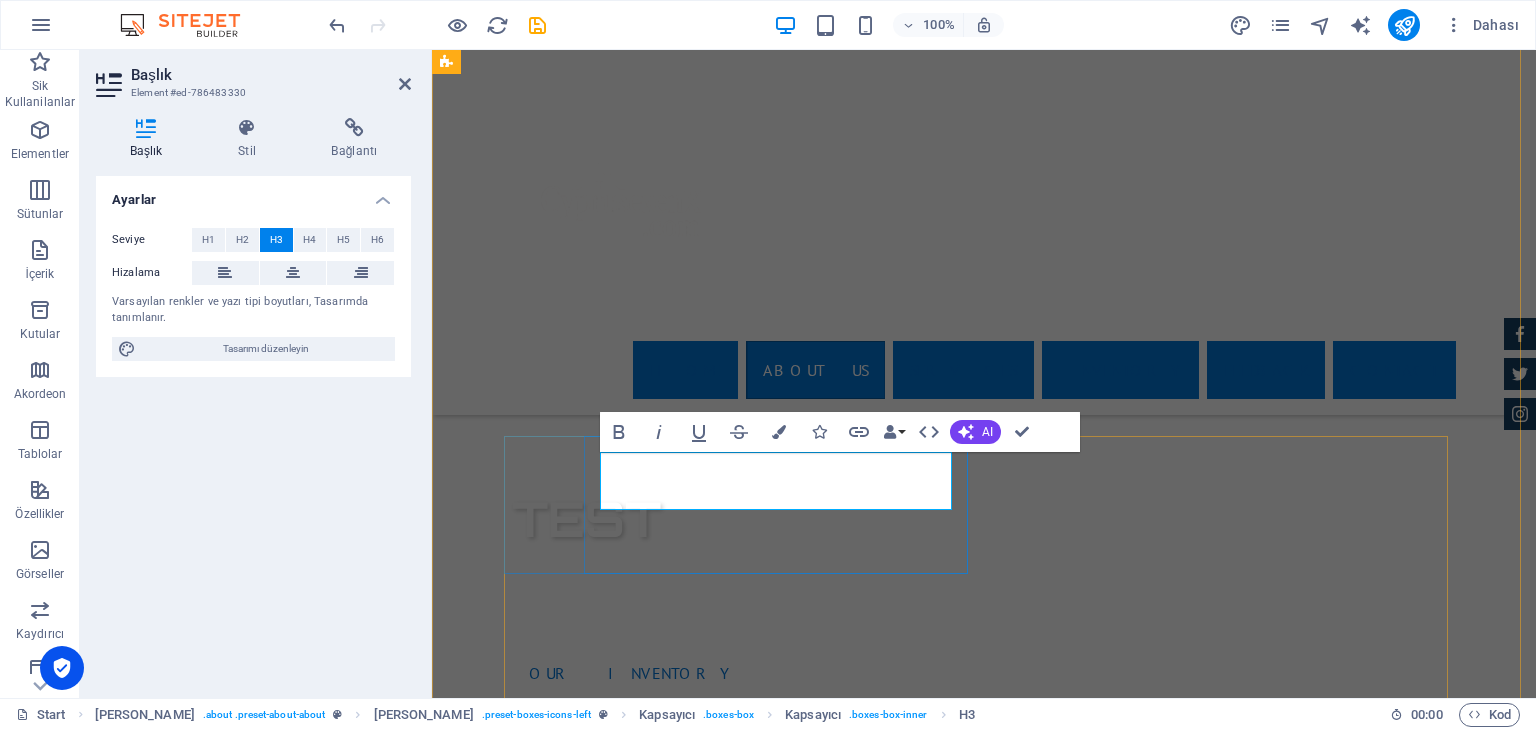 type 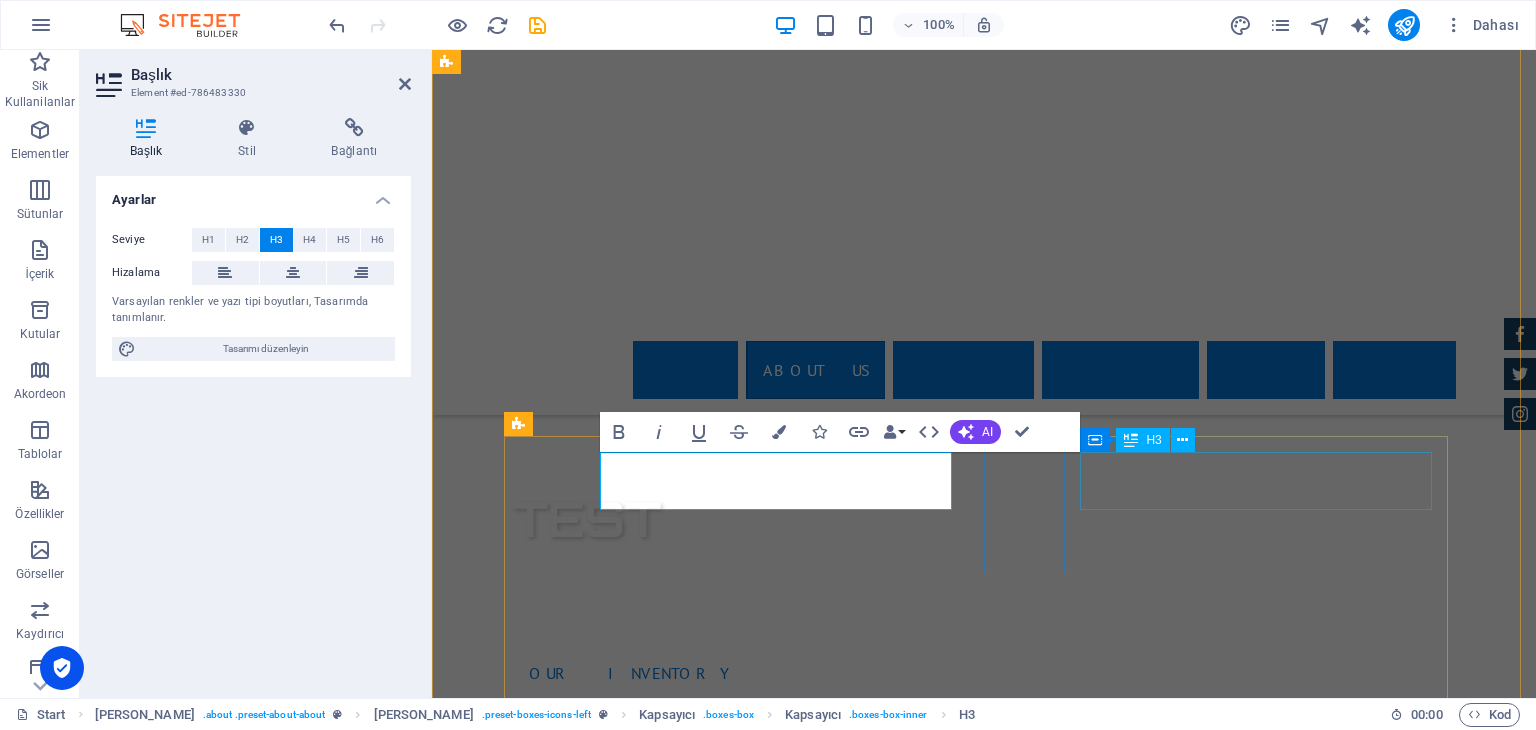 click on "Best Price Guarantee" at bounding box center [984, 1768] 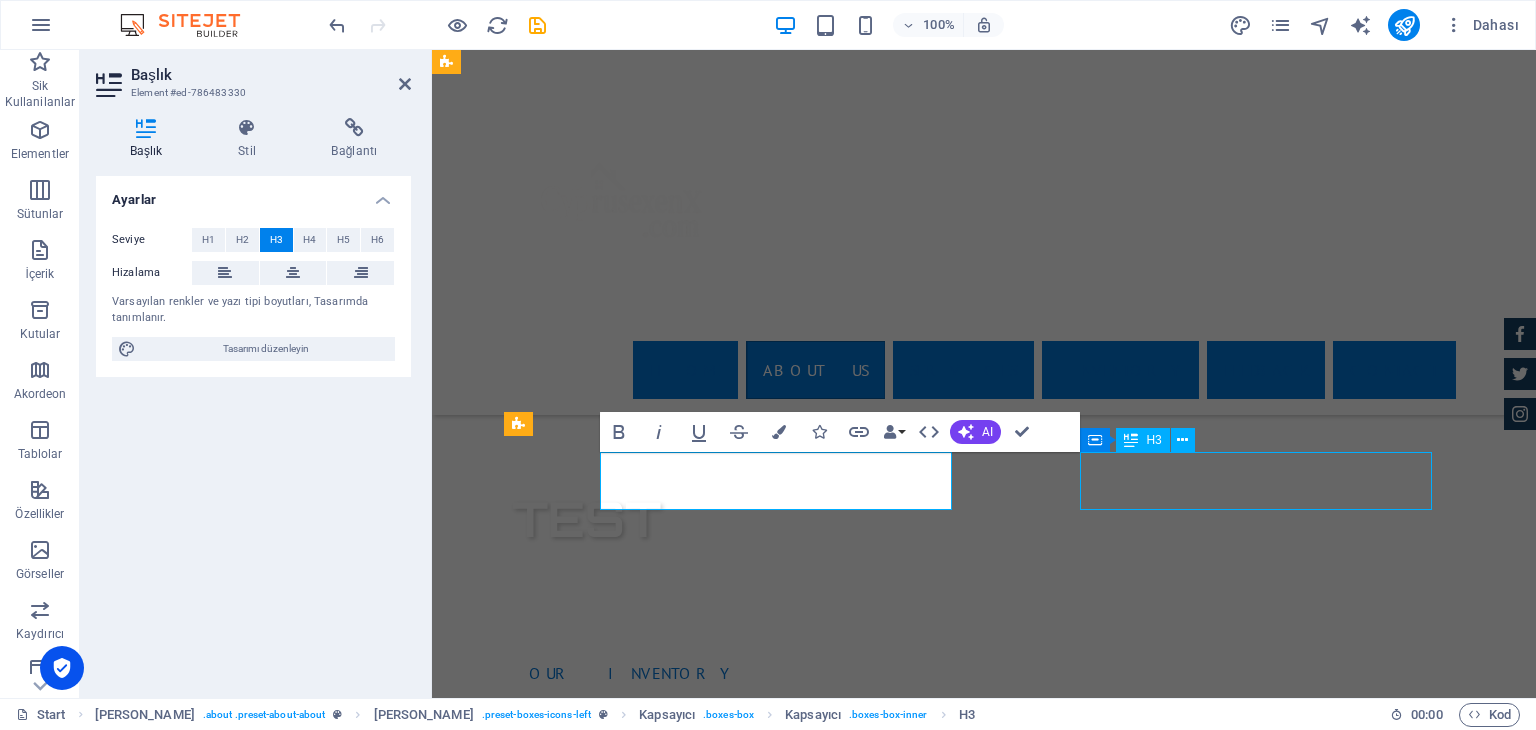 click on "Best Price Guarantee" at bounding box center [984, 1768] 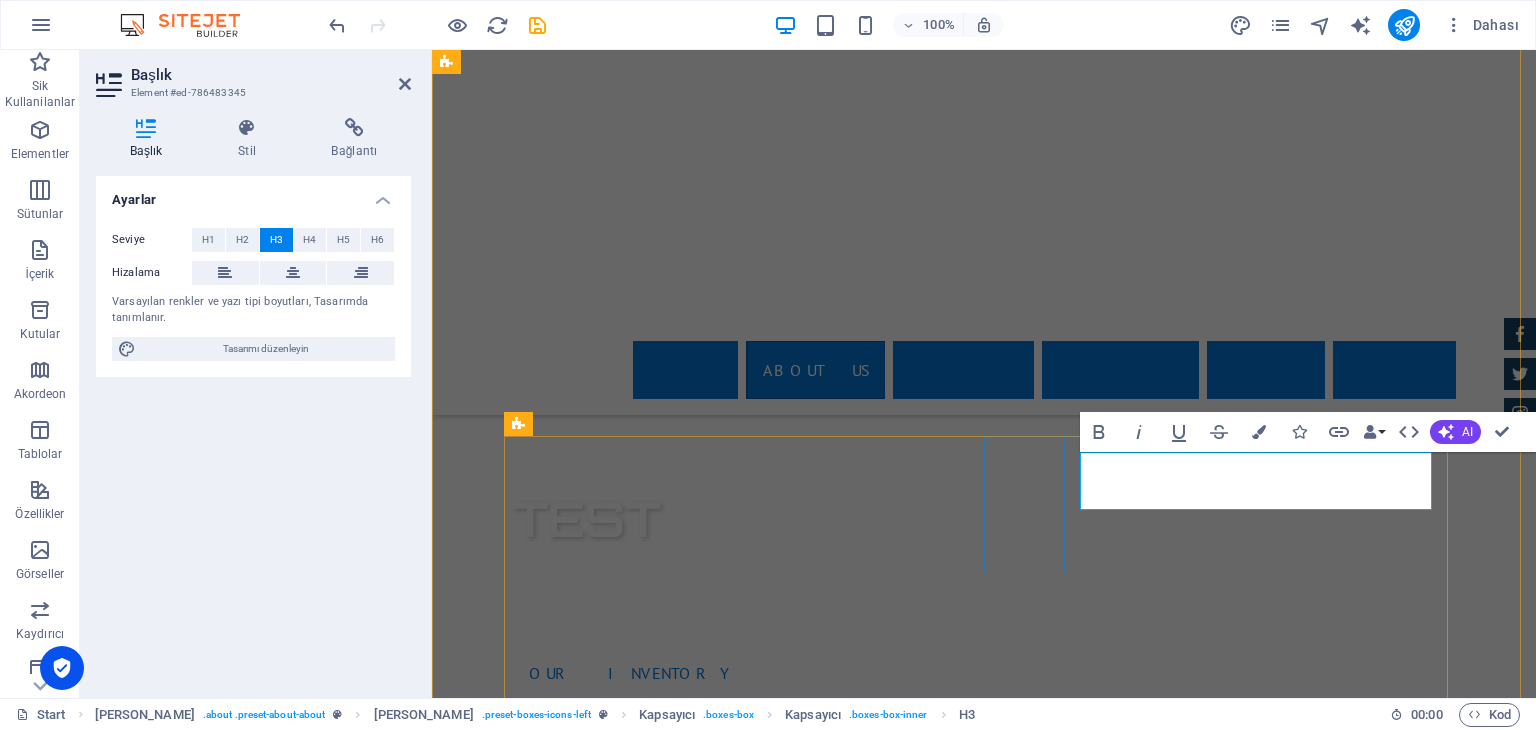 type 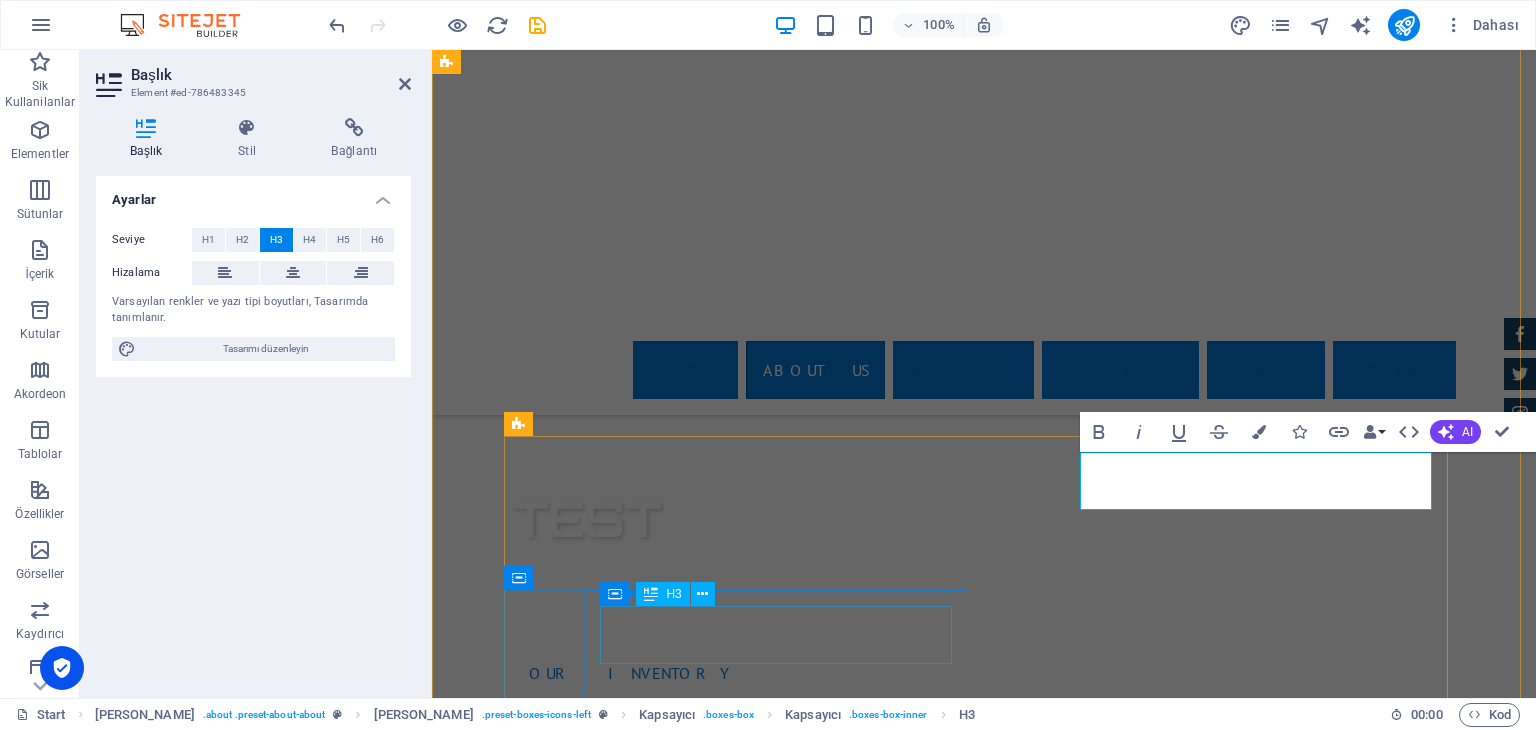 click on "24 Month Warranty" at bounding box center (984, 1994) 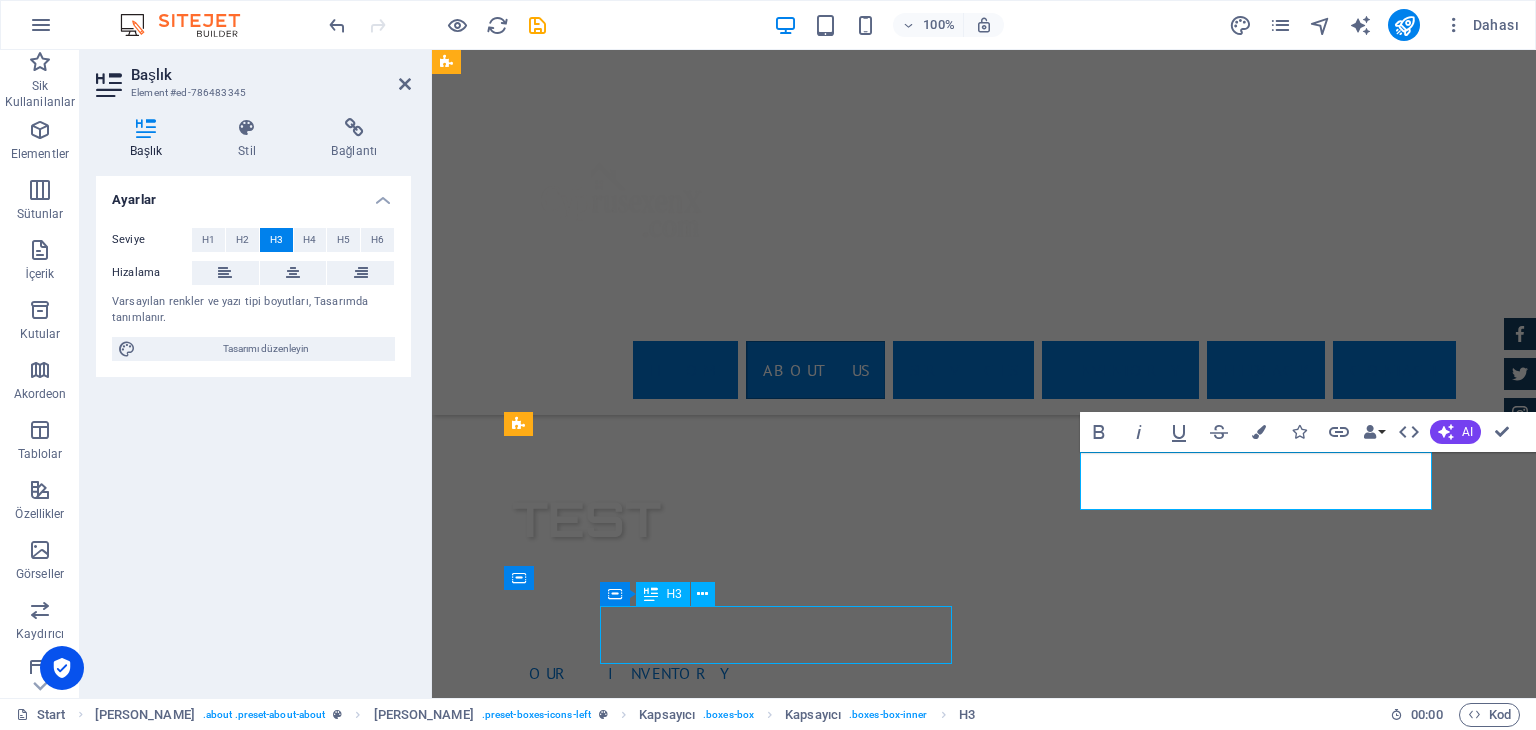 click on "24 Month Warranty" at bounding box center [984, 1994] 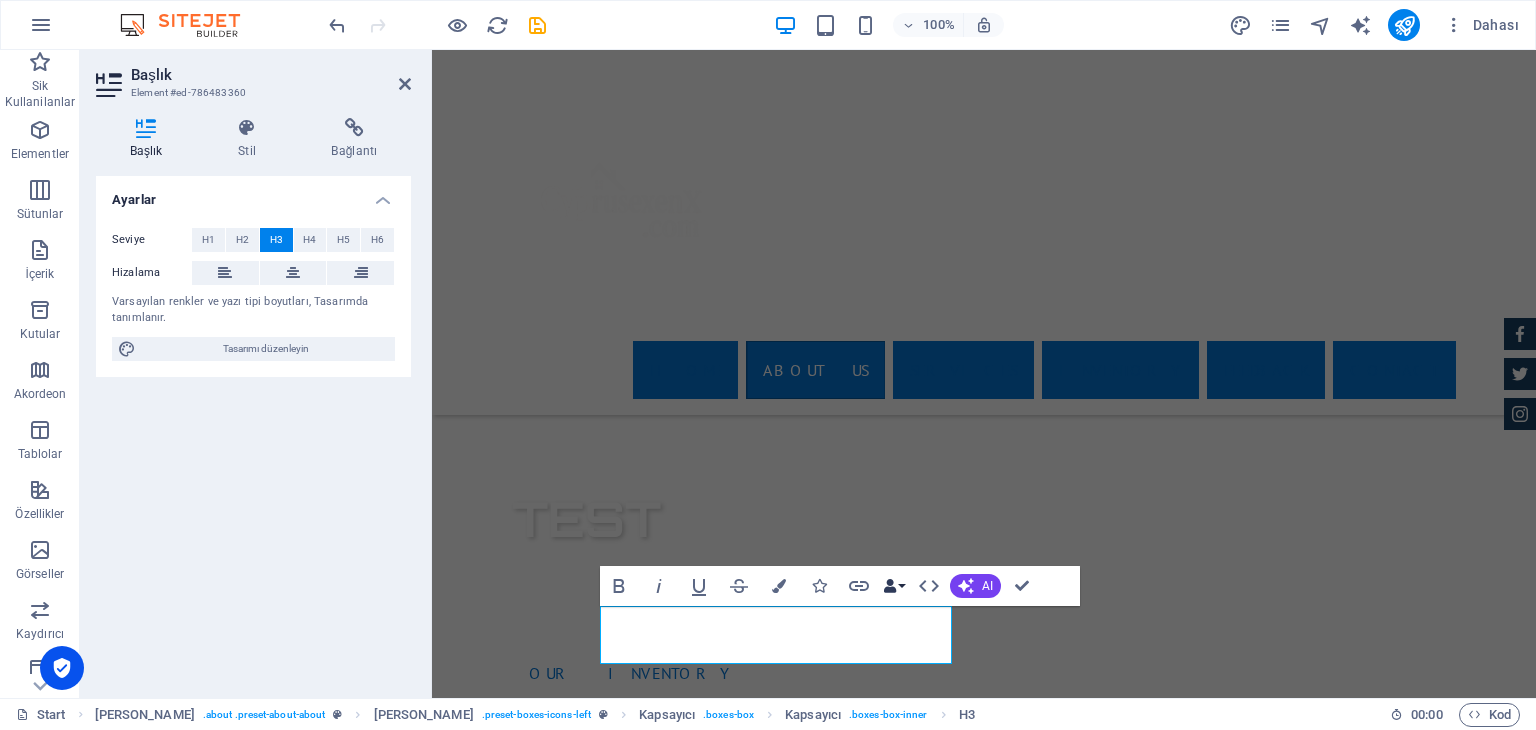 type 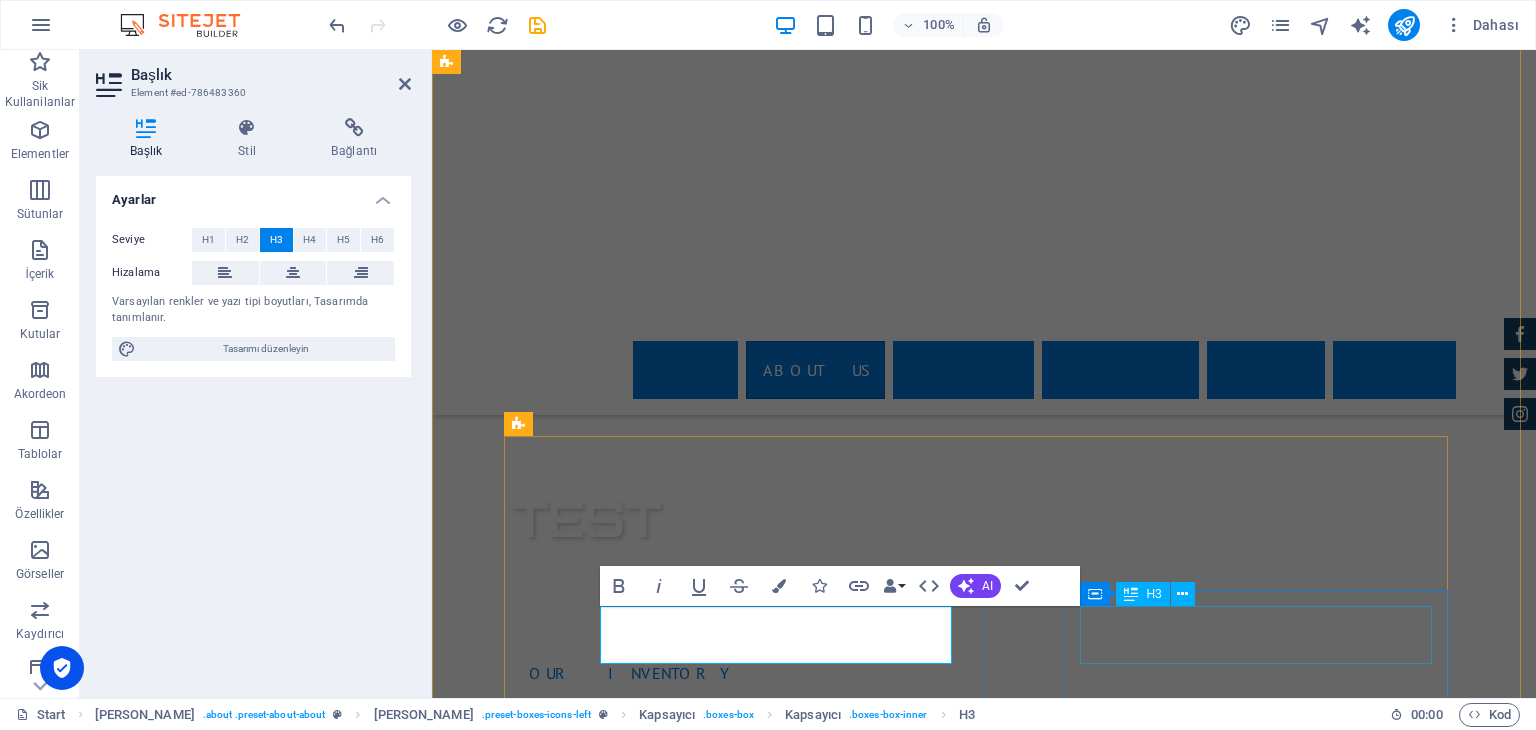 click on "Financing Program" at bounding box center (984, 2220) 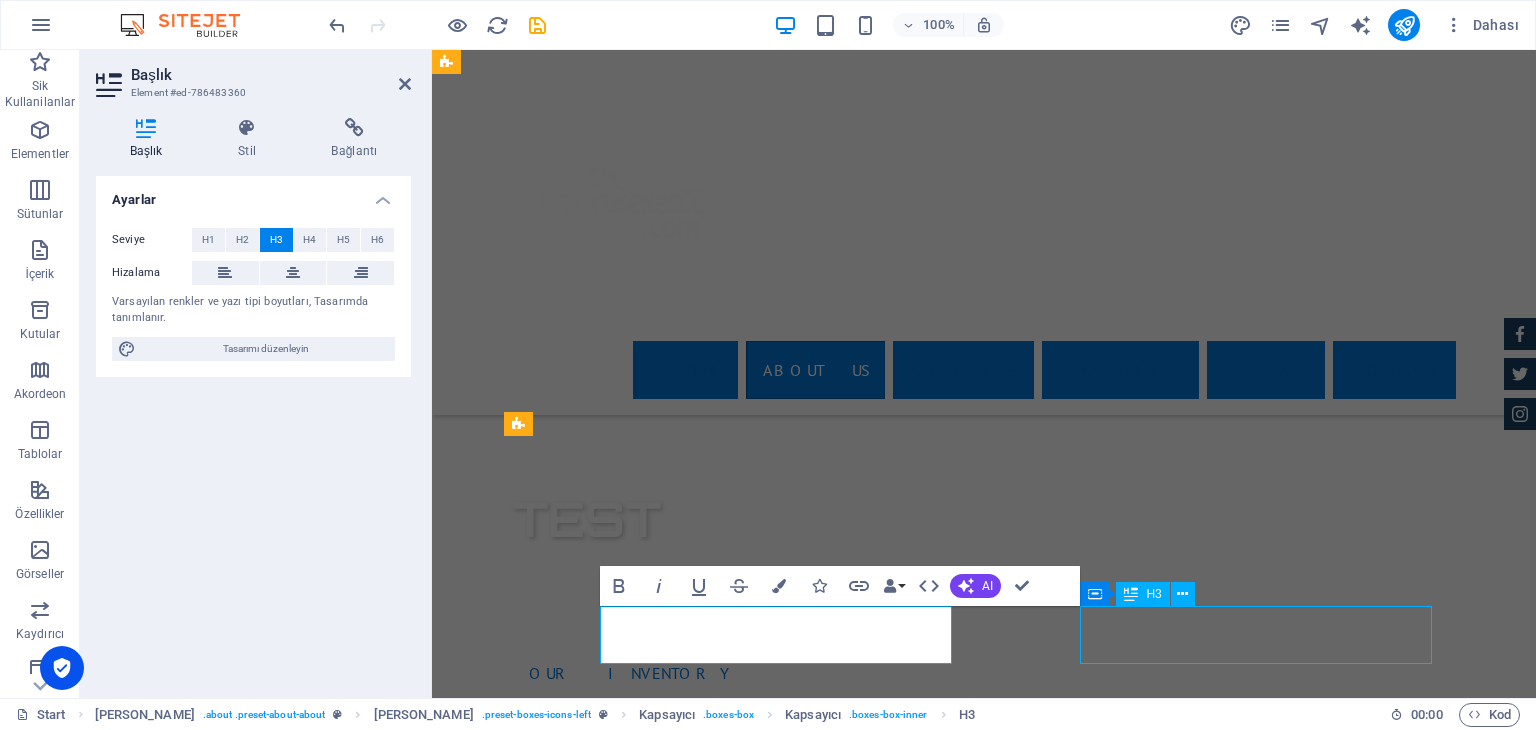 click on "Financing Program" at bounding box center [984, 2220] 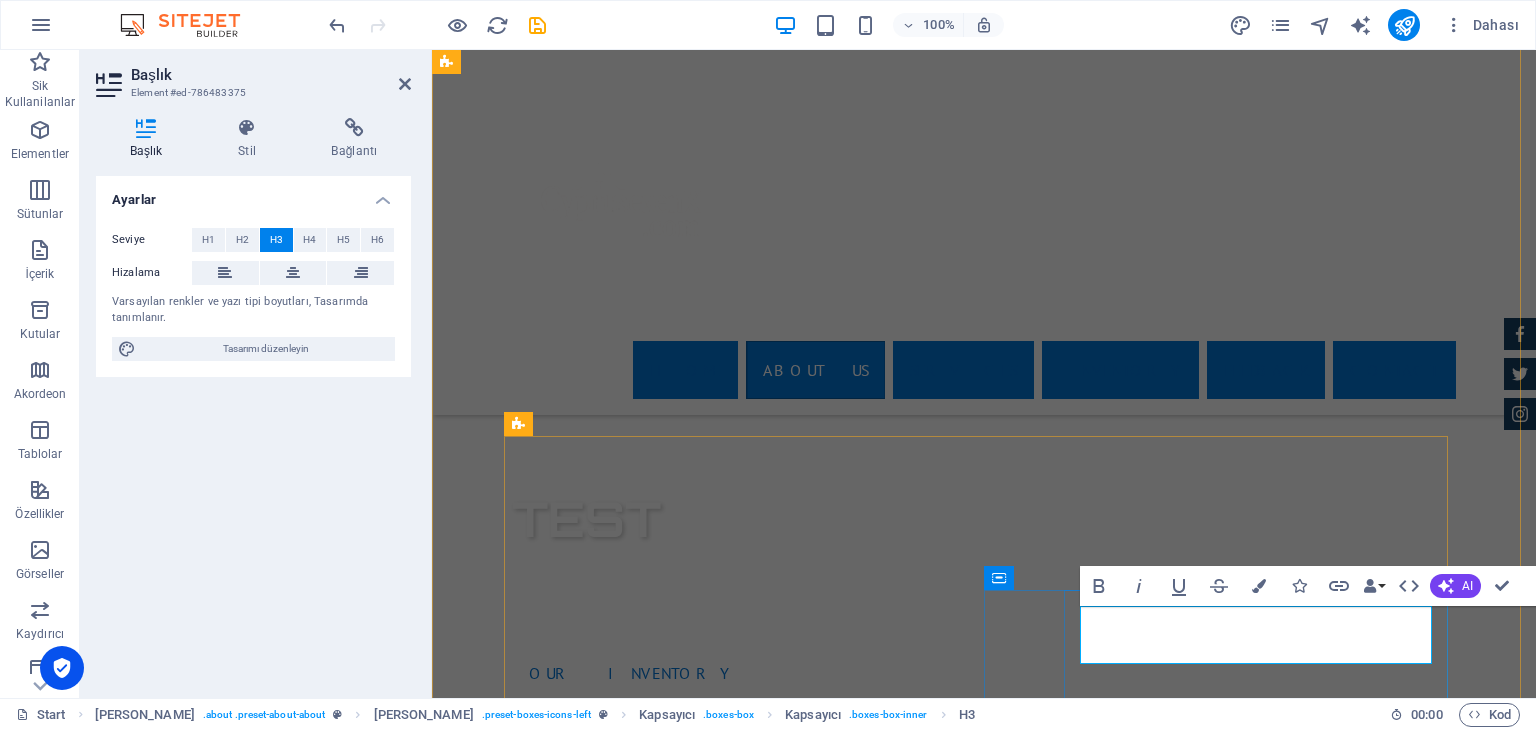type 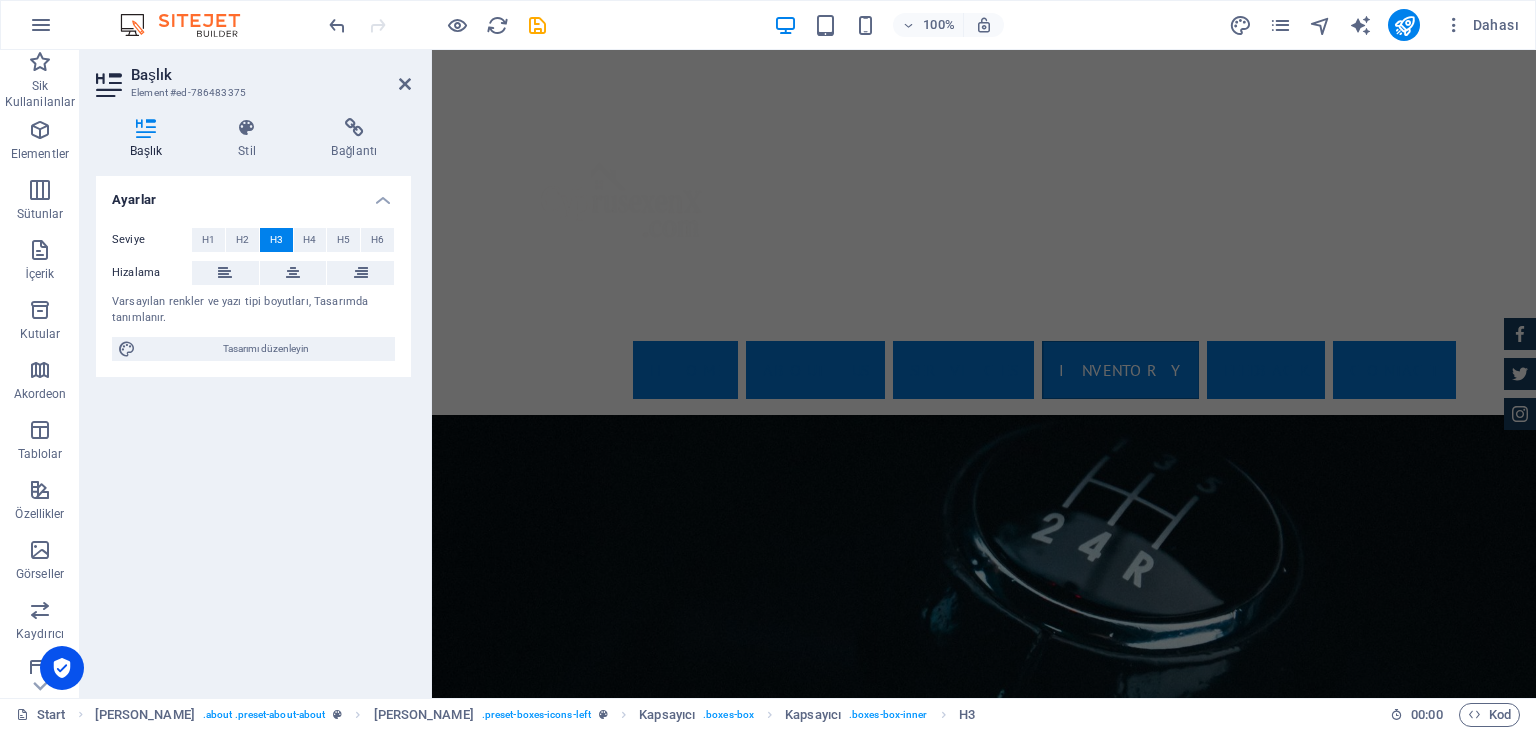 scroll, scrollTop: 3200, scrollLeft: 0, axis: vertical 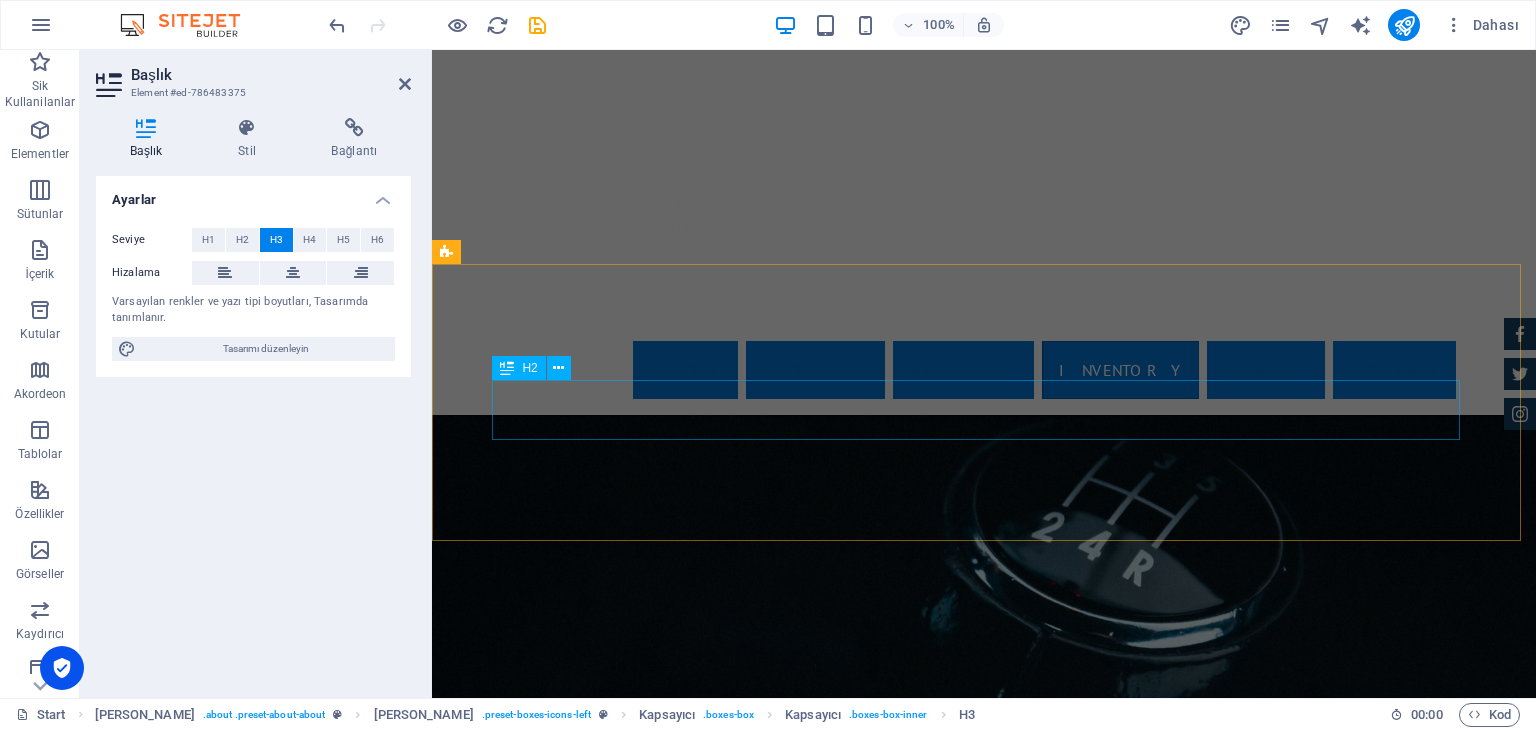 click on "Inventory" at bounding box center (920, 3624) 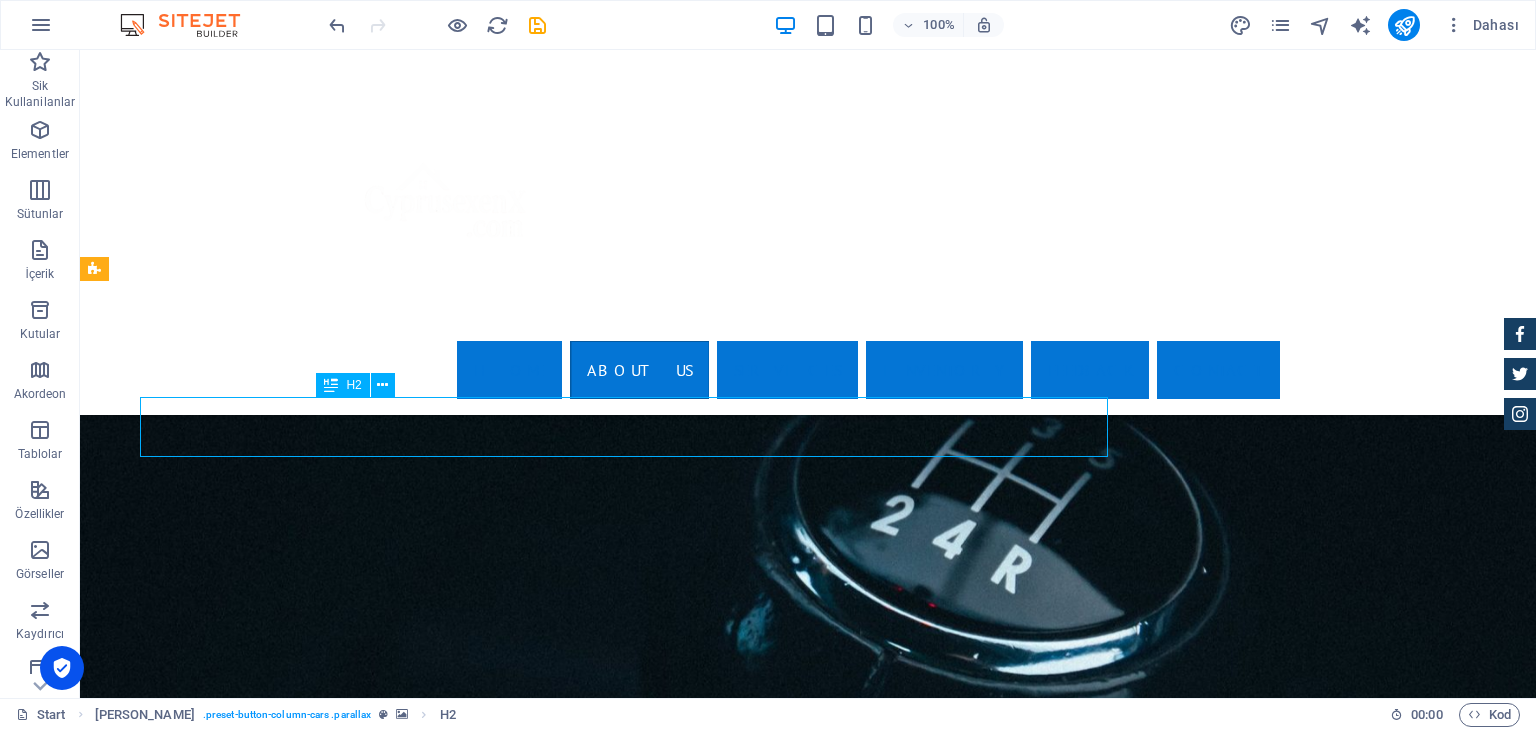 scroll, scrollTop: 3236, scrollLeft: 0, axis: vertical 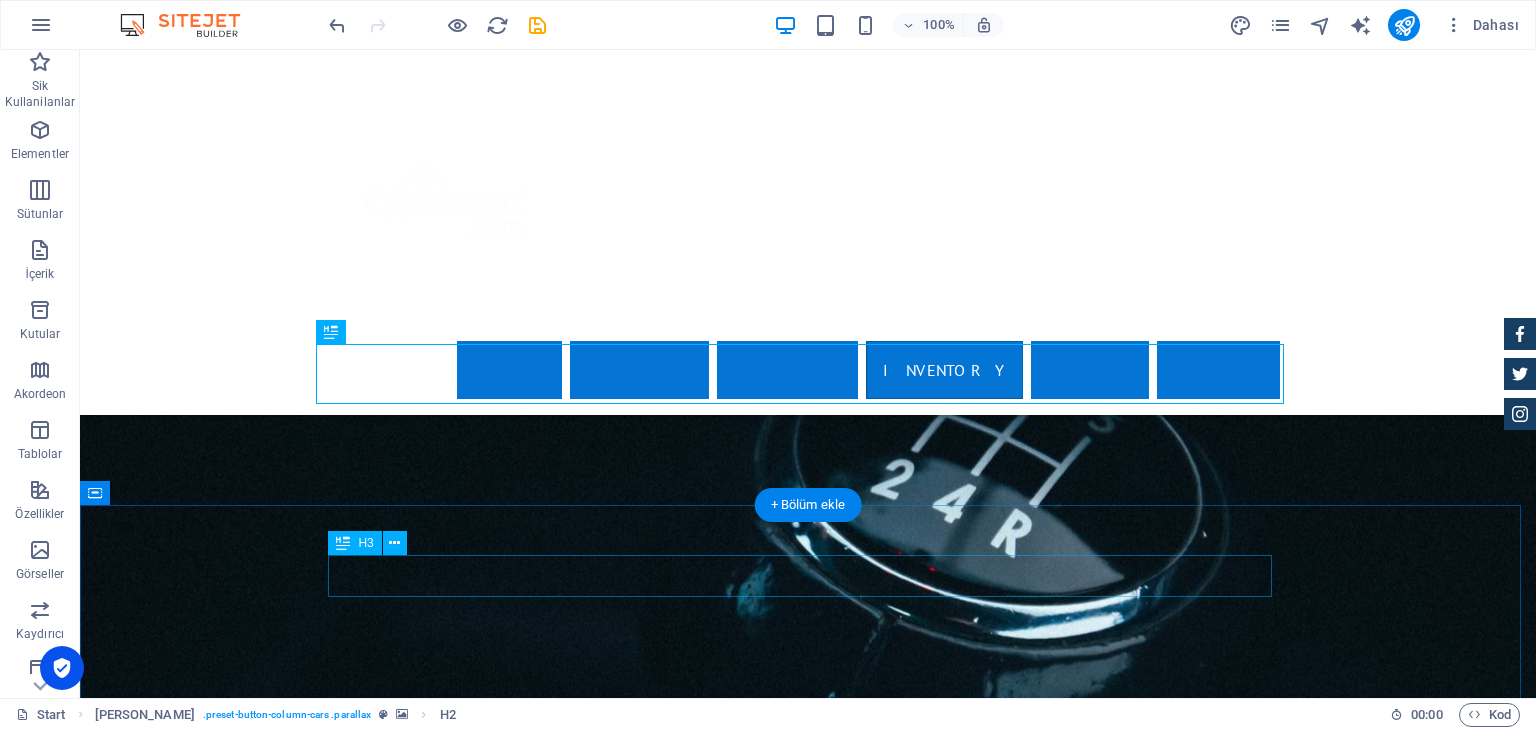 click on "New Cars" at bounding box center (808, 3951) 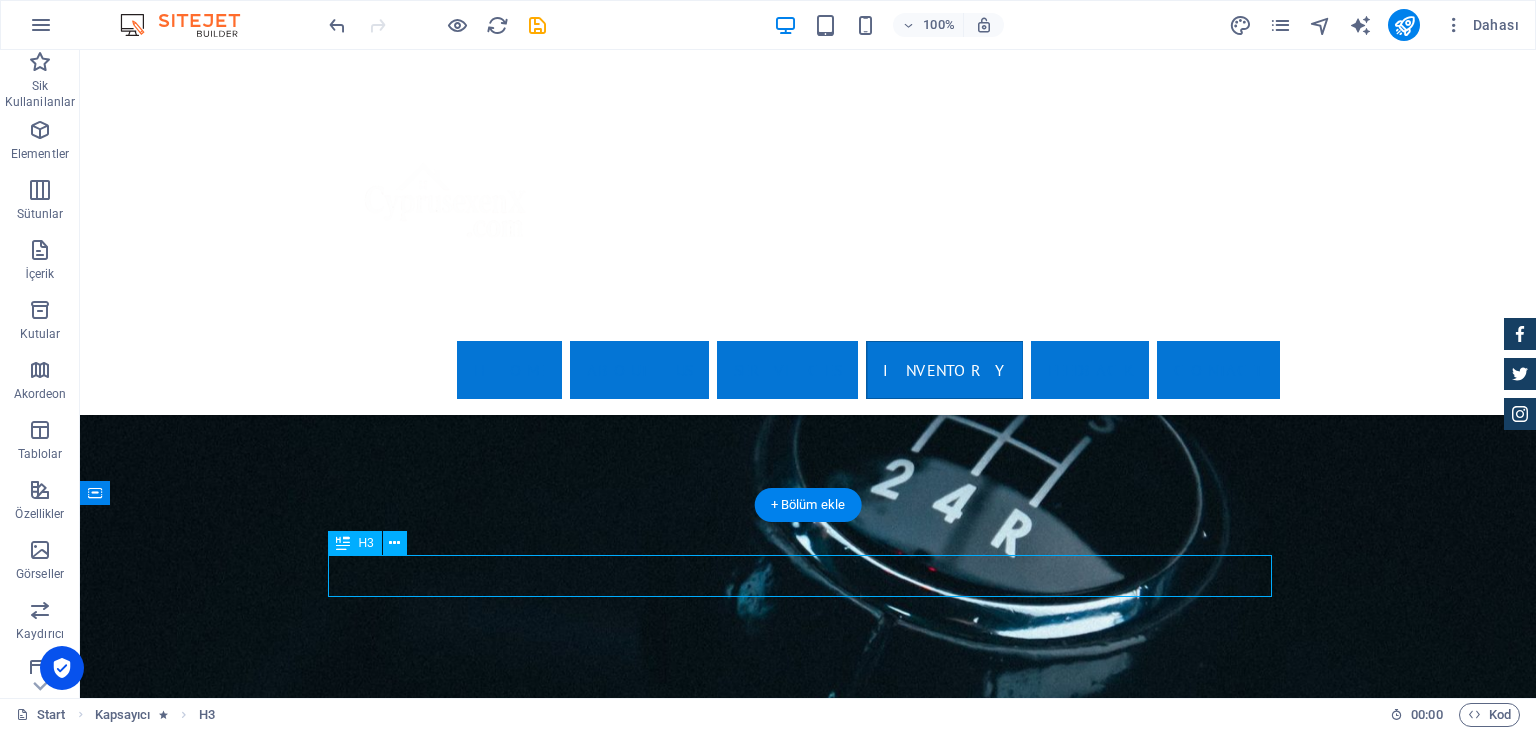click on "New Cars" at bounding box center [808, 3951] 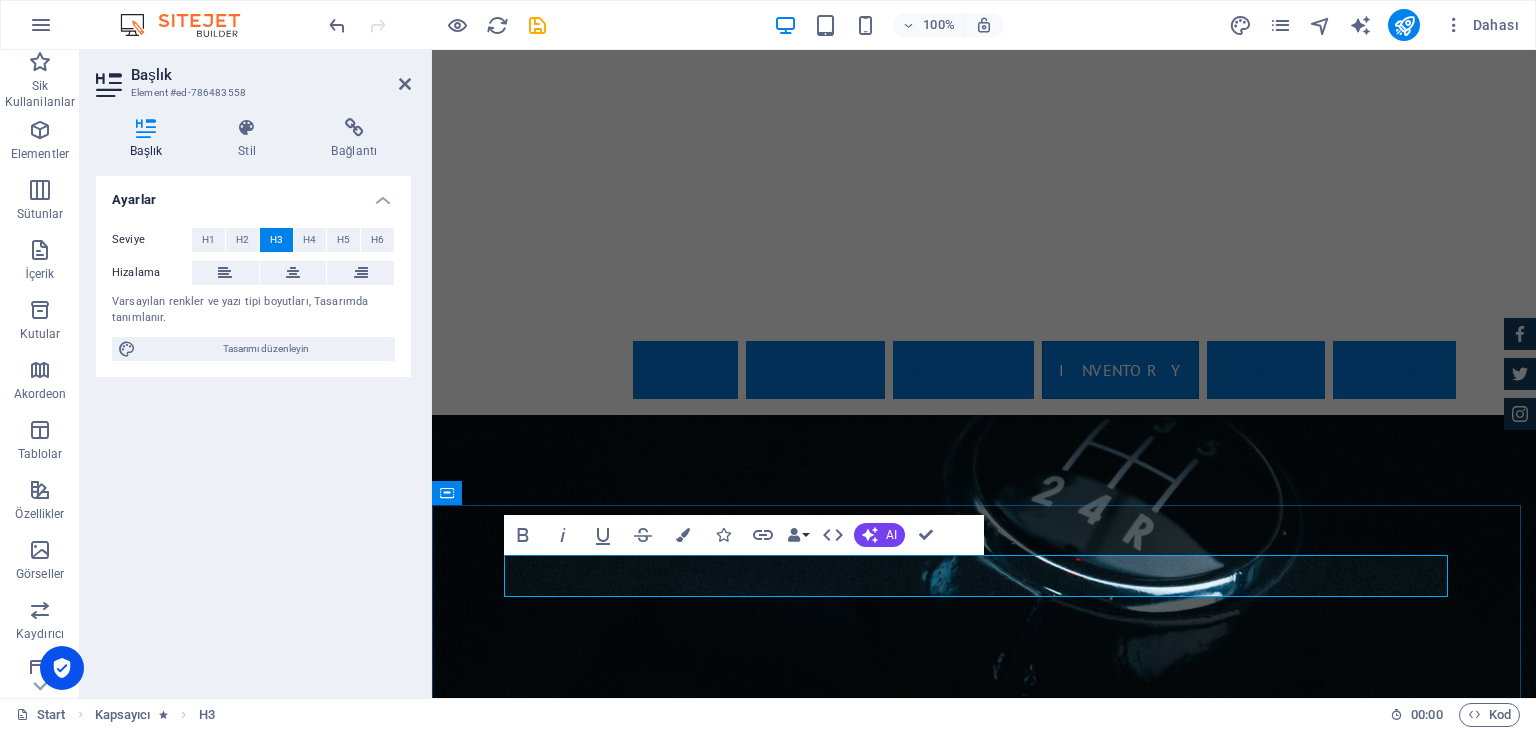 click on "New Cars" at bounding box center (984, 3951) 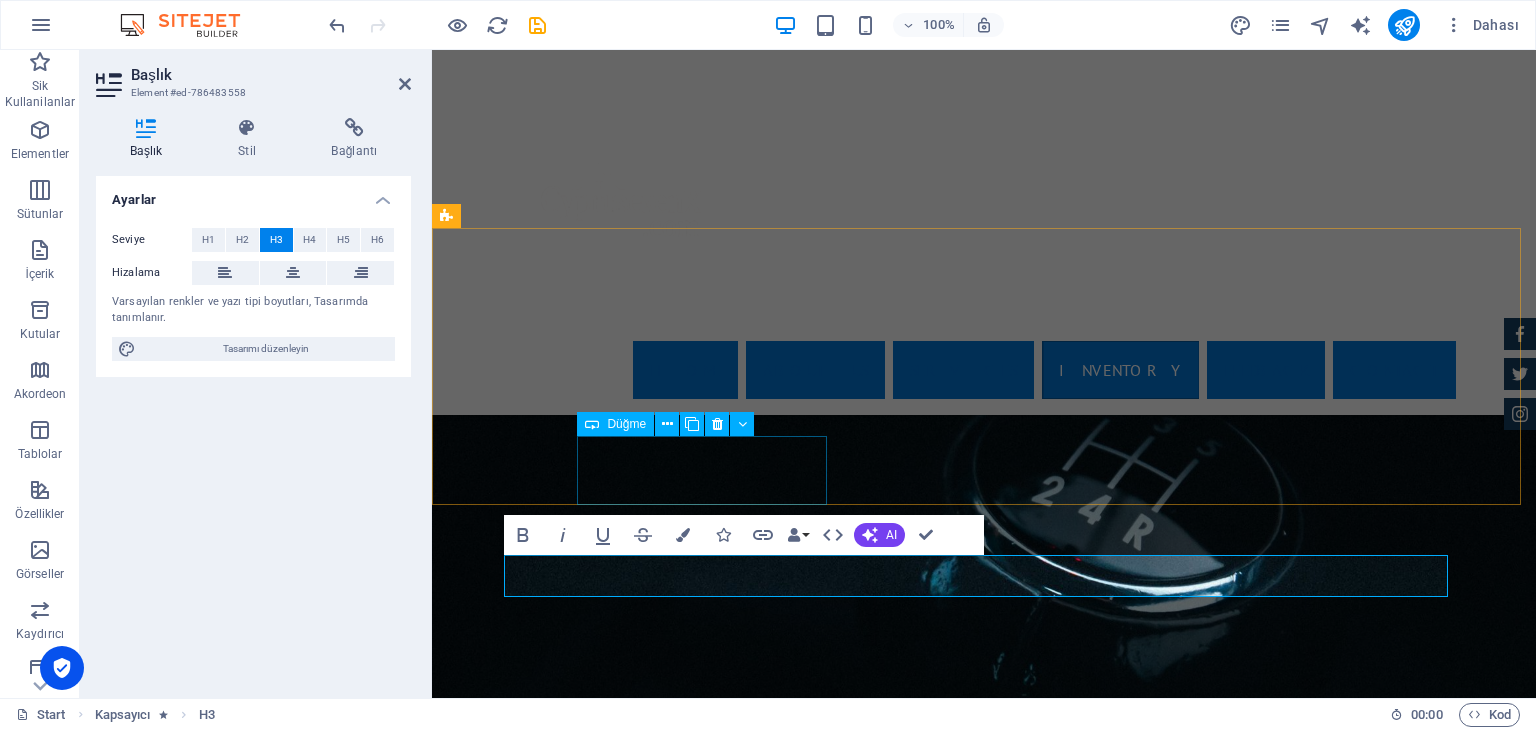 click on "New Cars" at bounding box center (920, 3684) 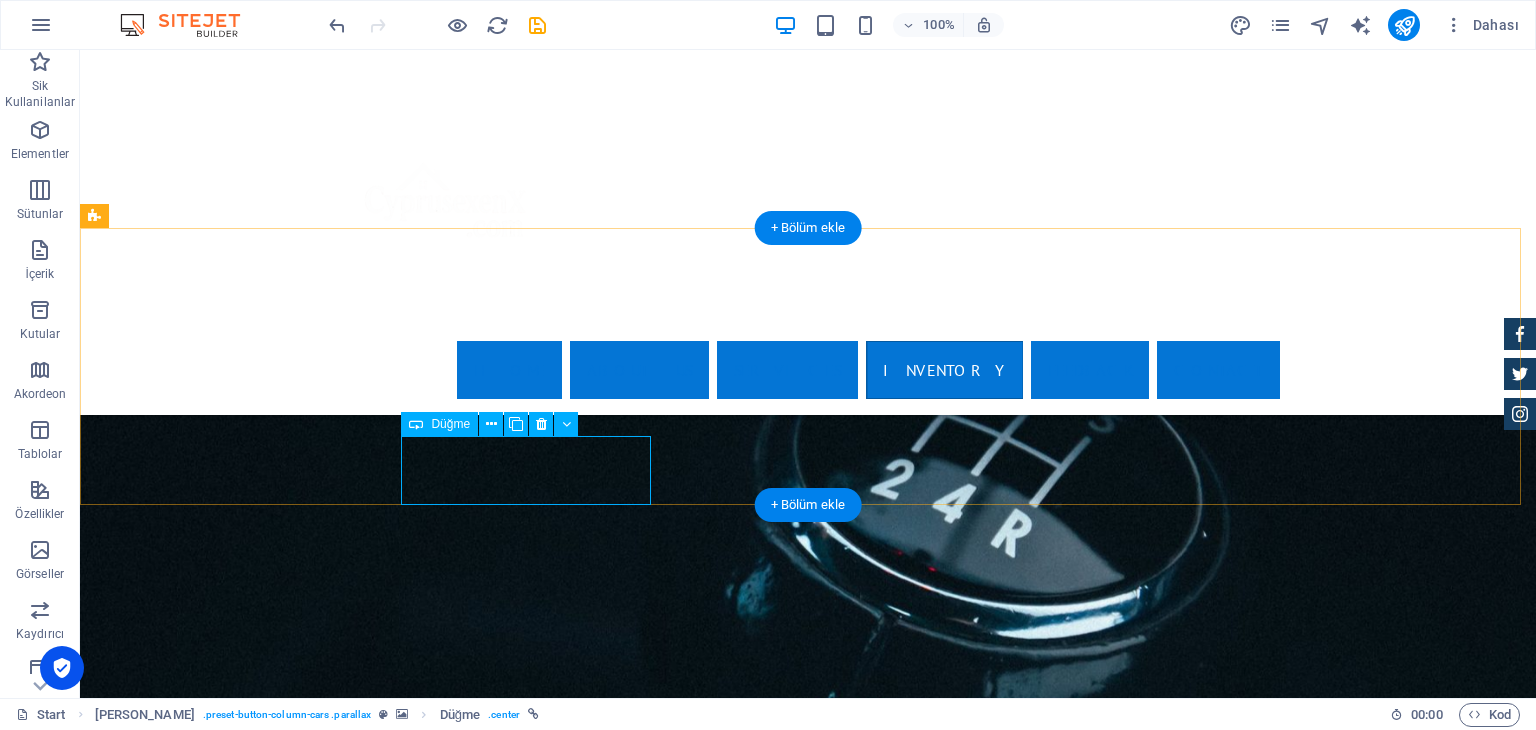 click on "New Cars" at bounding box center [568, 3684] 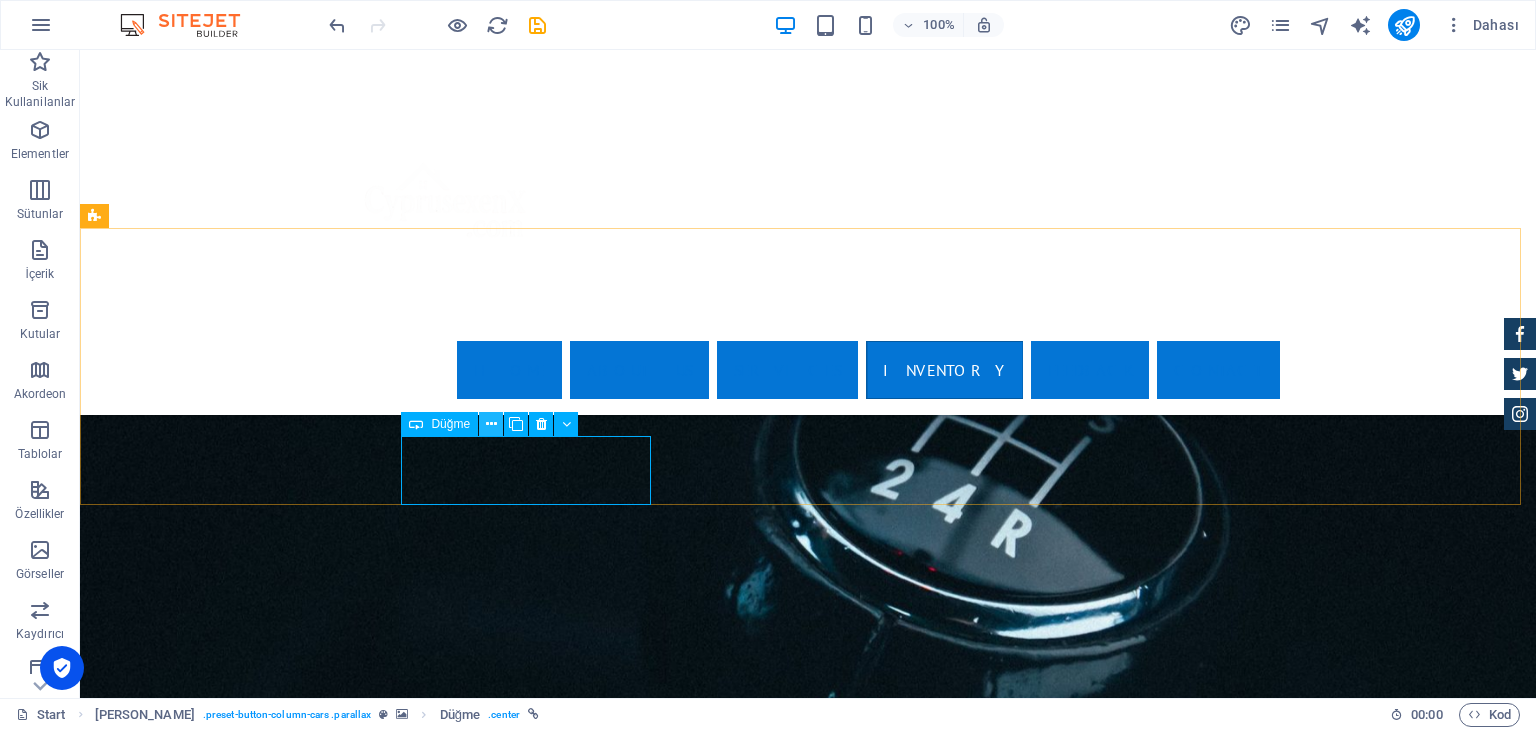 click at bounding box center [491, 424] 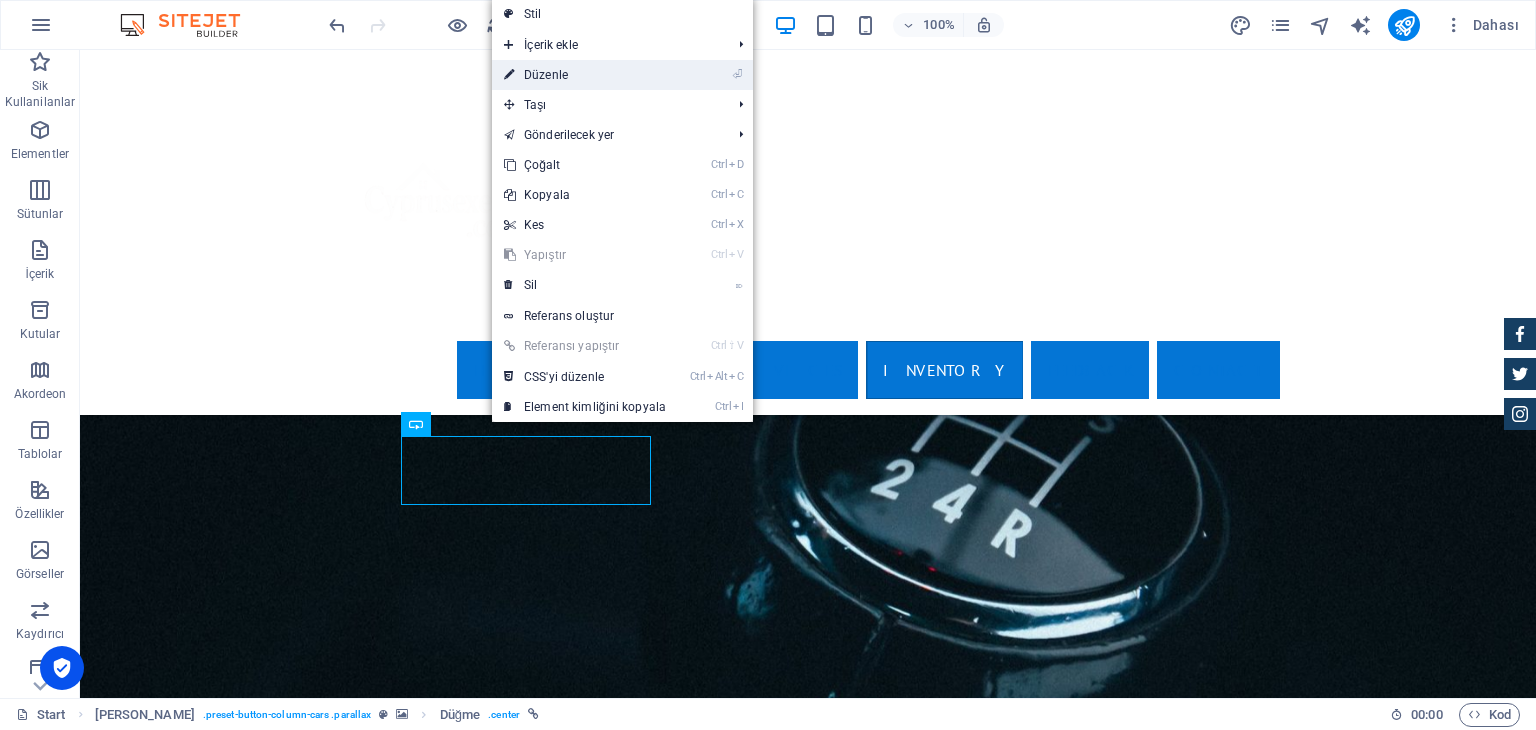 click on "⏎  Düzenle" at bounding box center [585, 75] 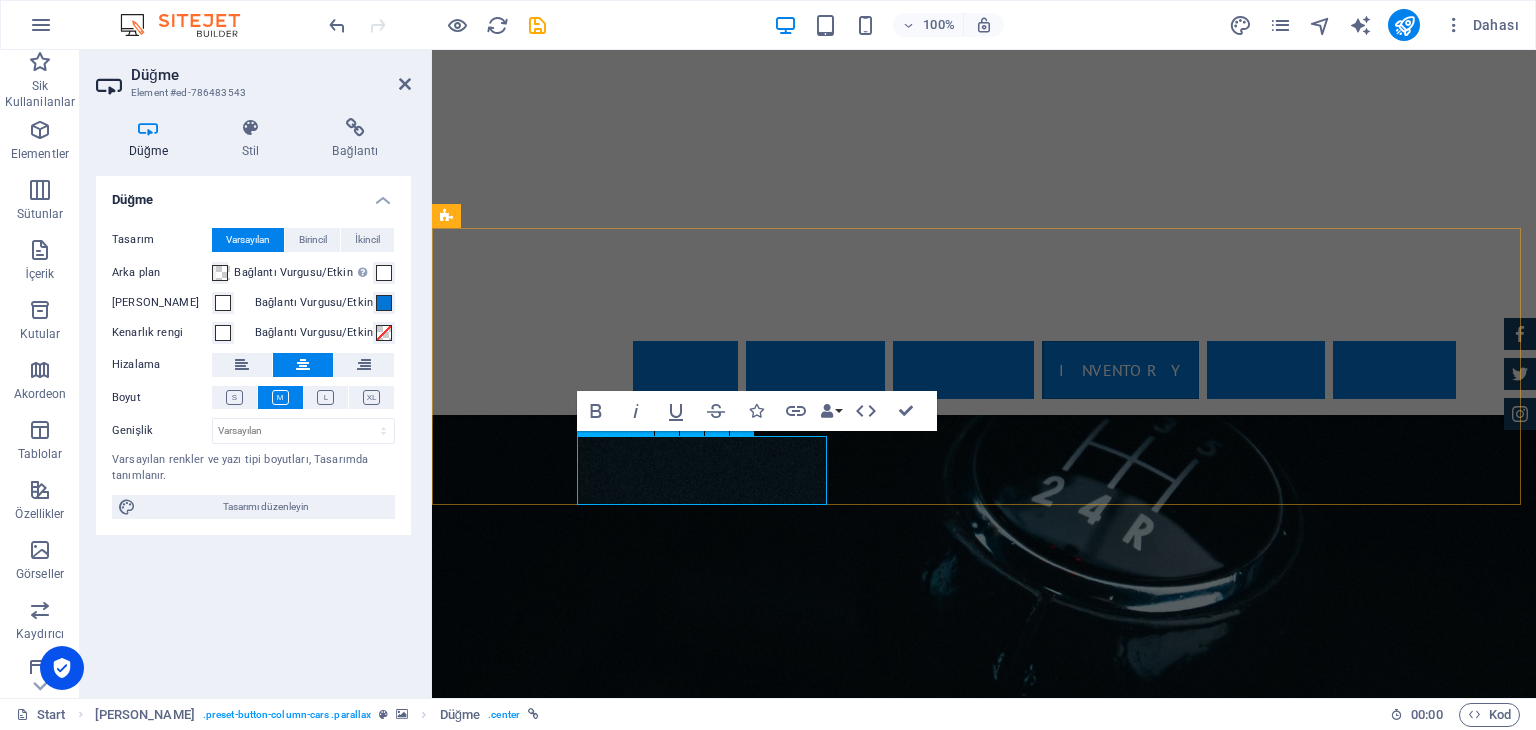 click on "New Cars" at bounding box center [920, 3684] 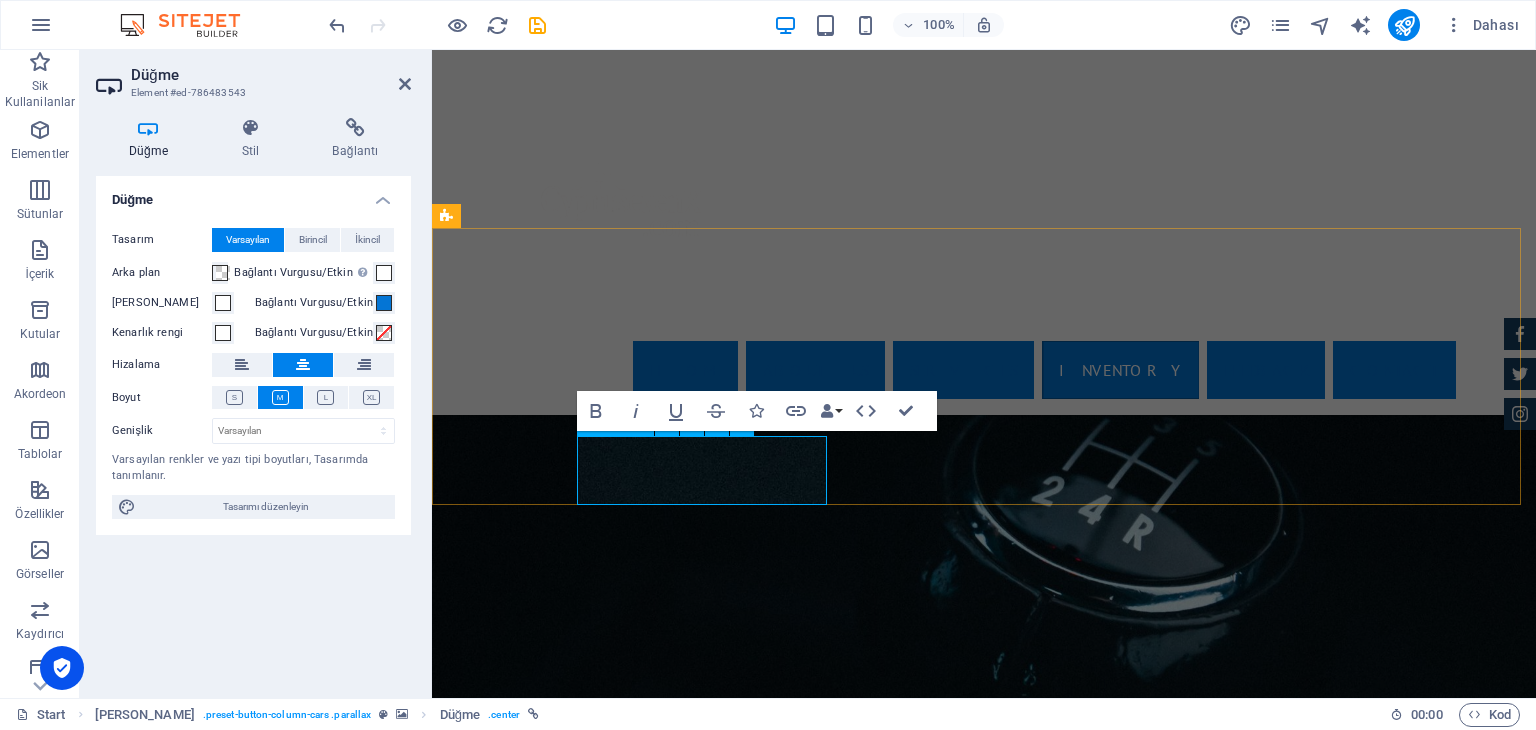 click on "New Cars" at bounding box center (920, 3684) 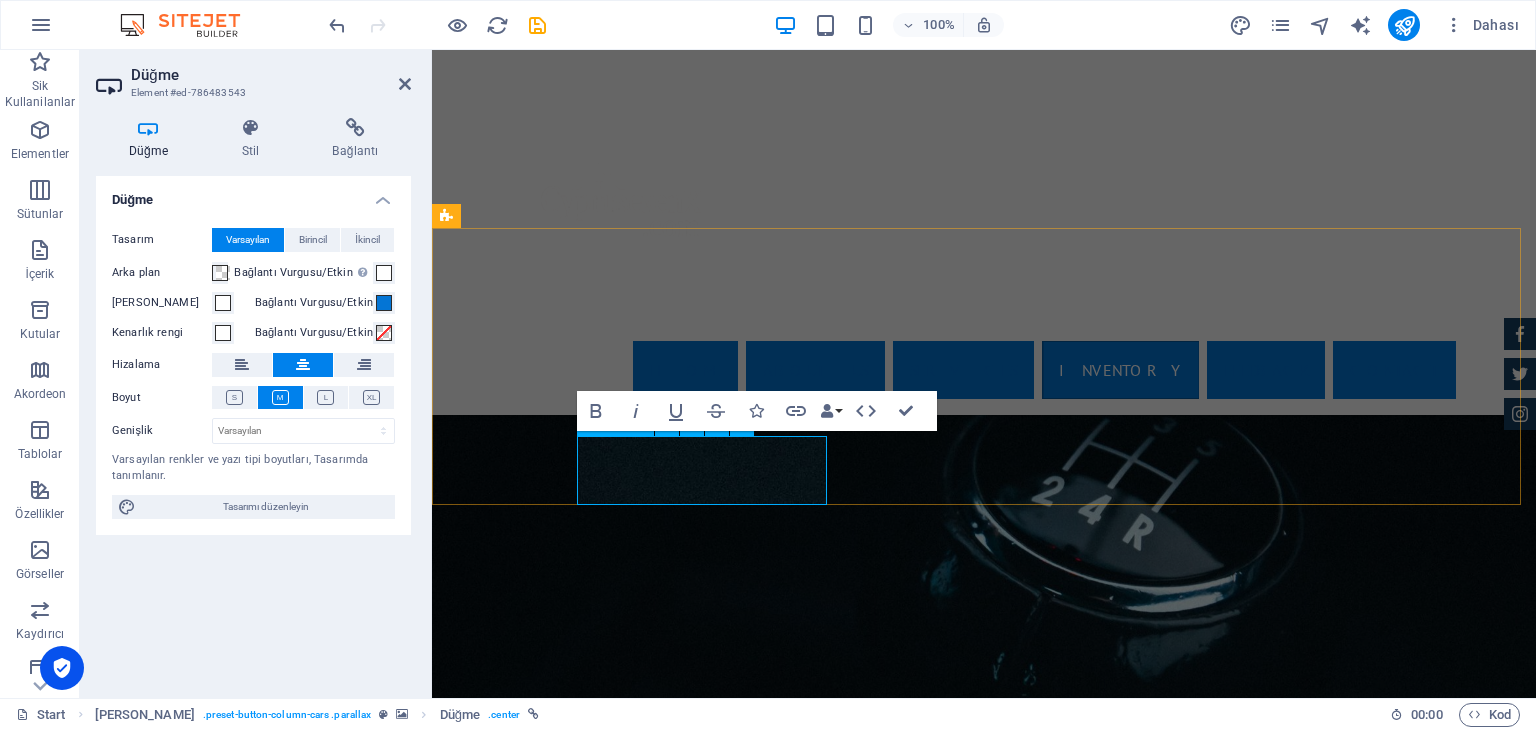 type 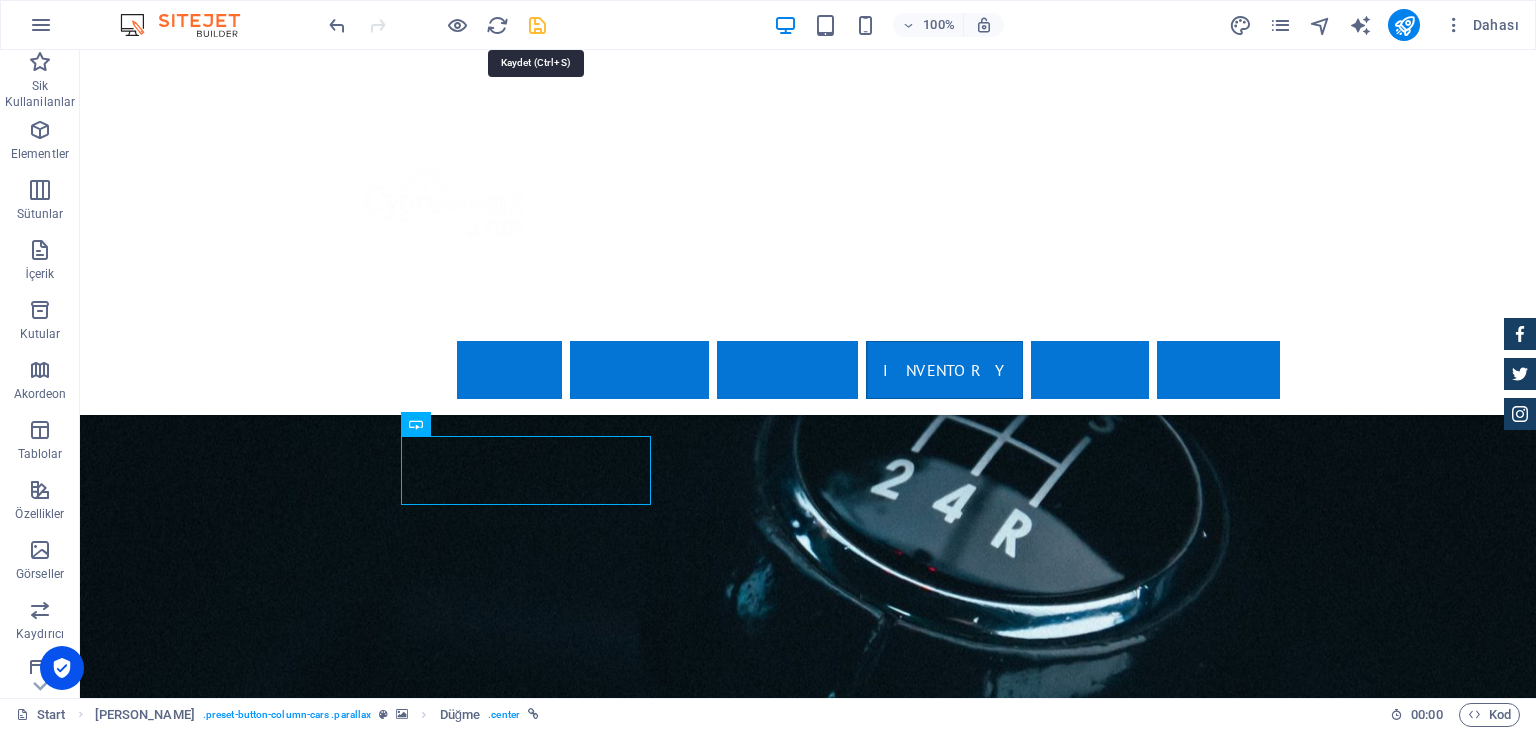 click at bounding box center [537, 25] 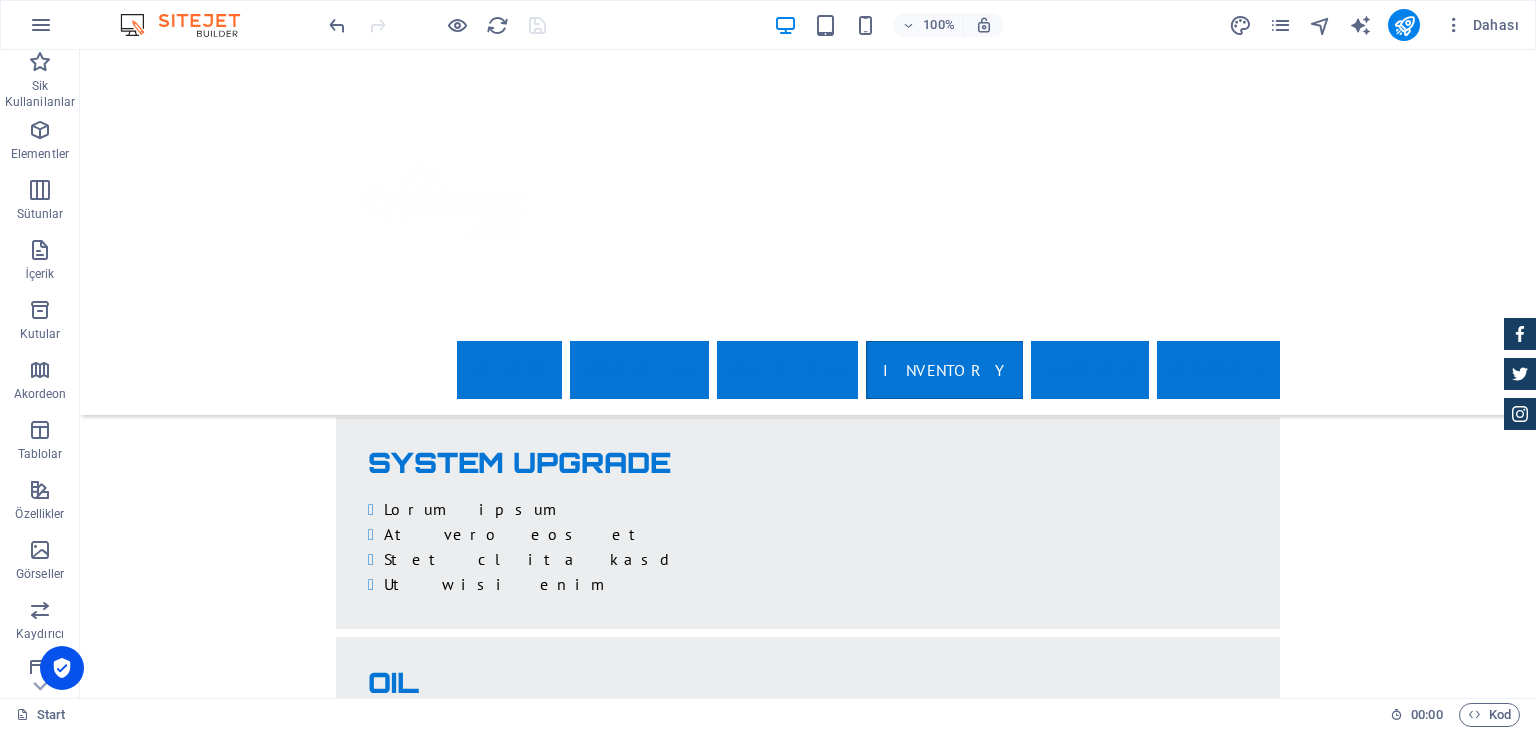 scroll, scrollTop: 5036, scrollLeft: 0, axis: vertical 